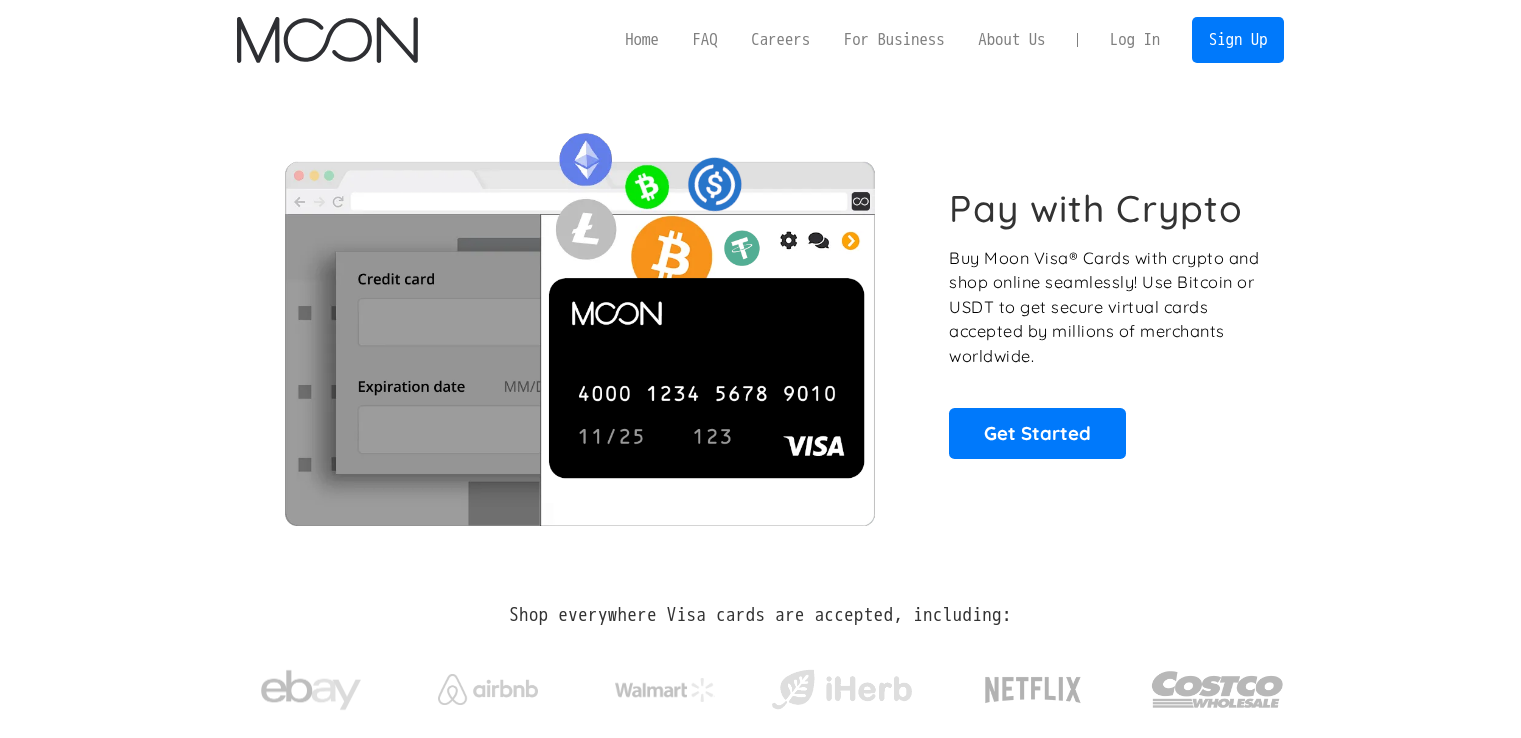 scroll, scrollTop: 0, scrollLeft: 0, axis: both 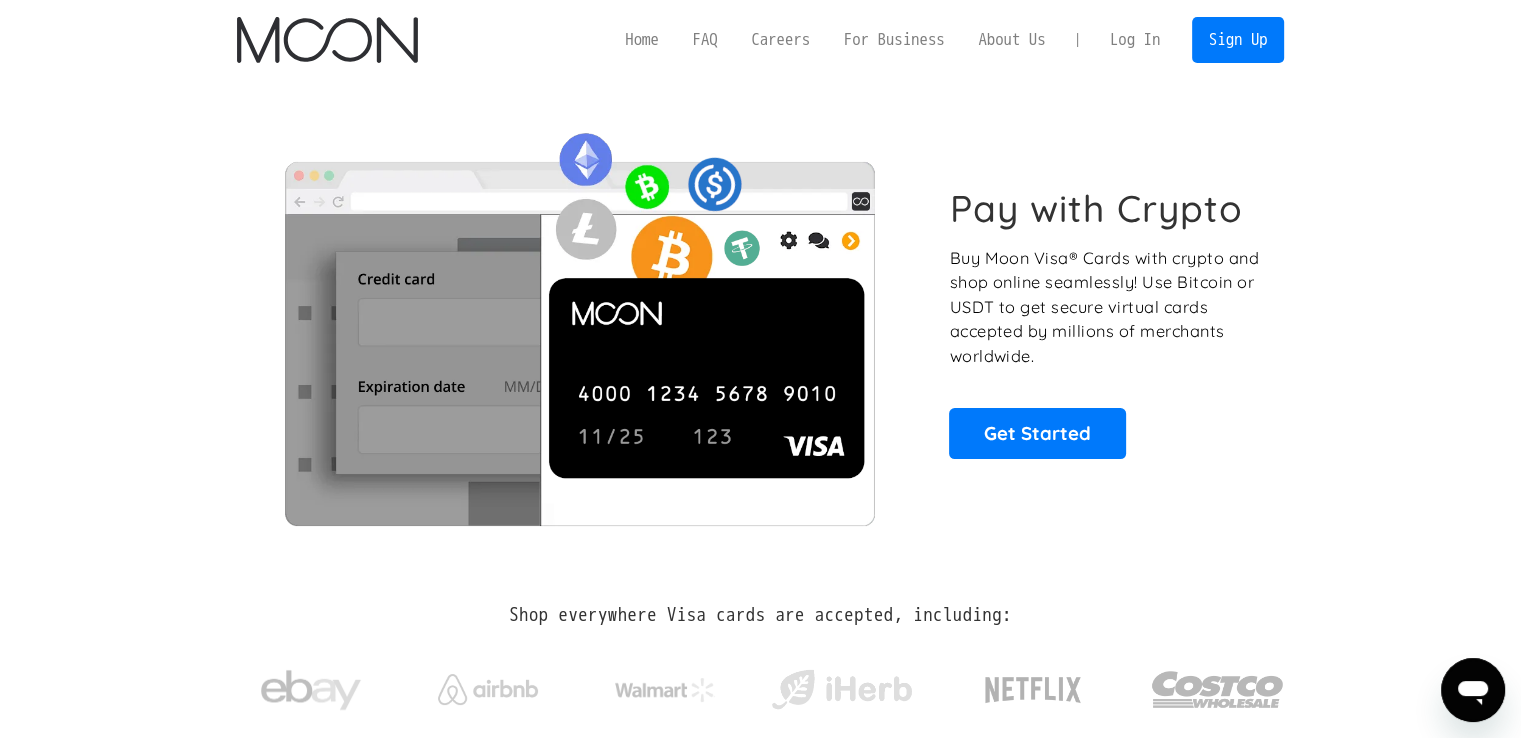 click on "Log In" at bounding box center (1135, 40) 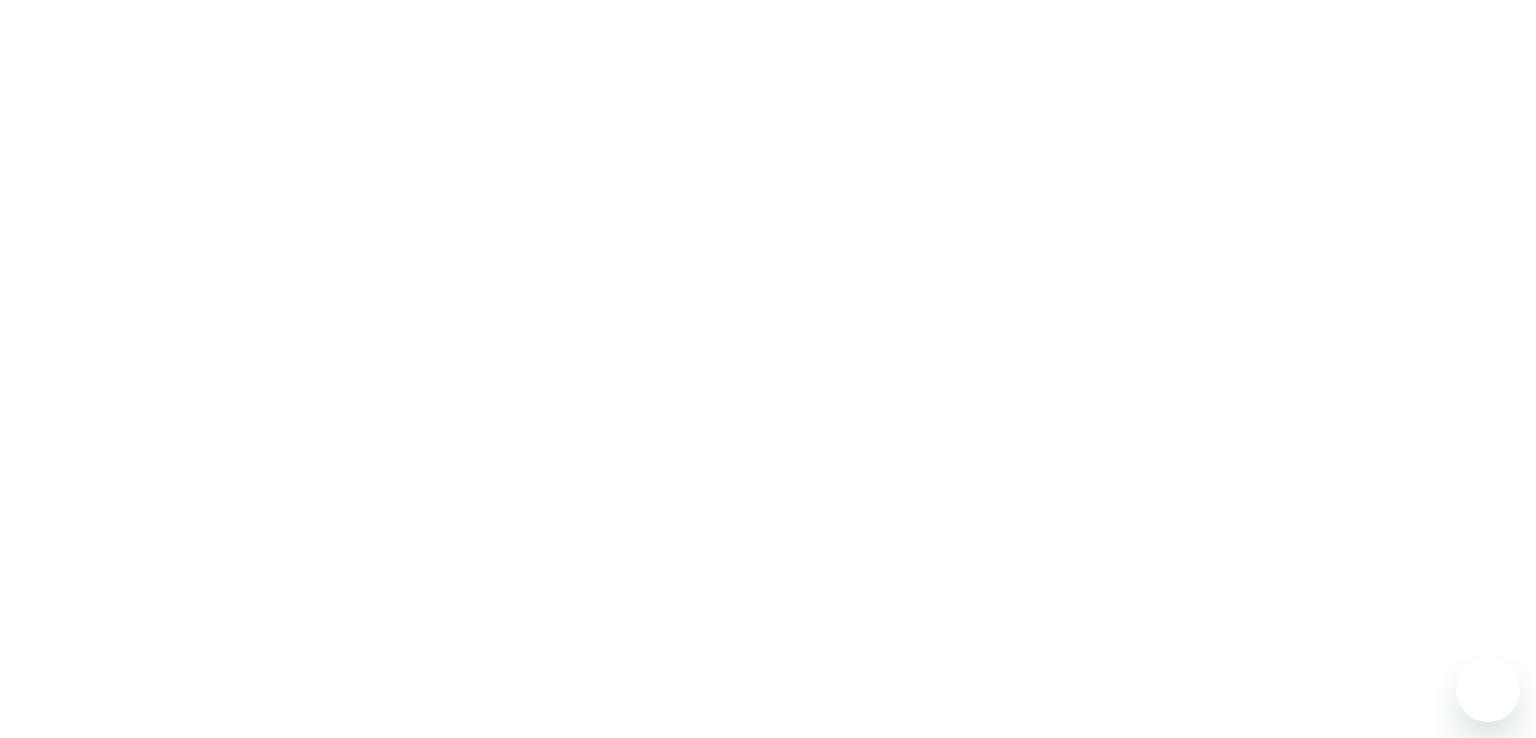 scroll, scrollTop: 0, scrollLeft: 0, axis: both 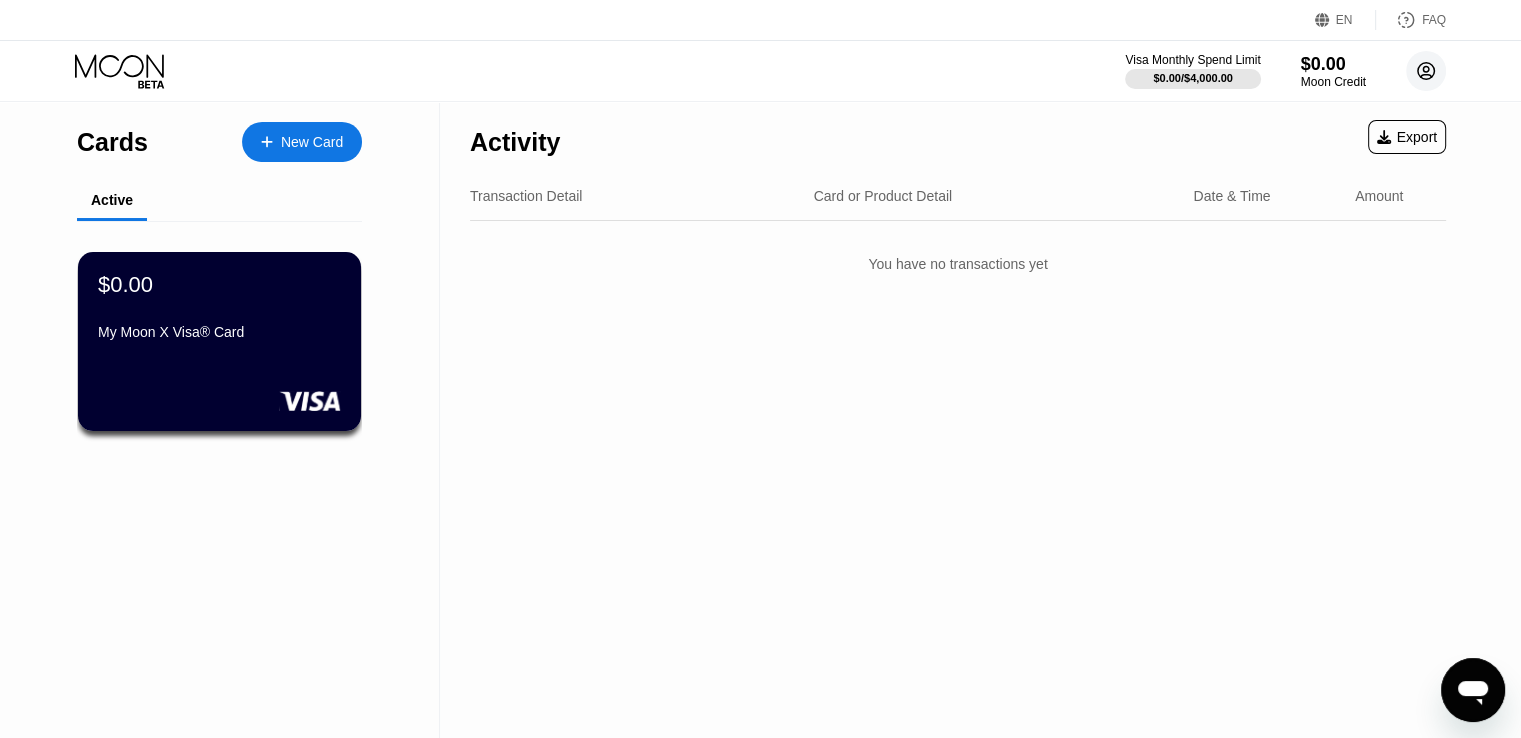 click 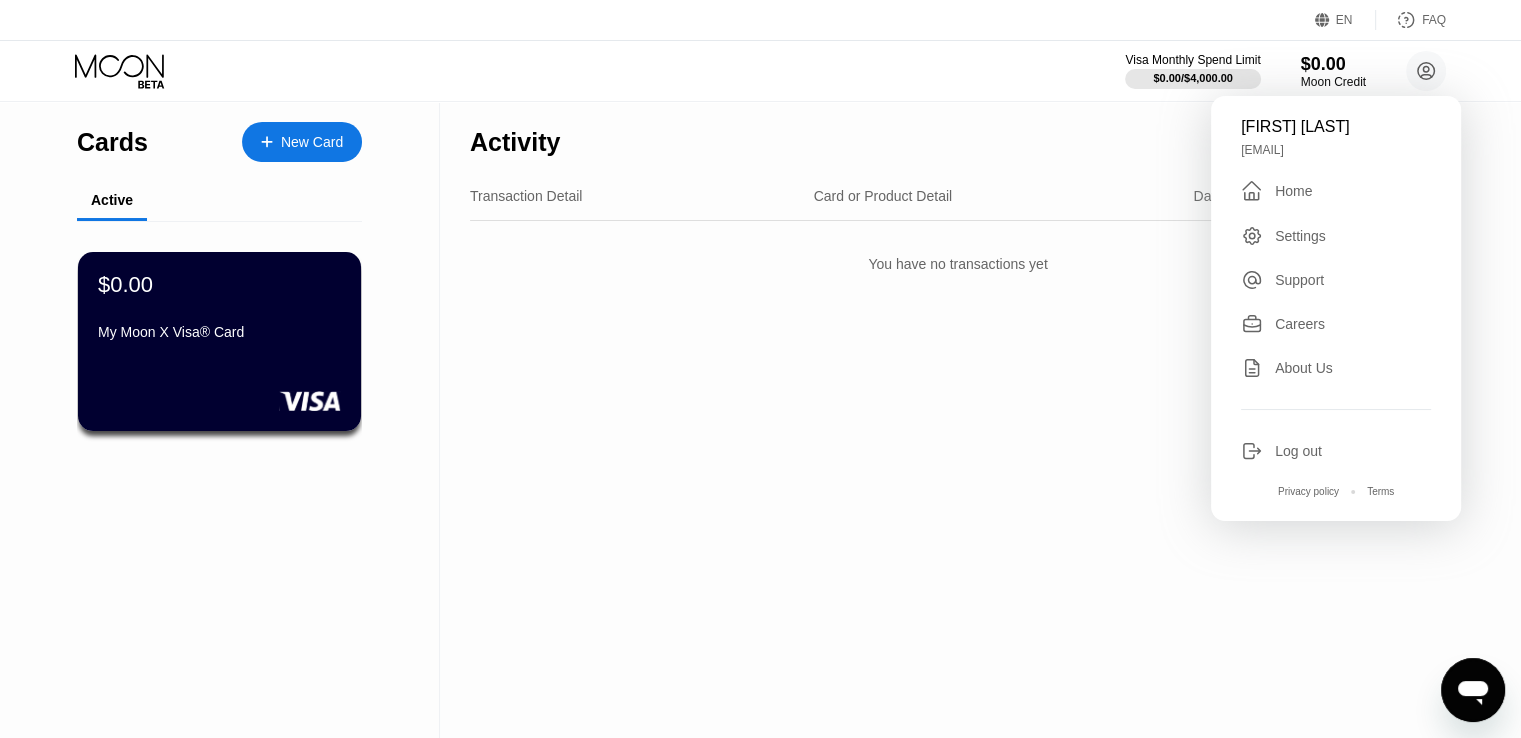 click on "Visa Monthly Spend Limit $0.00 / $4,000.00 $0.00 Moon Credit Mehran Sadeghi mehran5098@gmail.com  Home Settings Support Careers About Us Log out Privacy policy Terms" at bounding box center [760, 71] 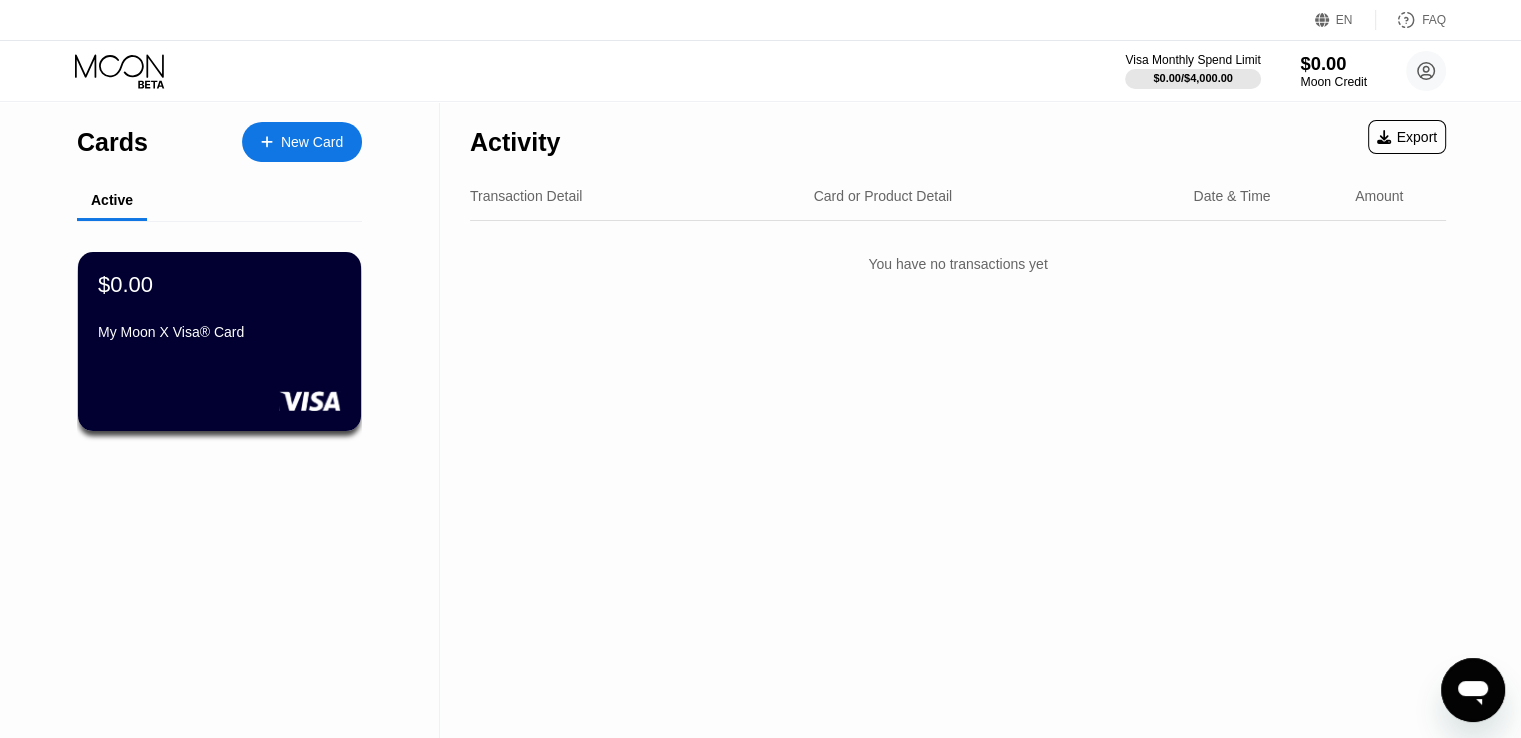 click on "$0.00" at bounding box center [1333, 63] 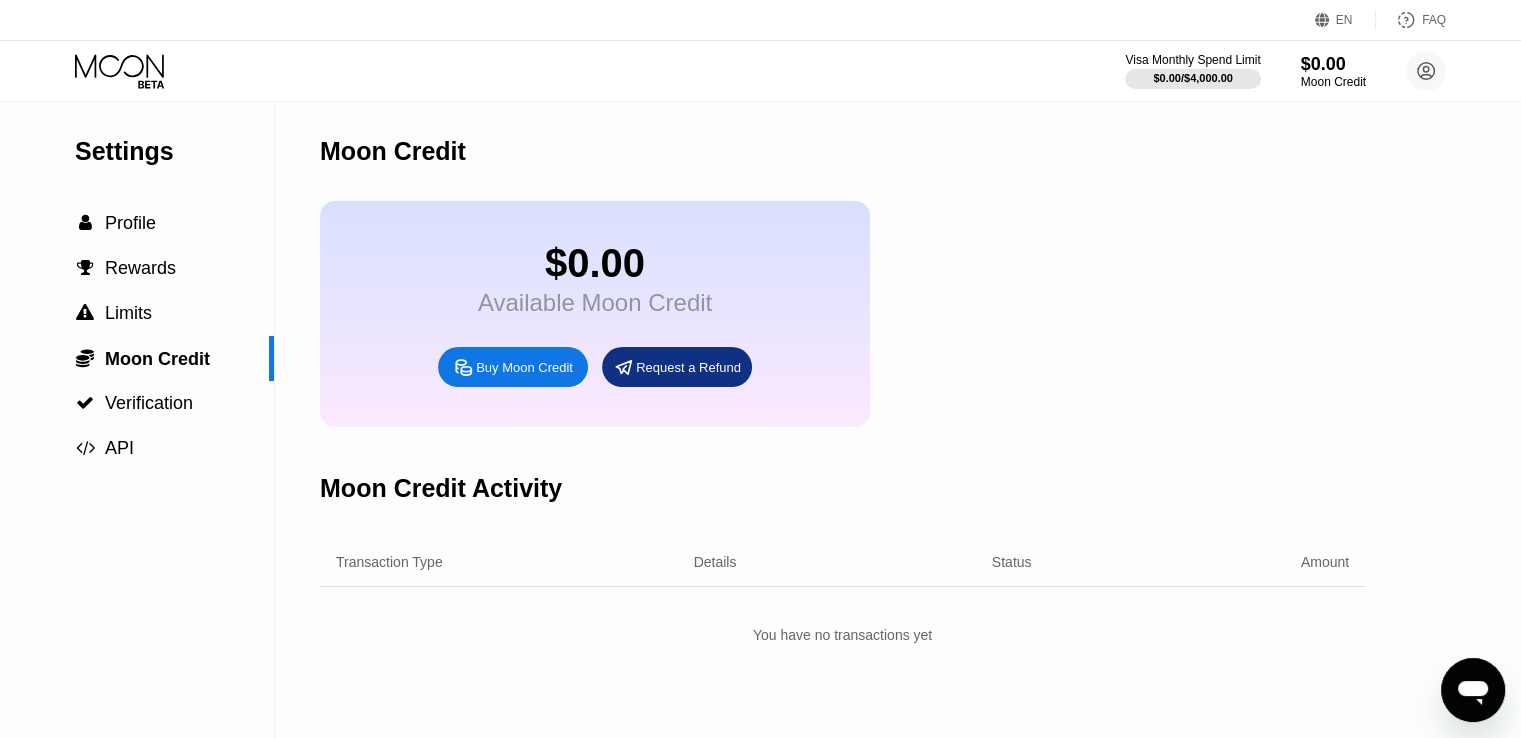click on "Buy Moon Credit" at bounding box center [524, 367] 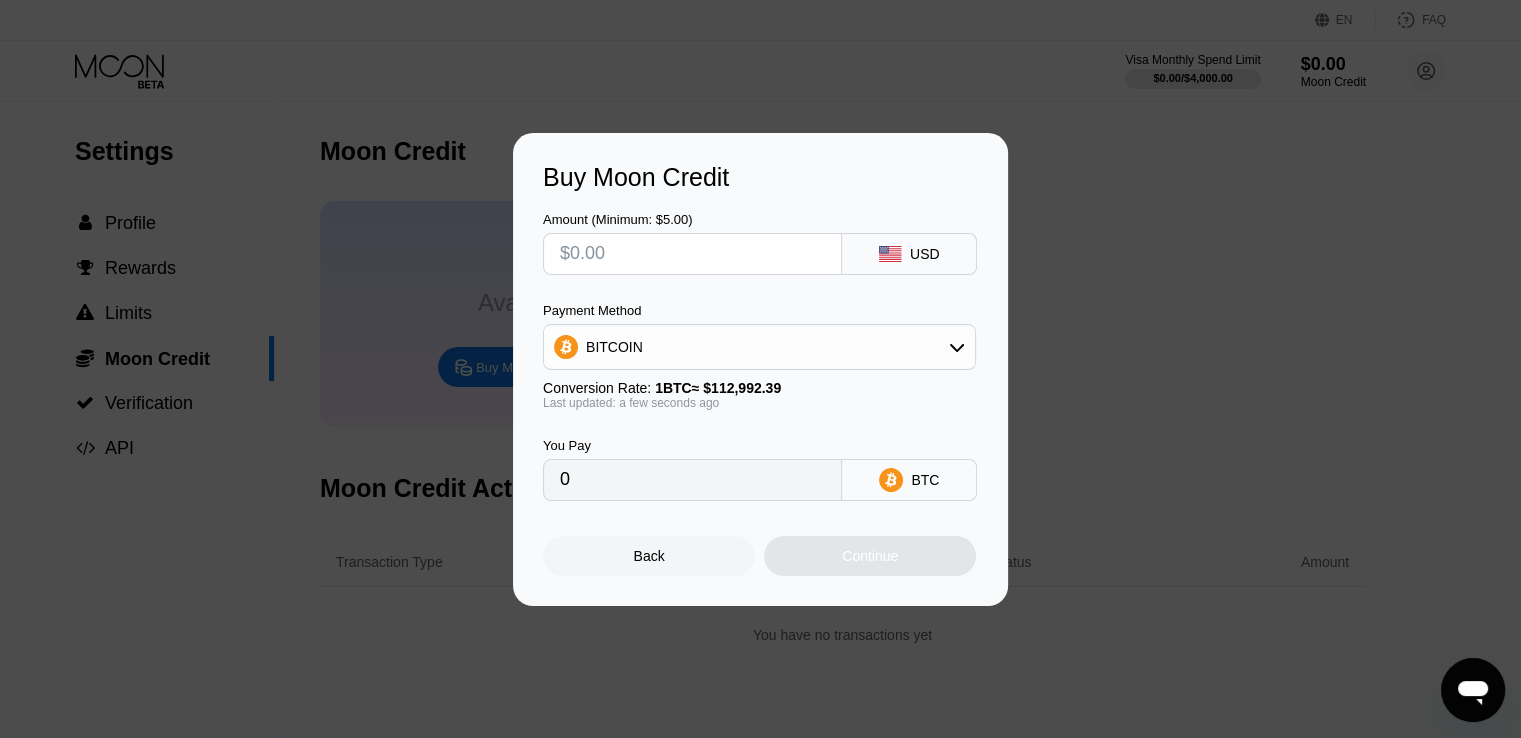 click at bounding box center (692, 254) 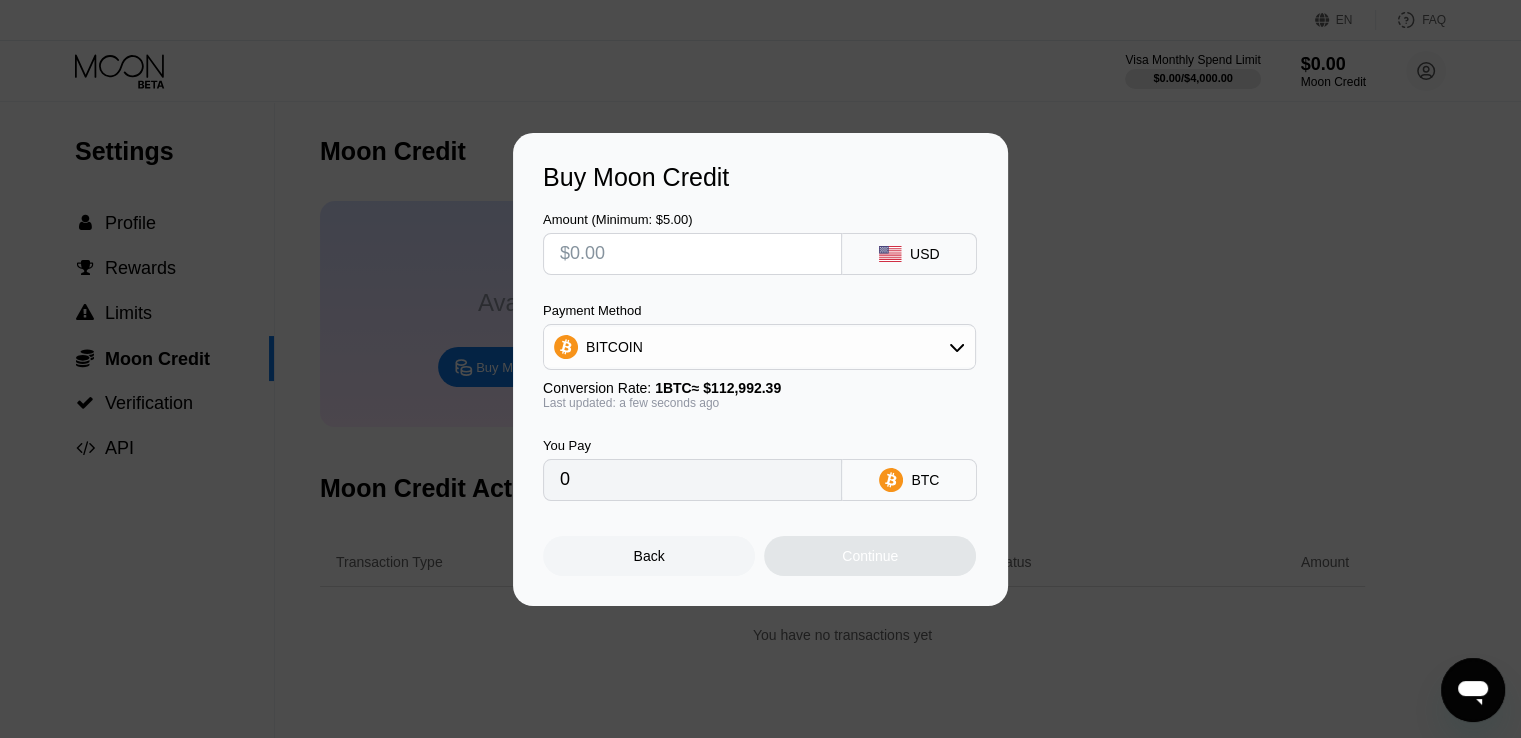 type on "$1" 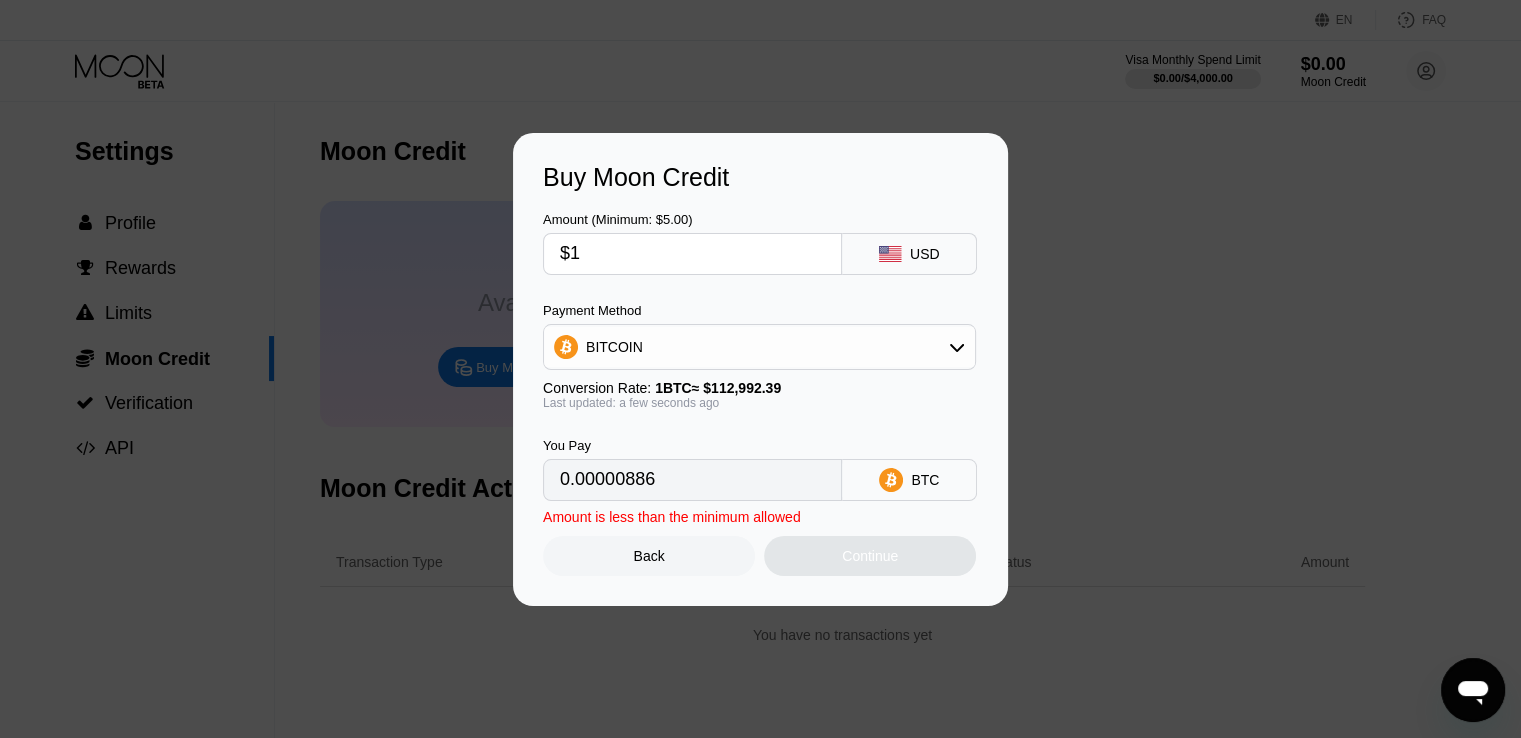 type on "0.00000886" 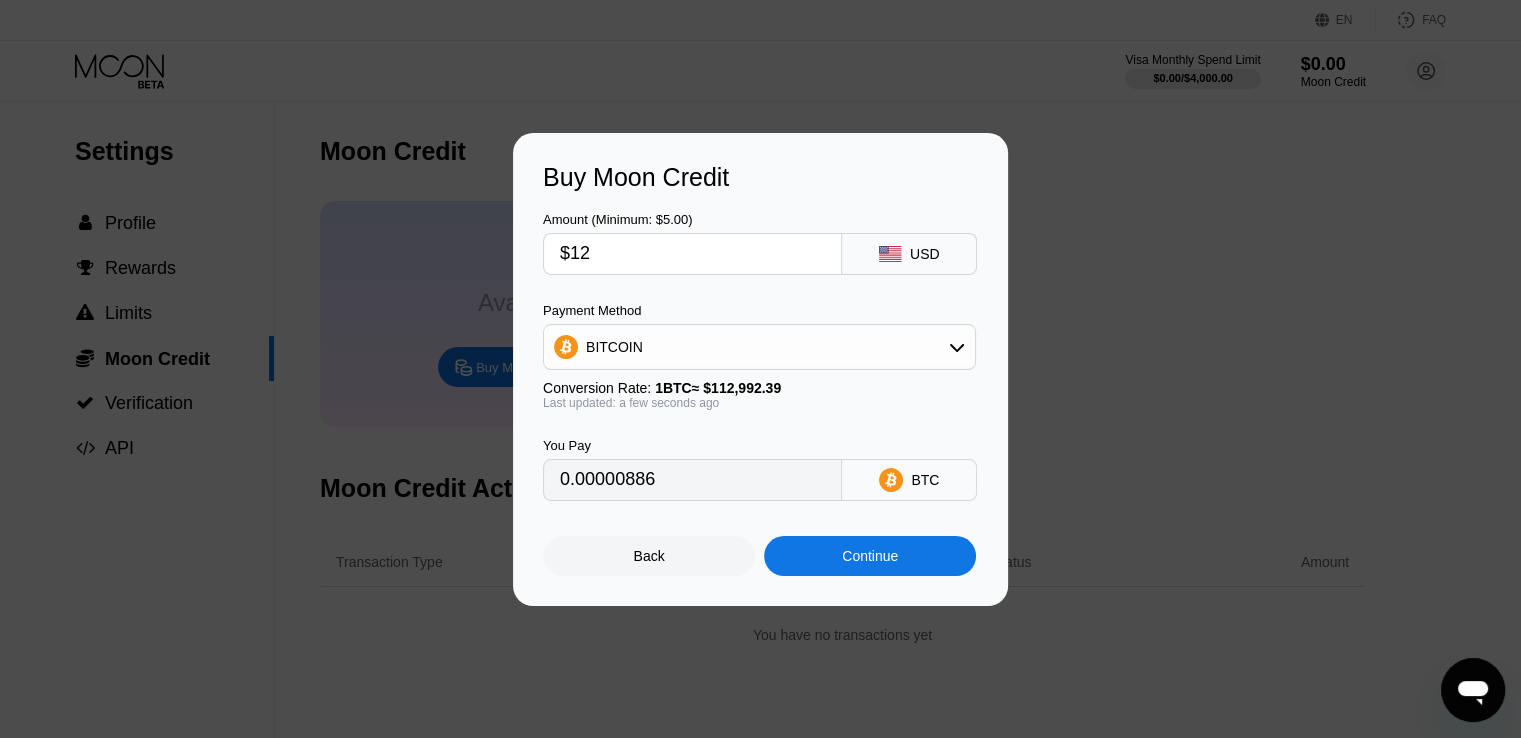 type on "0.00010621" 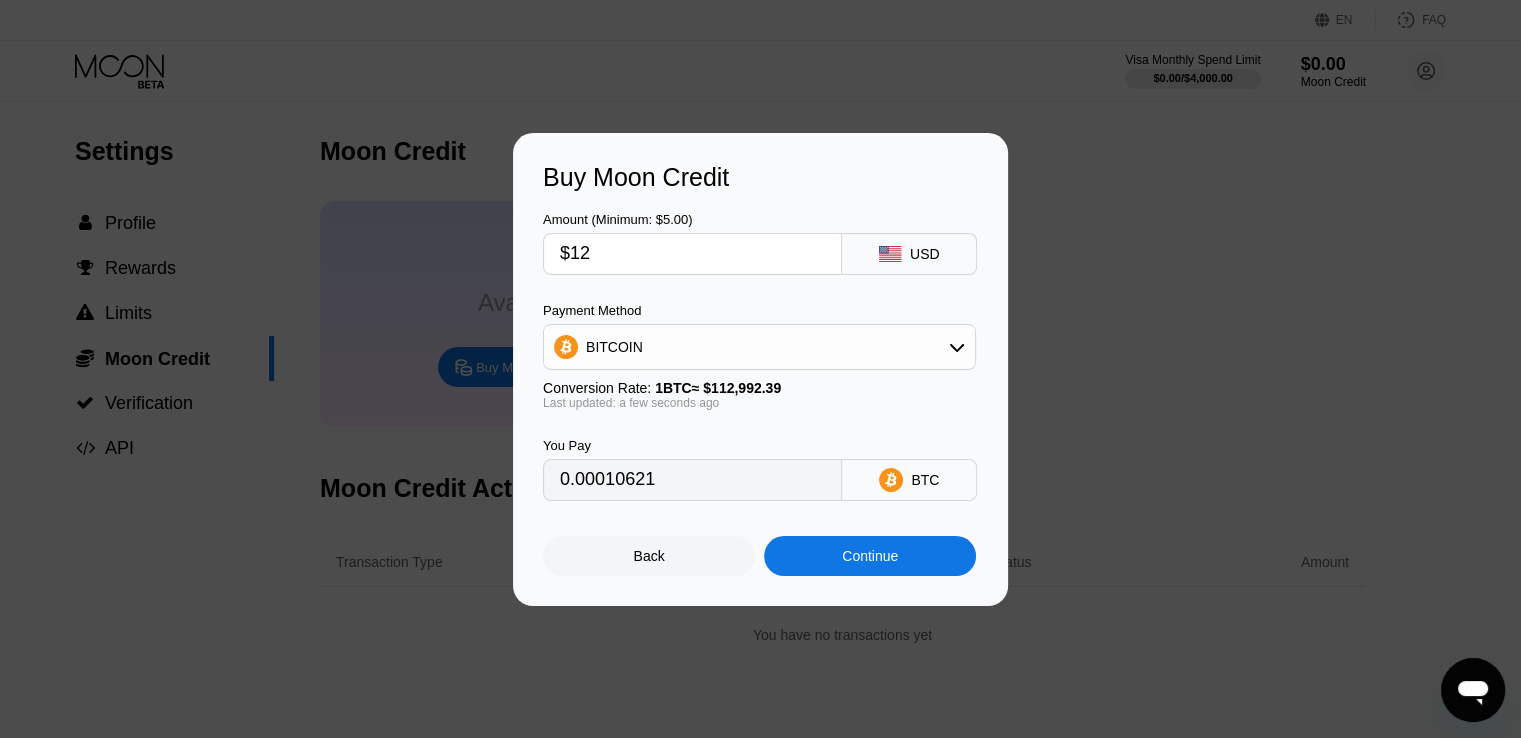 type on "$120" 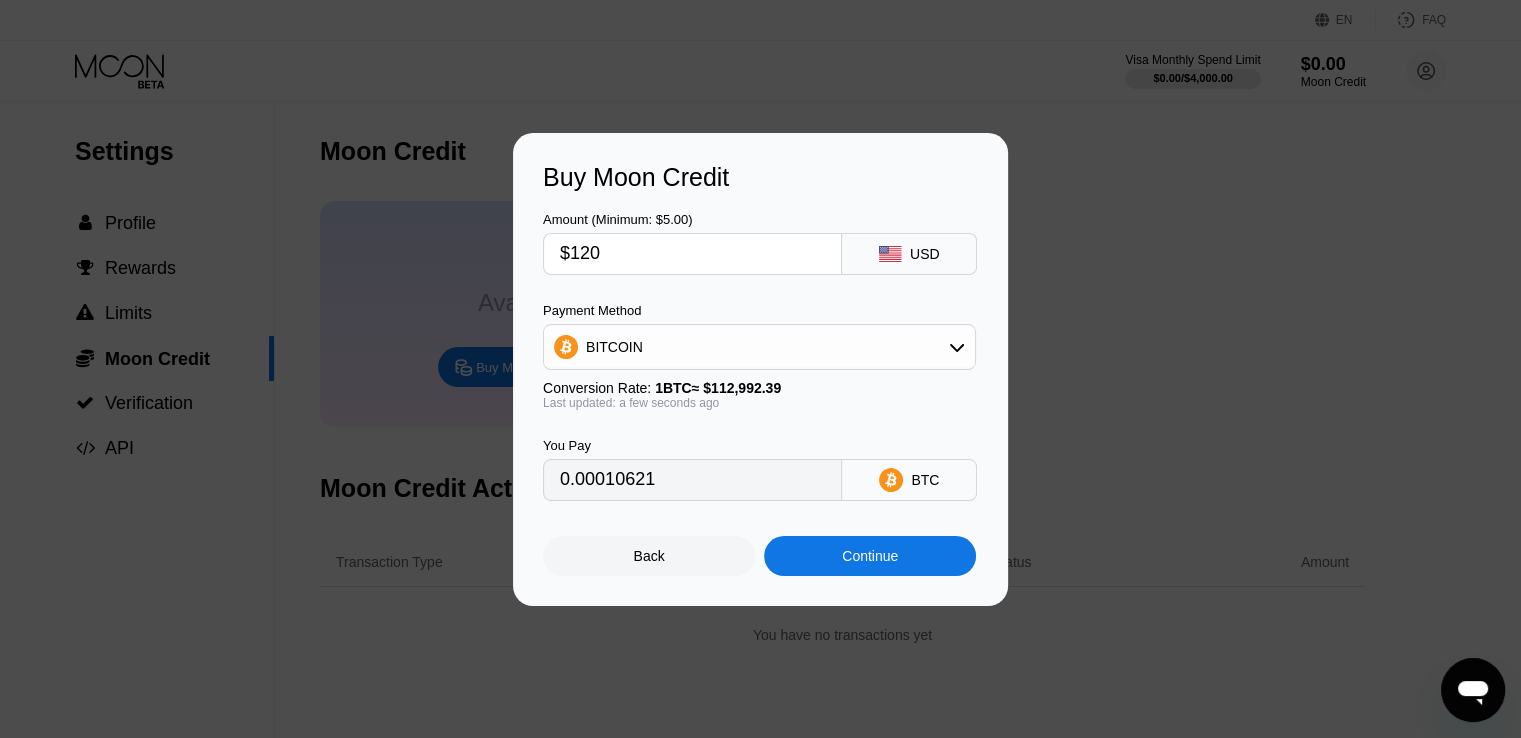 type on "0.00106202" 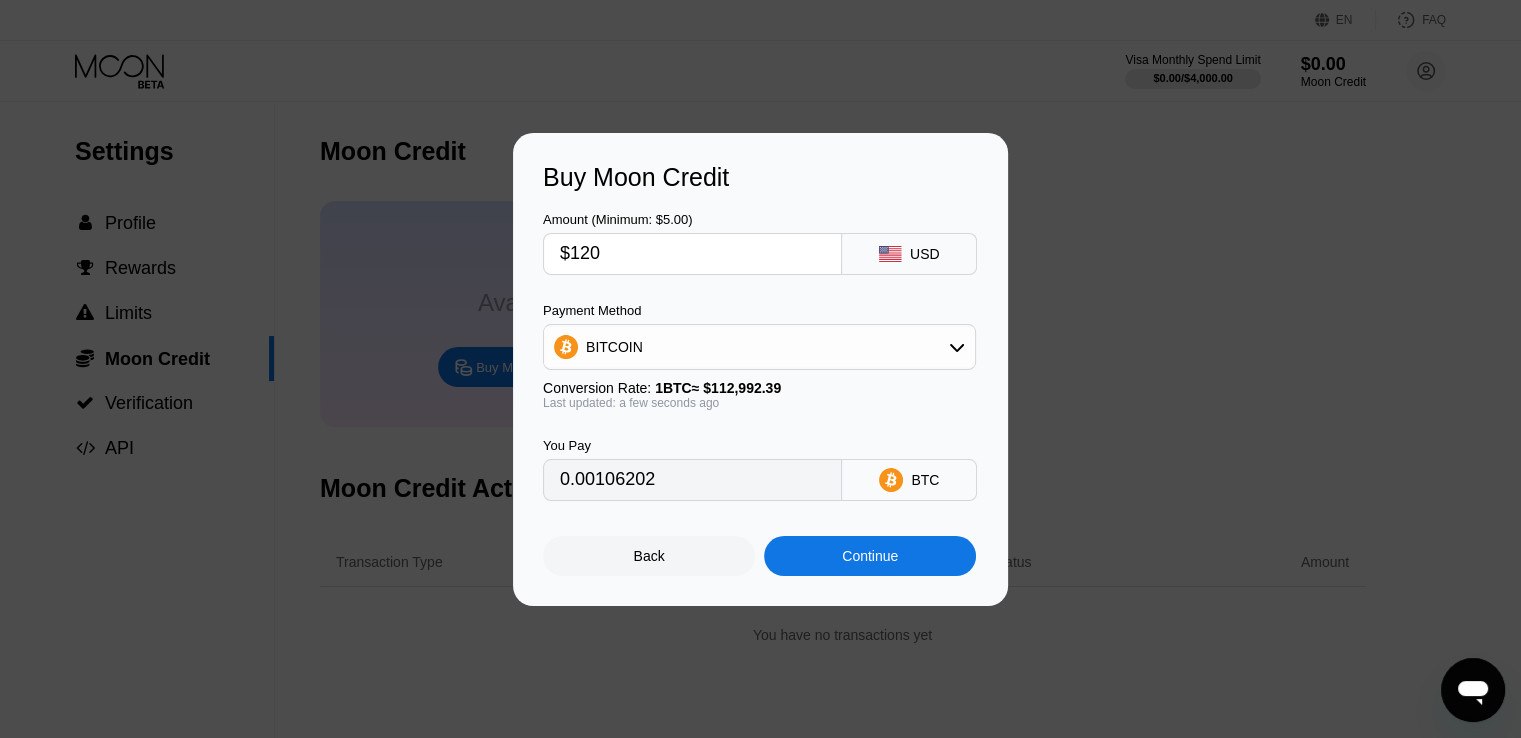 type on "$120" 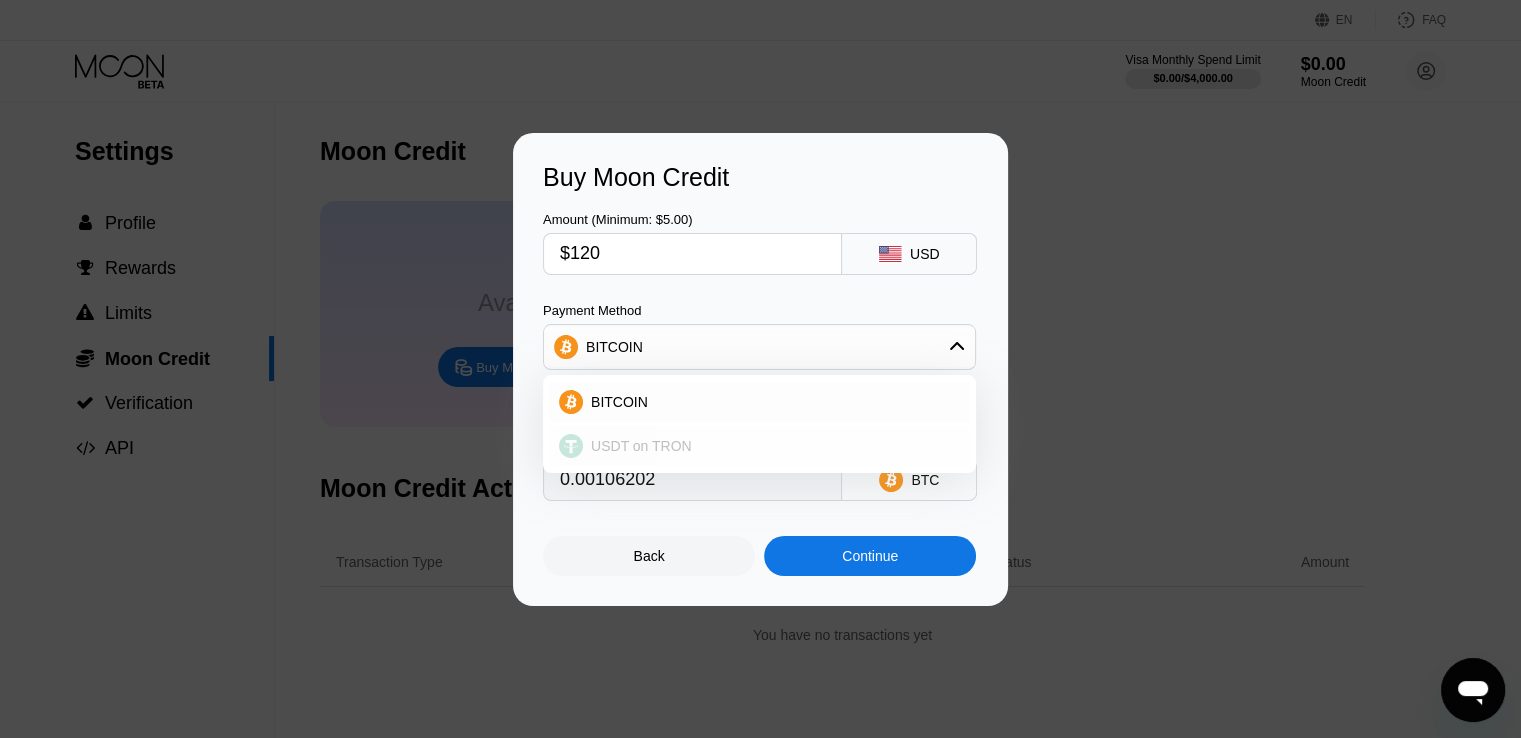 click on "USDT on TRON" at bounding box center [641, 446] 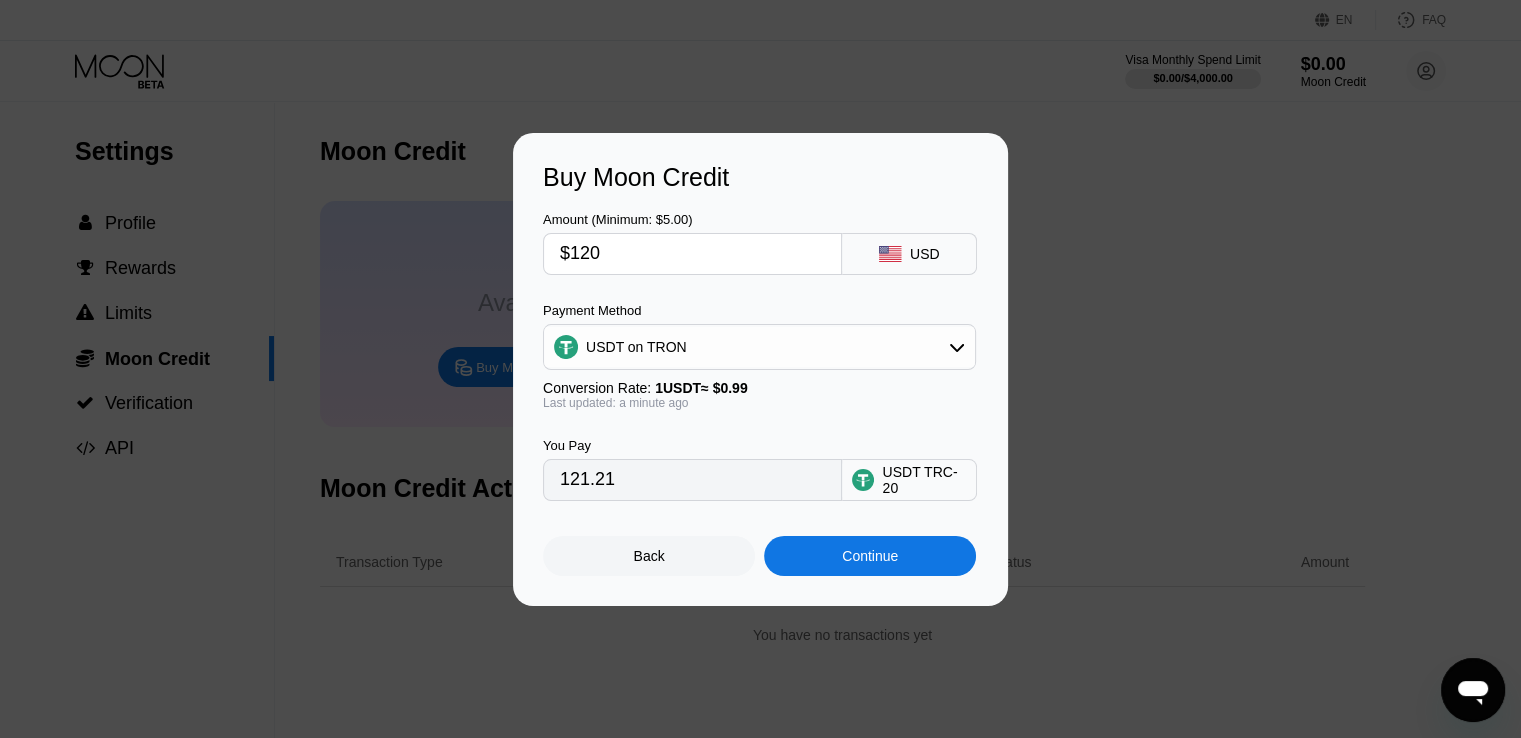 click on "$120" at bounding box center (692, 254) 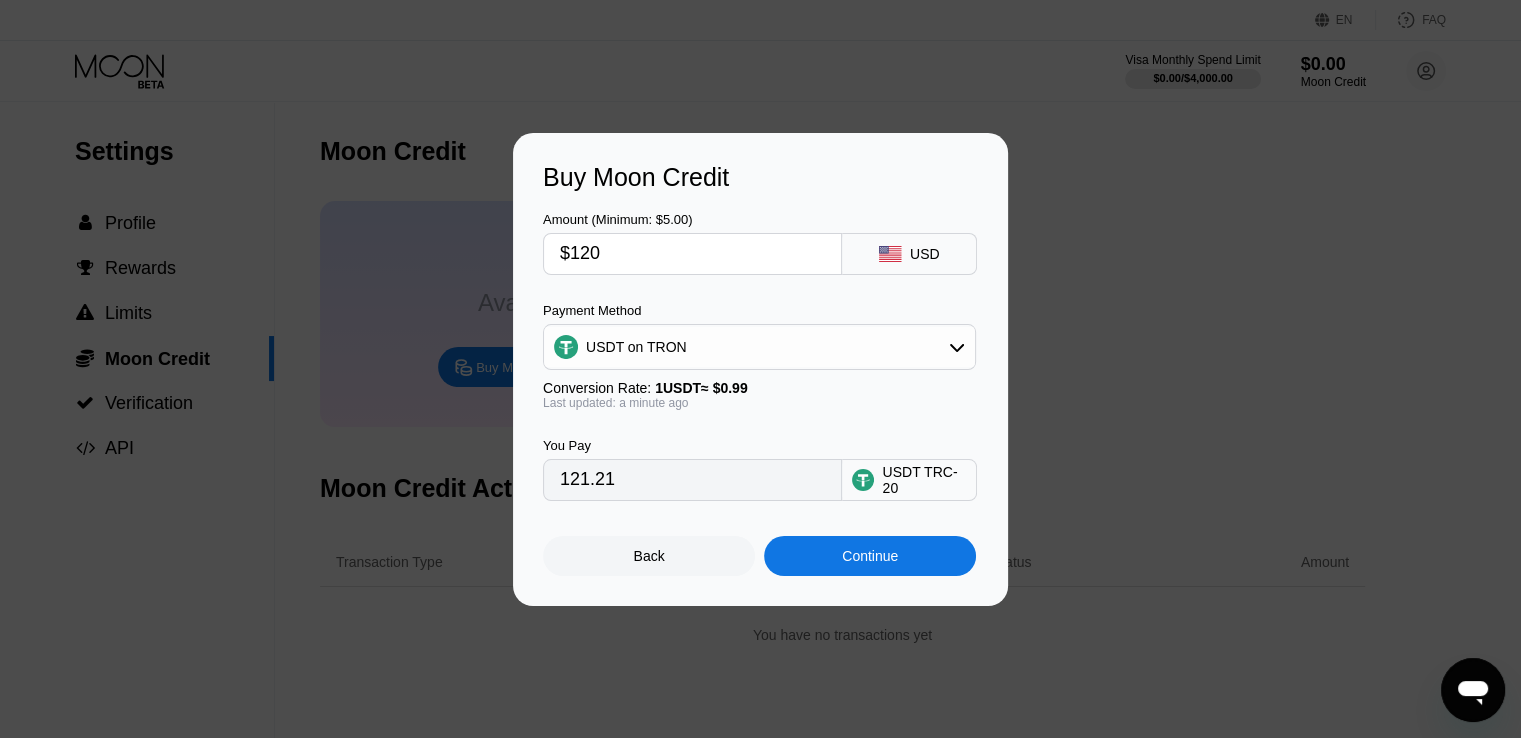 type on "$1" 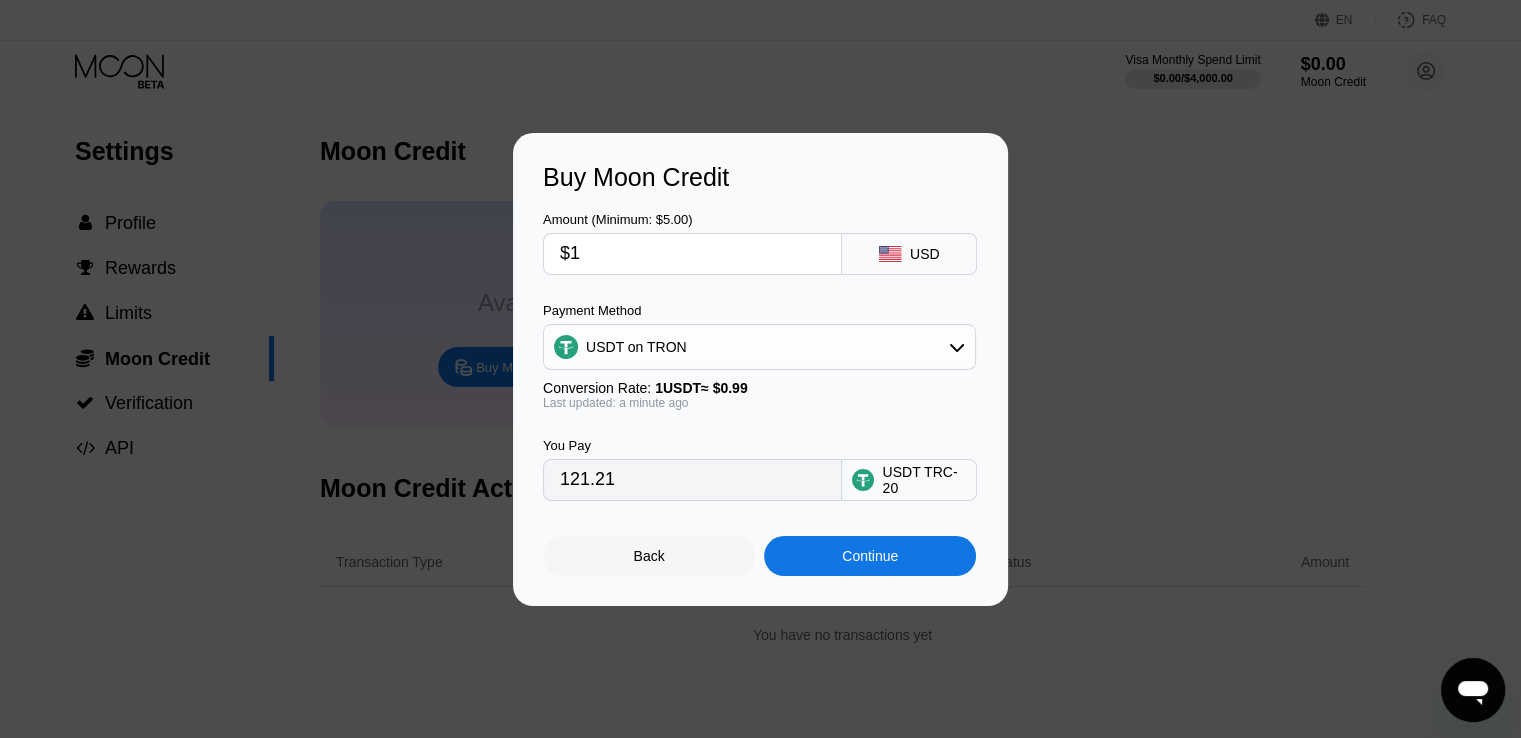 type on "1.01" 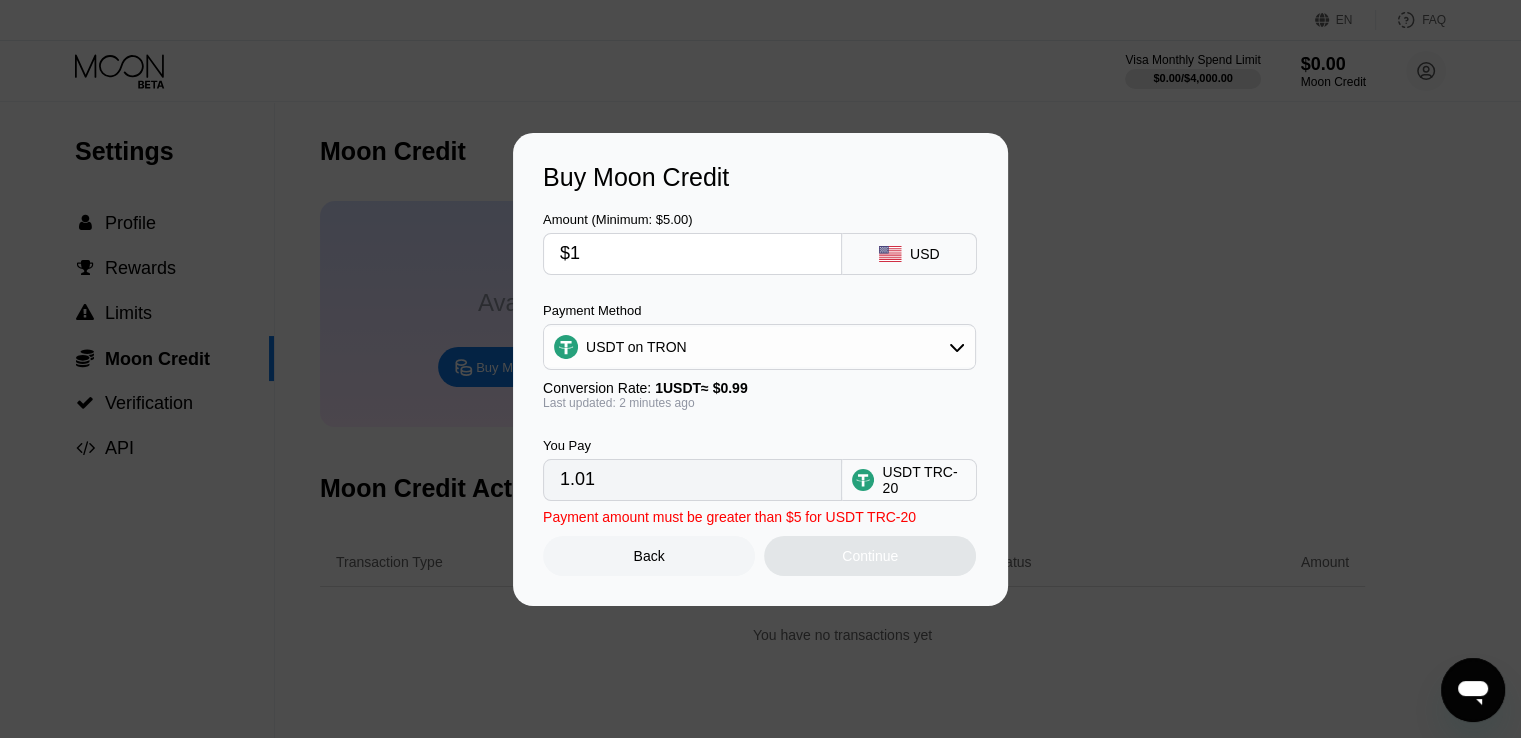 type on "$13" 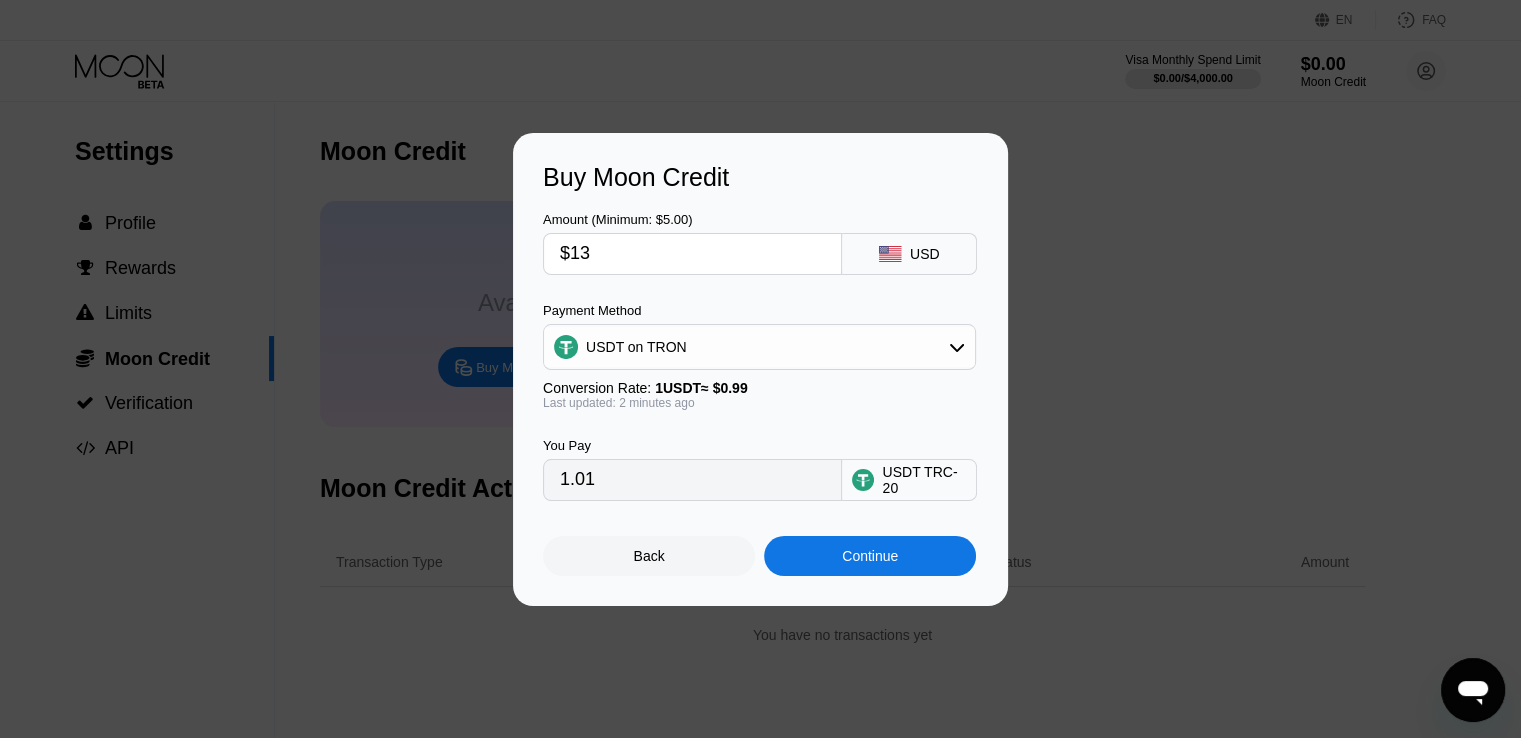 type on "13.13" 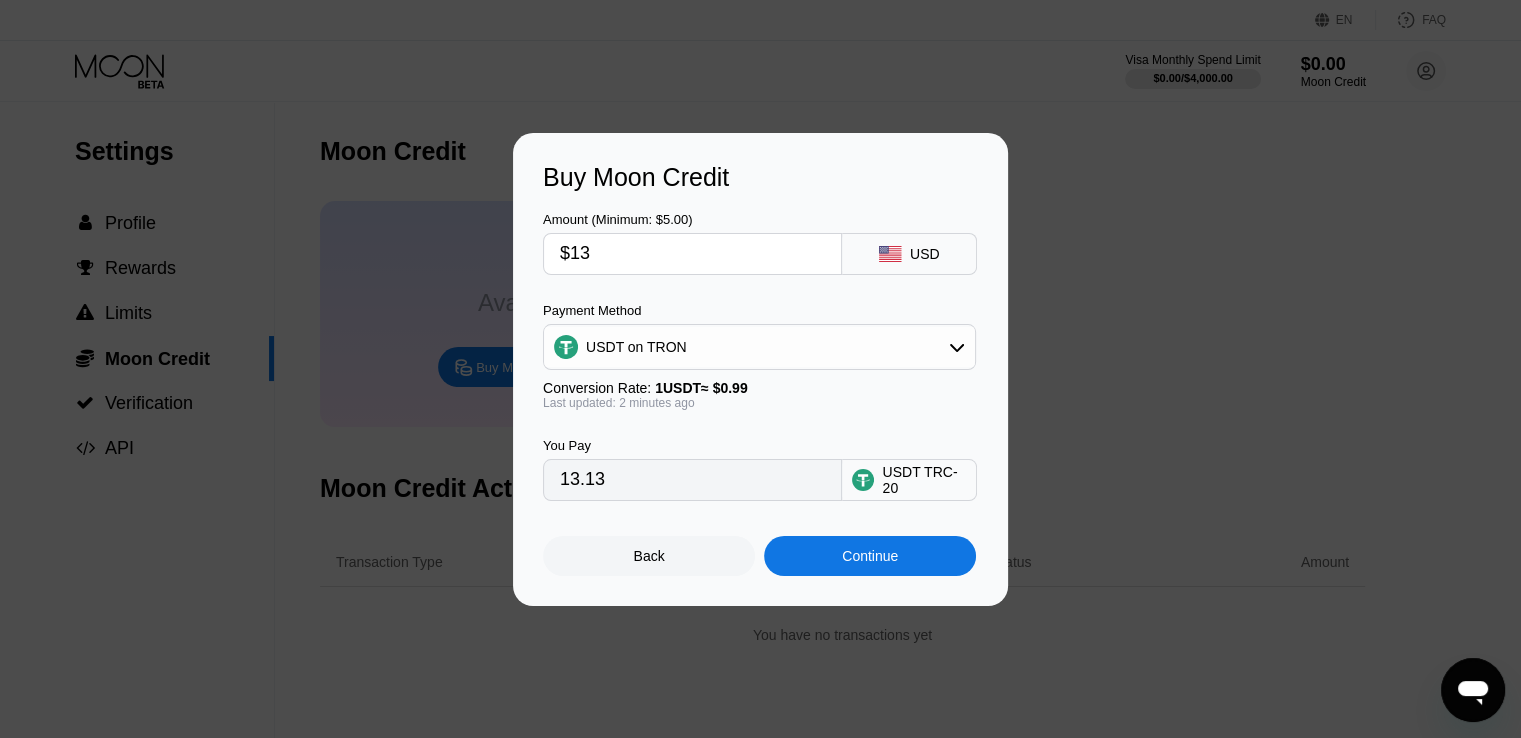 type on "$130" 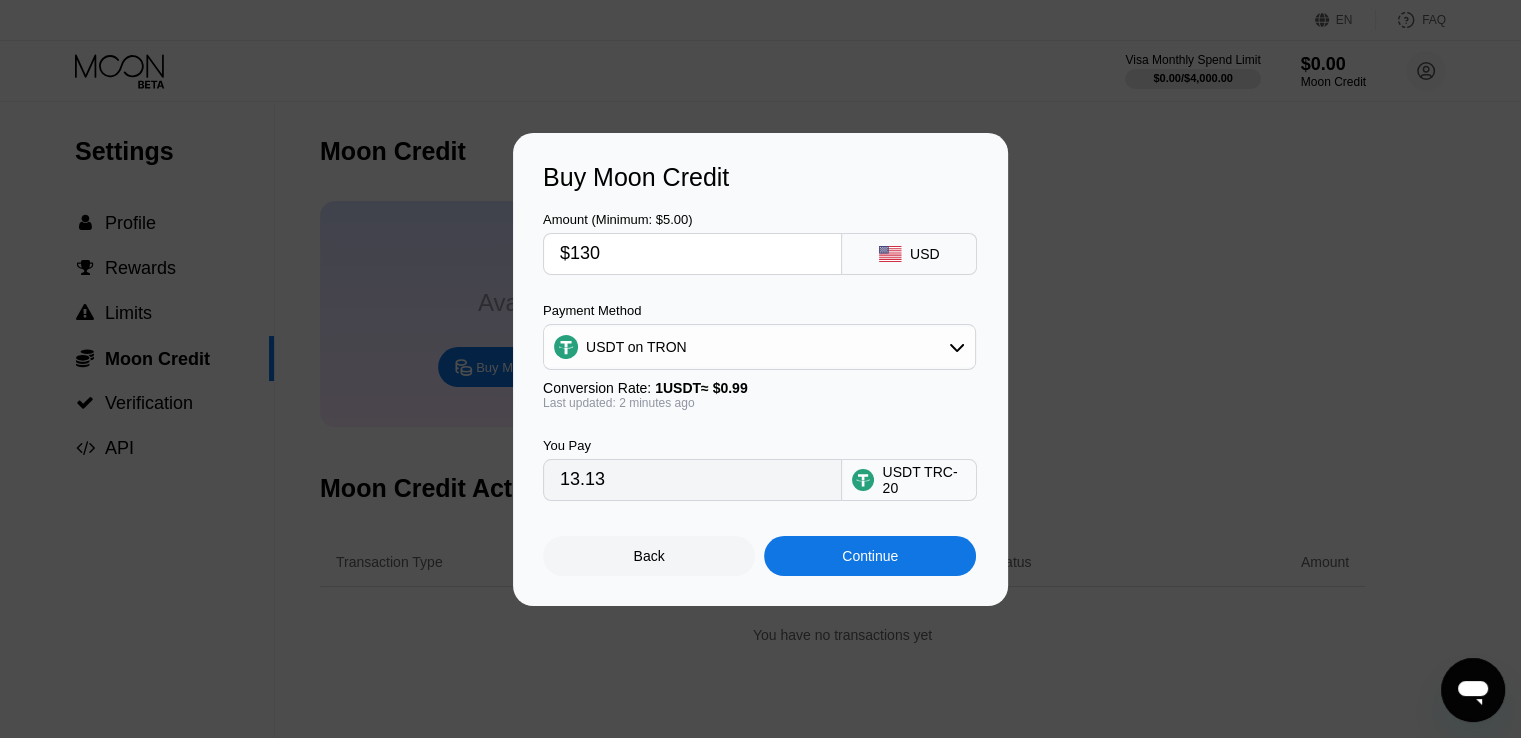 type on "131.31" 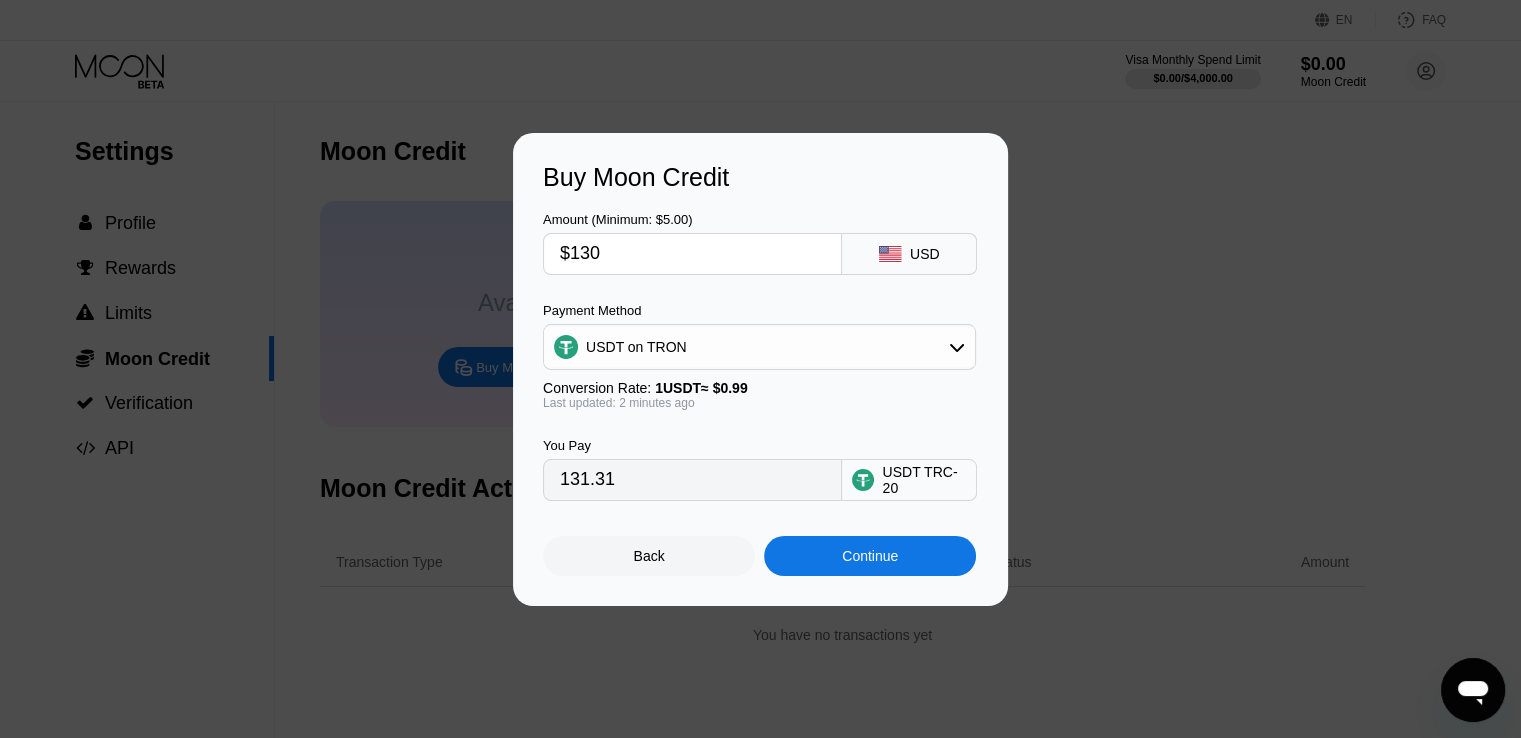 type on "$130" 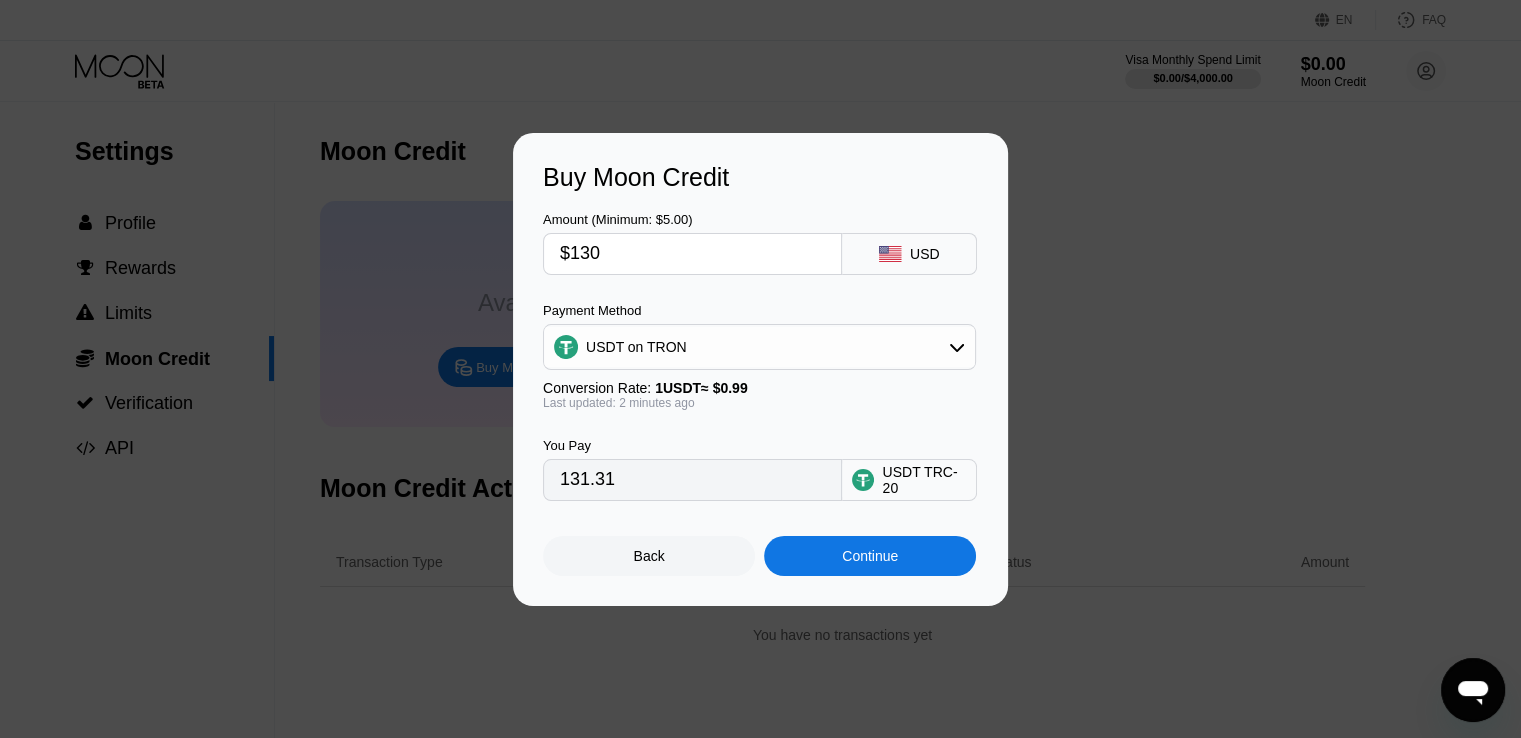 click on "Continue" at bounding box center [870, 556] 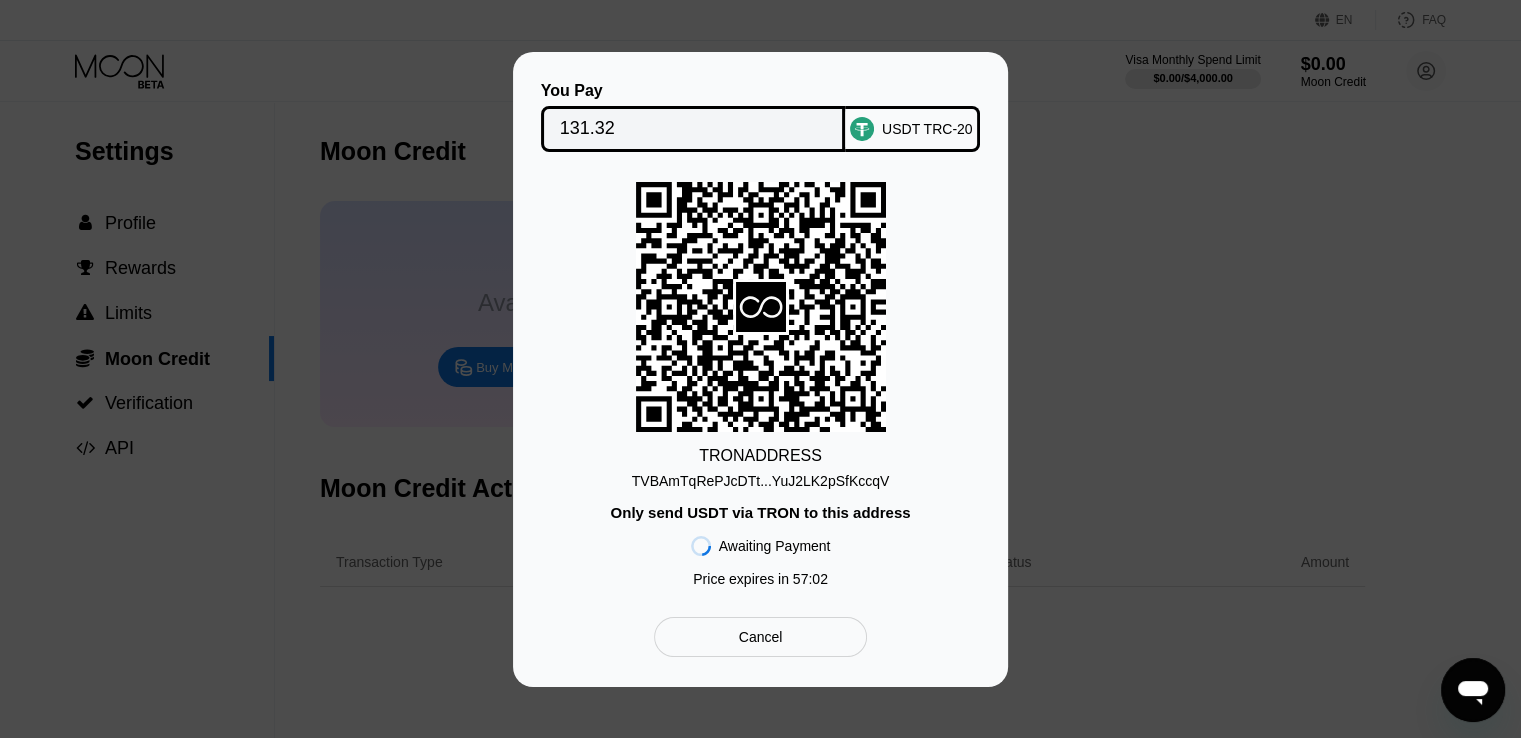 click on "TVBAmTqRePJcDTt...YuJ2LK2pSfKccqV" at bounding box center (761, 481) 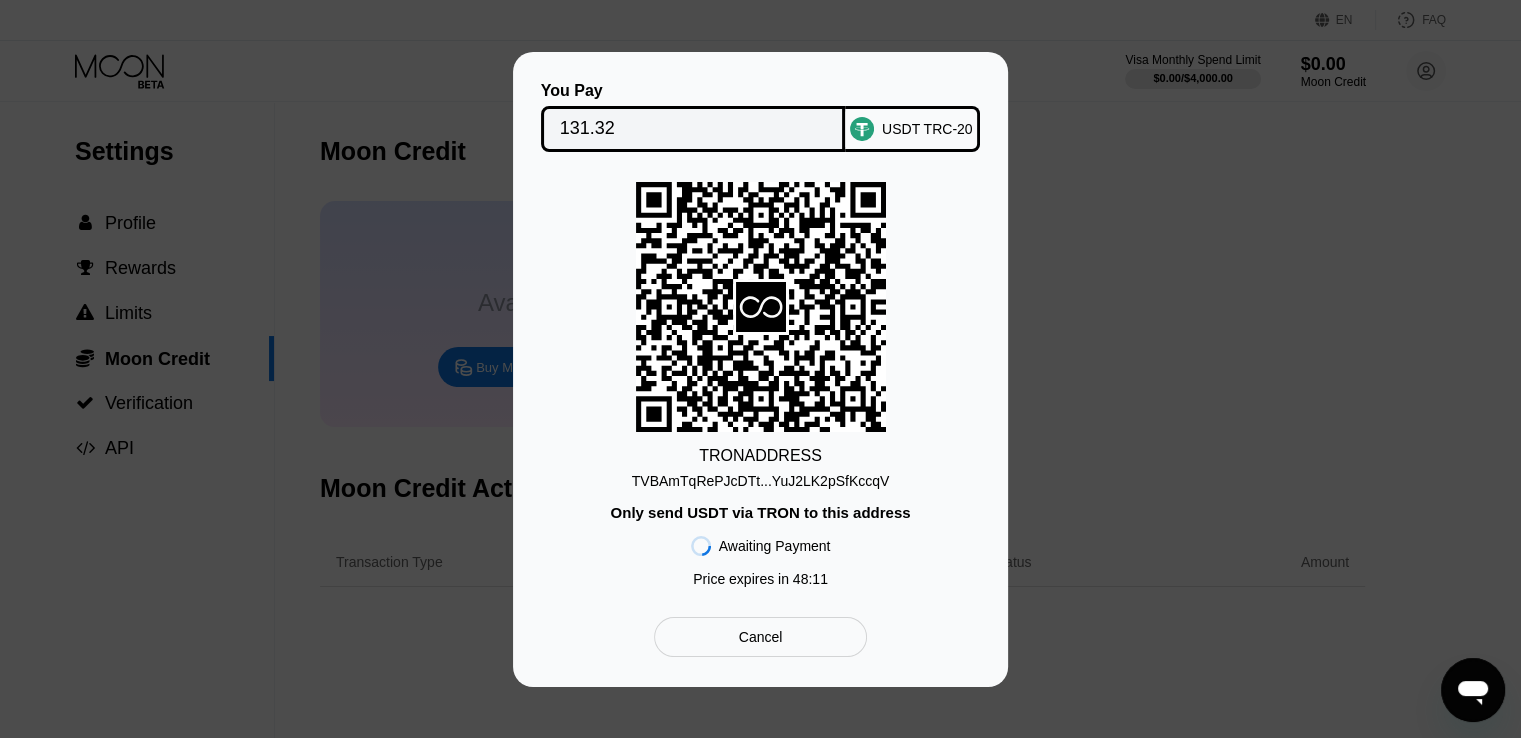 click on "TRON  ADDRESS TVBAmTqRePJcDTt...YuJ2LK2pSfKccqV Only send USDT via TRON to this address Awaiting Payment Price expires in   48 : 11" at bounding box center [760, 389] 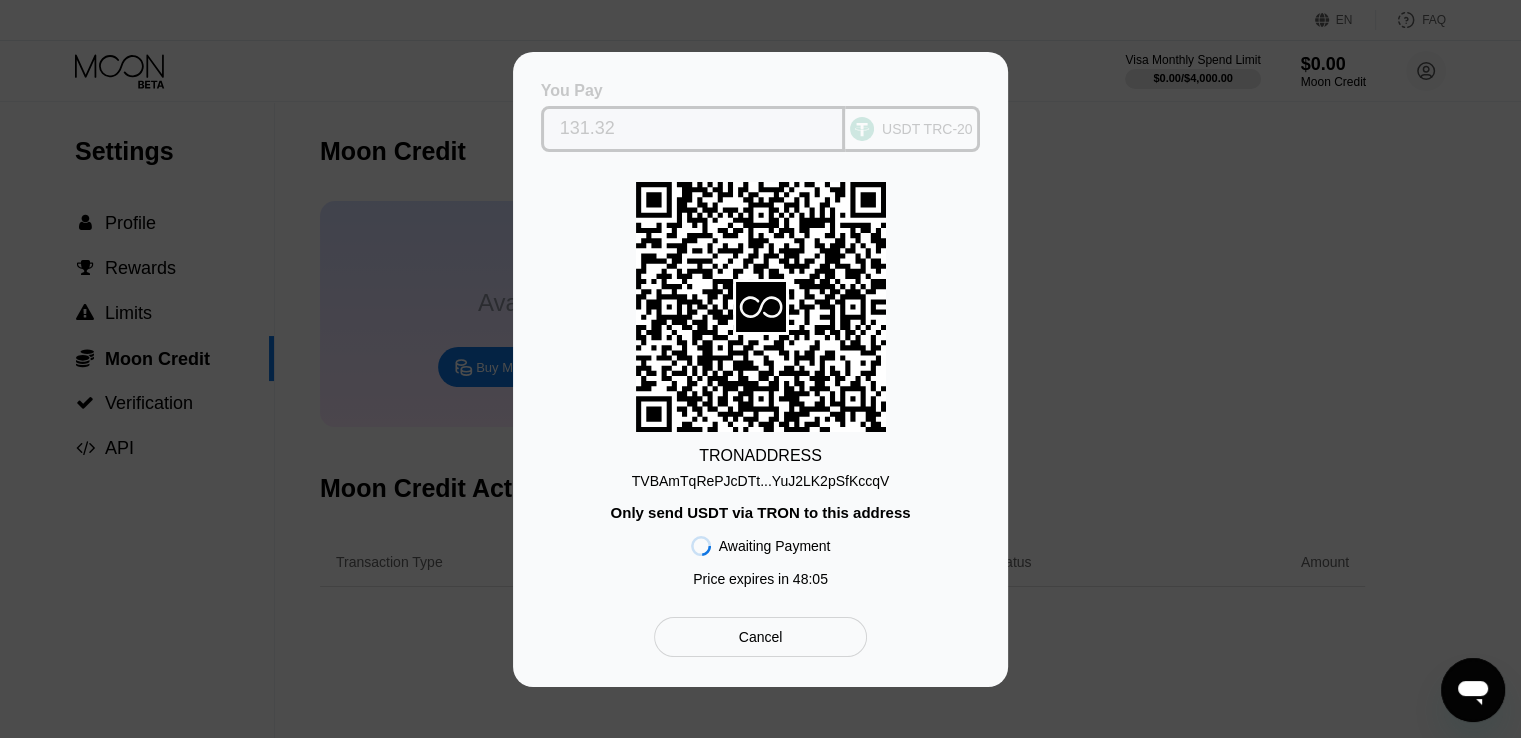 click on "USDT TRC-20" at bounding box center (927, 129) 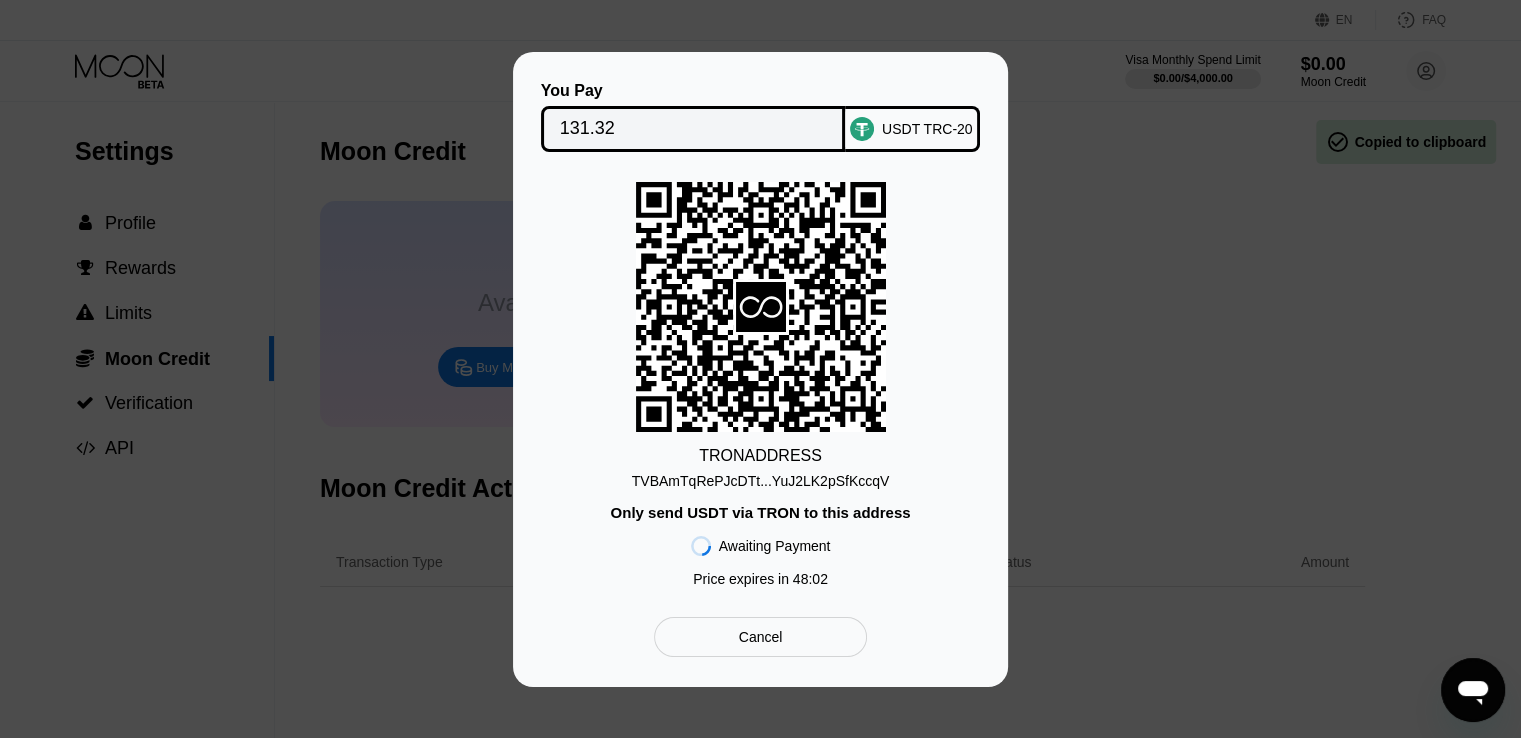 click on "USDT TRC-20" at bounding box center (927, 129) 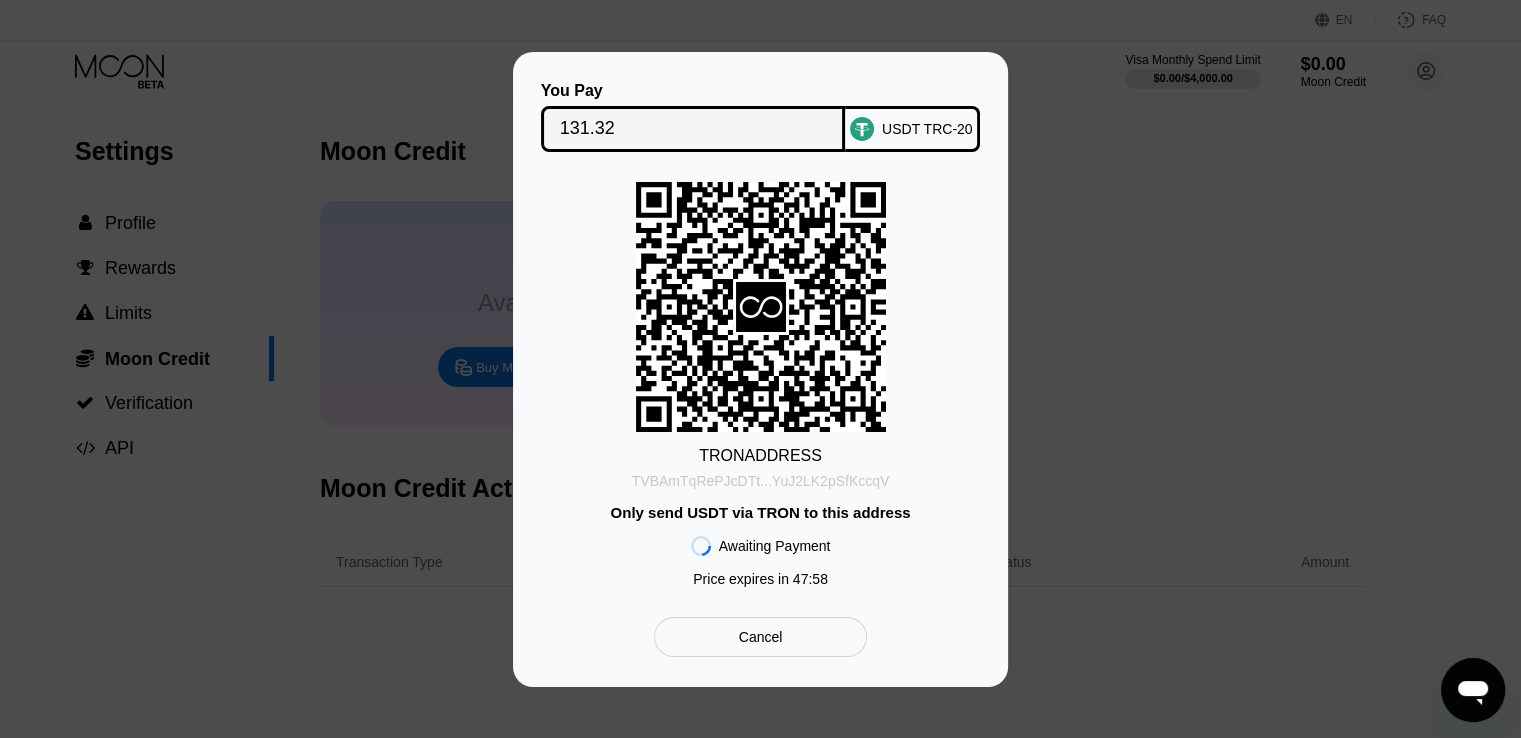 click on "TVBAmTqRePJcDTt...YuJ2LK2pSfKccqV" at bounding box center [761, 481] 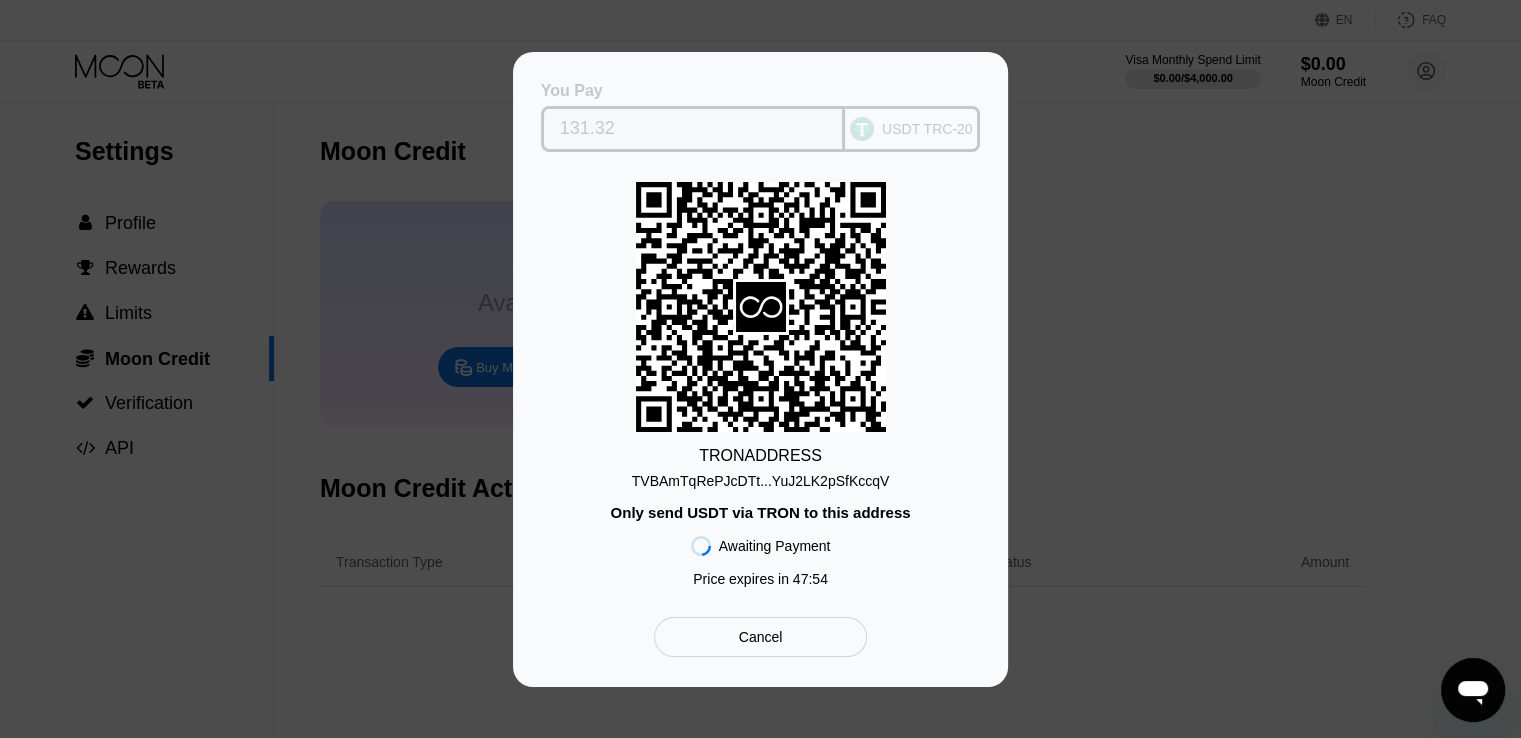 click on "USDT TRC-20" at bounding box center [912, 129] 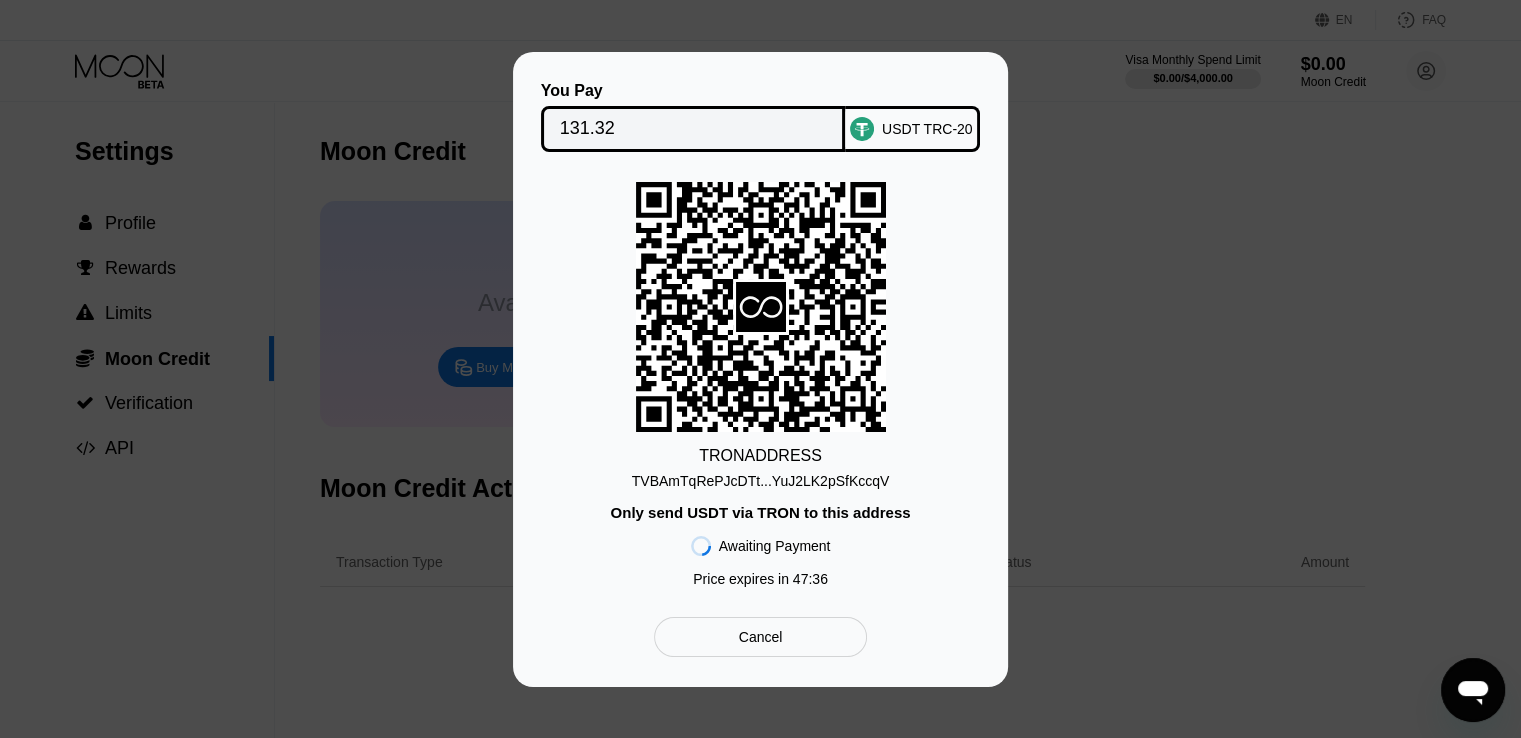 click on "TRON  ADDRESS" at bounding box center (760, 456) 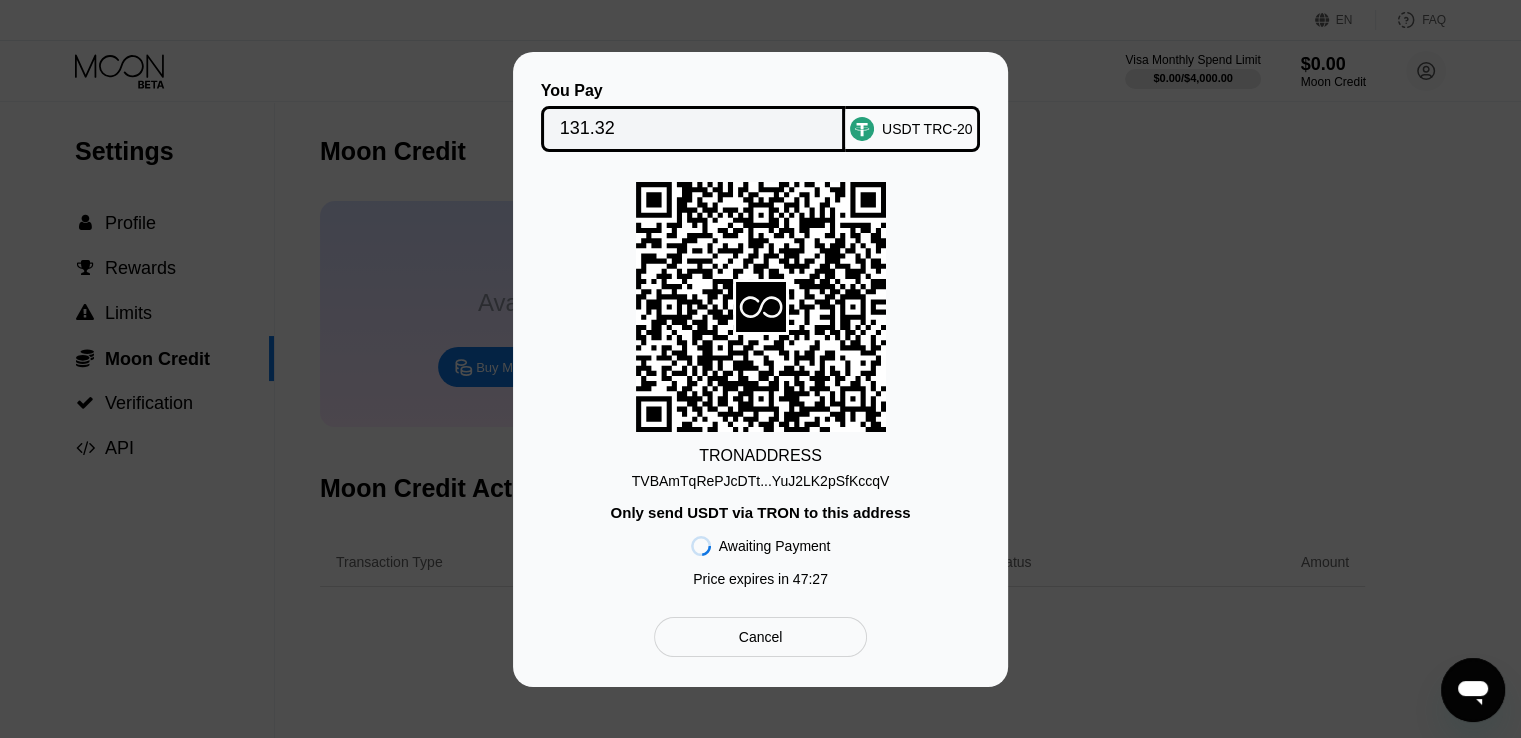 click on "You Pay 131.32 USDT TRC-20 TRON  ADDRESS TVBAmTqRePJcDTt...YuJ2LK2pSfKccqV Only send USDT via TRON to this address Awaiting Payment Price expires in   47 : 27 Cancel" at bounding box center [760, 369] 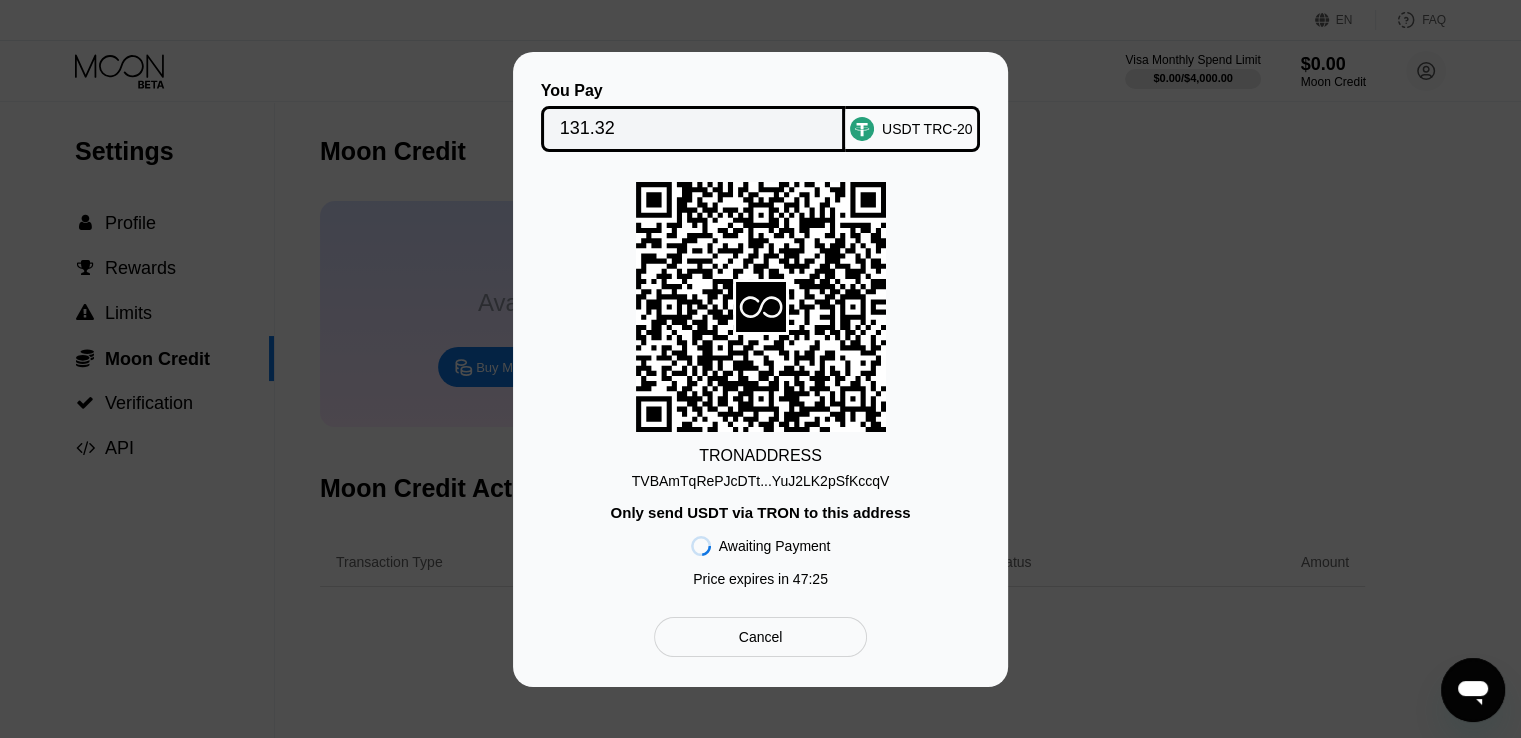 click on "You Pay 131.32 USDT TRC-20 TRON  ADDRESS TVBAmTqRePJcDTt...YuJ2LK2pSfKccqV Only send USDT via TRON to this address Awaiting Payment Price expires in   47 : 25 Cancel" at bounding box center (760, 369) 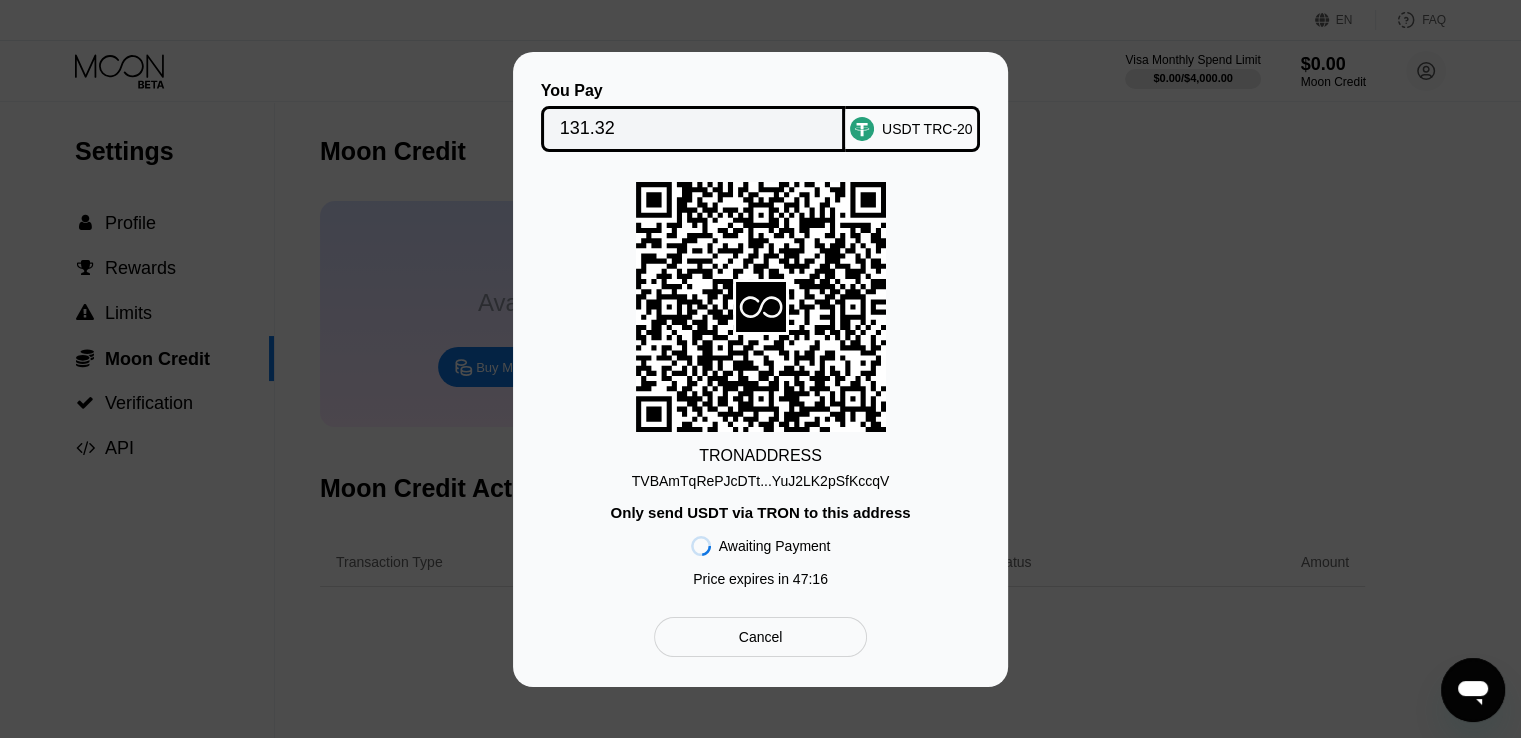 click on "TRON  ADDRESS TVBAmTqRePJcDTt...YuJ2LK2pSfKccqV Only send USDT via TRON to this address Awaiting Payment Price expires in   47 : 16" at bounding box center [760, 389] 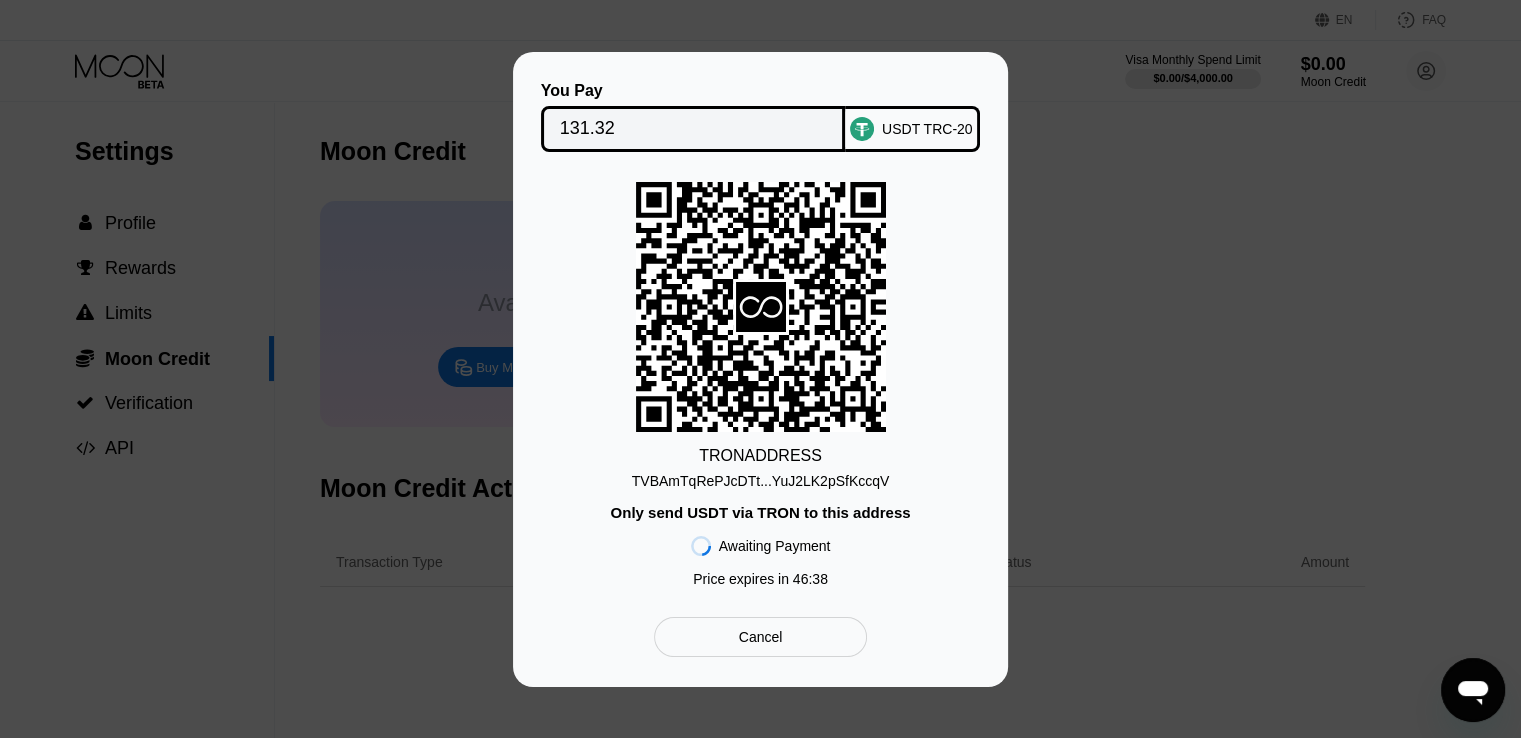 click on "You Pay 131.32 USDT TRC-20 TRON  ADDRESS TVBAmTqRePJcDTt...YuJ2LK2pSfKccqV Only send USDT via TRON to this address Awaiting Payment Price expires in   46 : 38 Cancel" at bounding box center (760, 369) 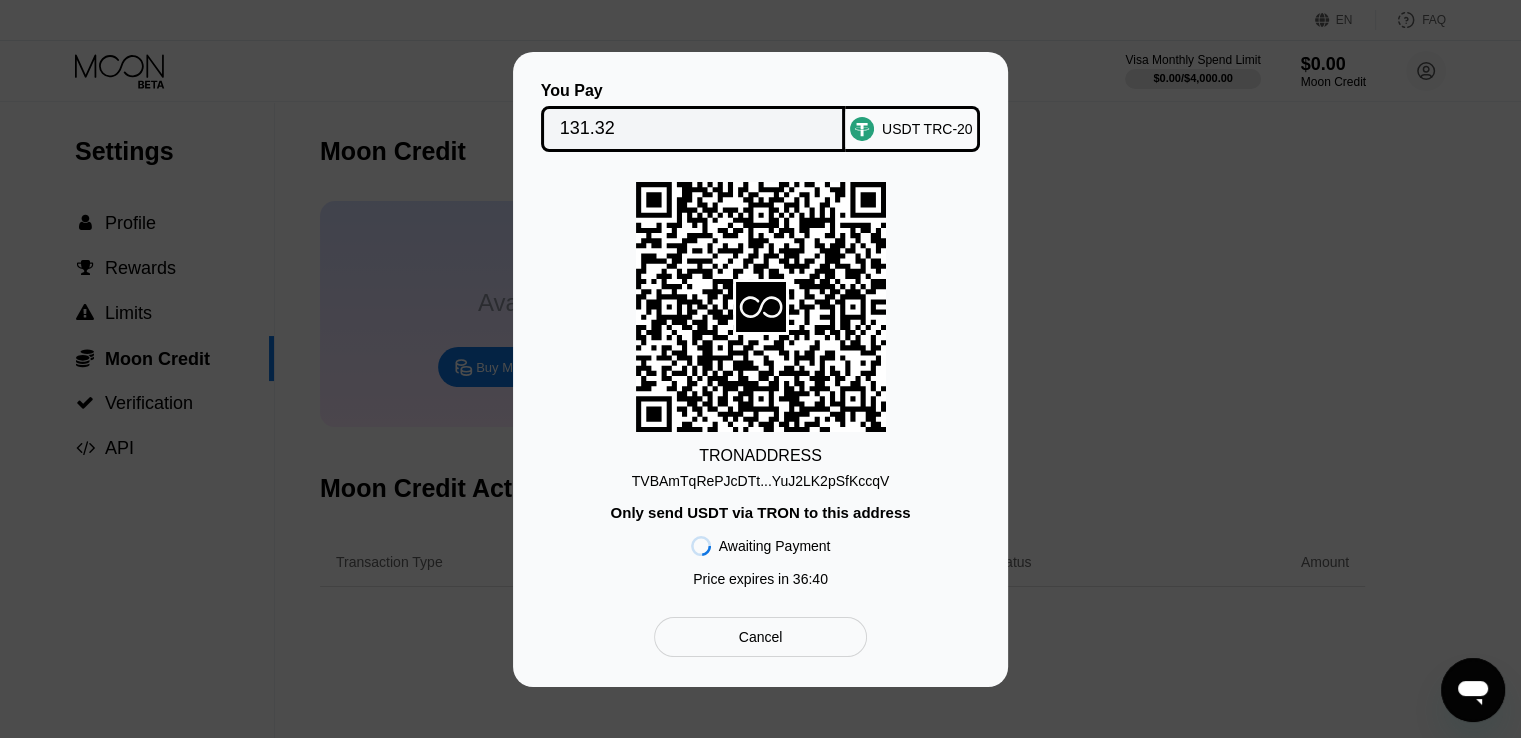 click on "You Pay 131.32 USDT TRC-20 TRON  ADDRESS TVBAmTqRePJcDTt...YuJ2LK2pSfKccqV Only send USDT via TRON to this address Awaiting Payment Price expires in   36 : 40 Cancel" at bounding box center (760, 369) 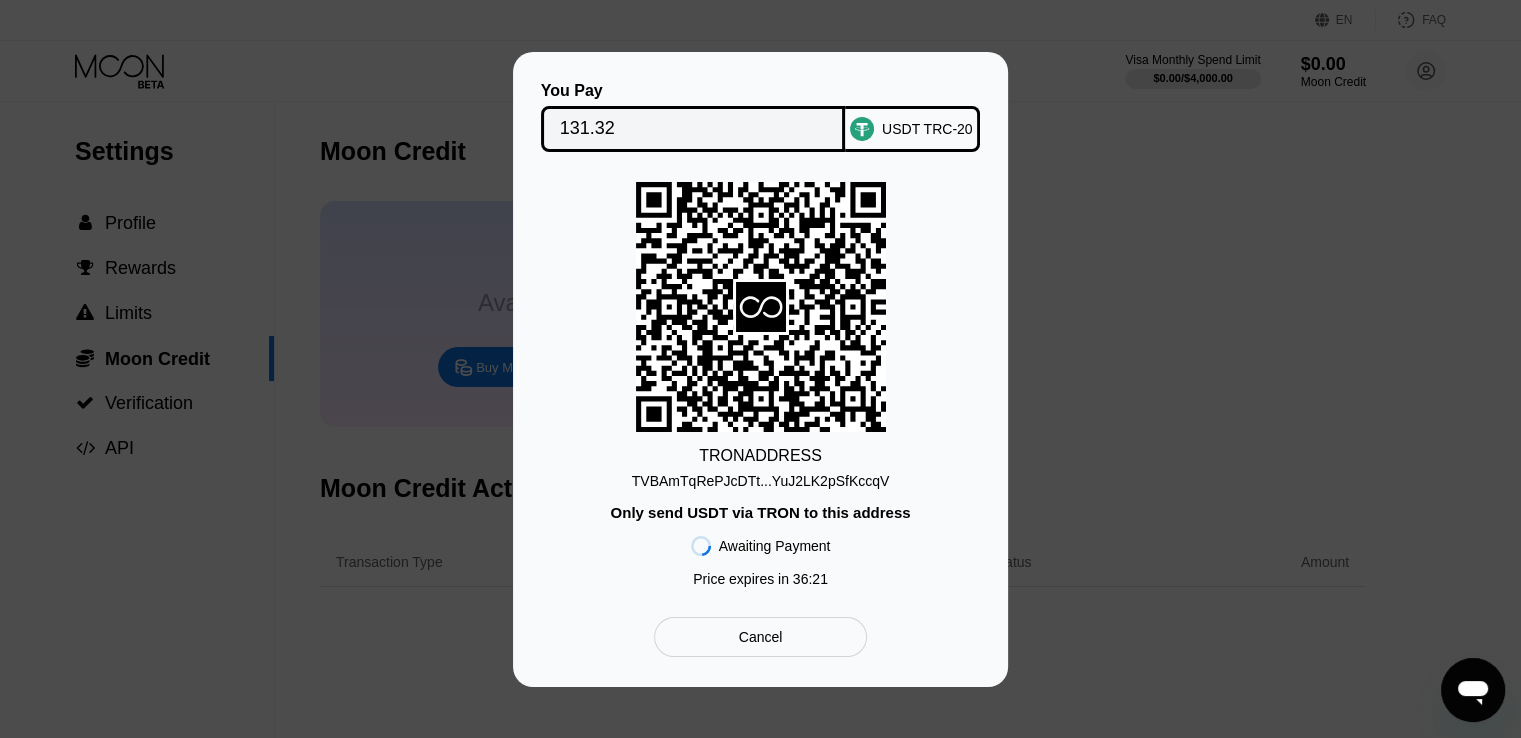 click on "You Pay 131.32 USDT TRC-20 TRON  ADDRESS TVBAmTqRePJcDTt...YuJ2LK2pSfKccqV Only send USDT via TRON to this address Awaiting Payment Price expires in   36 : 21 Cancel" at bounding box center (760, 369) 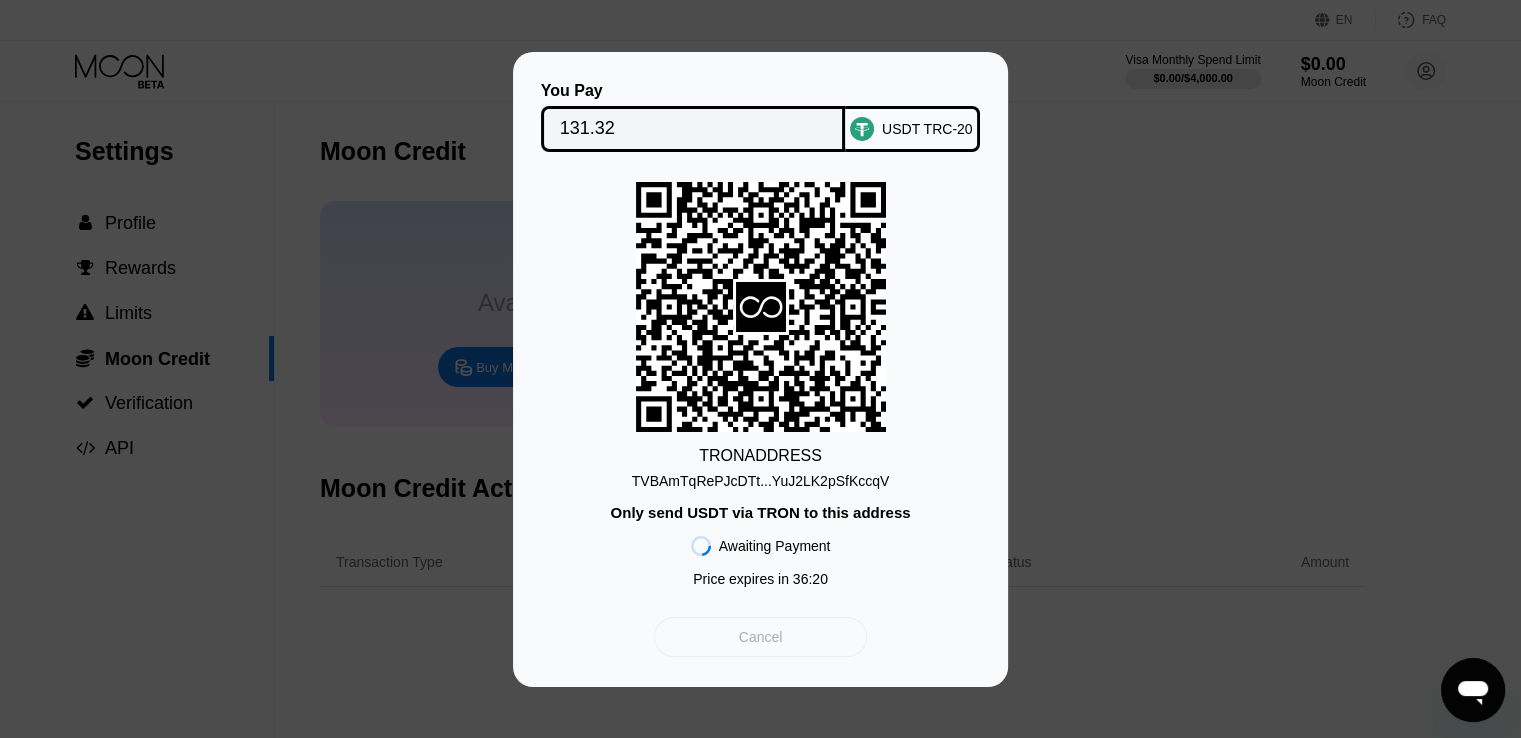 click on "Cancel" at bounding box center (760, 637) 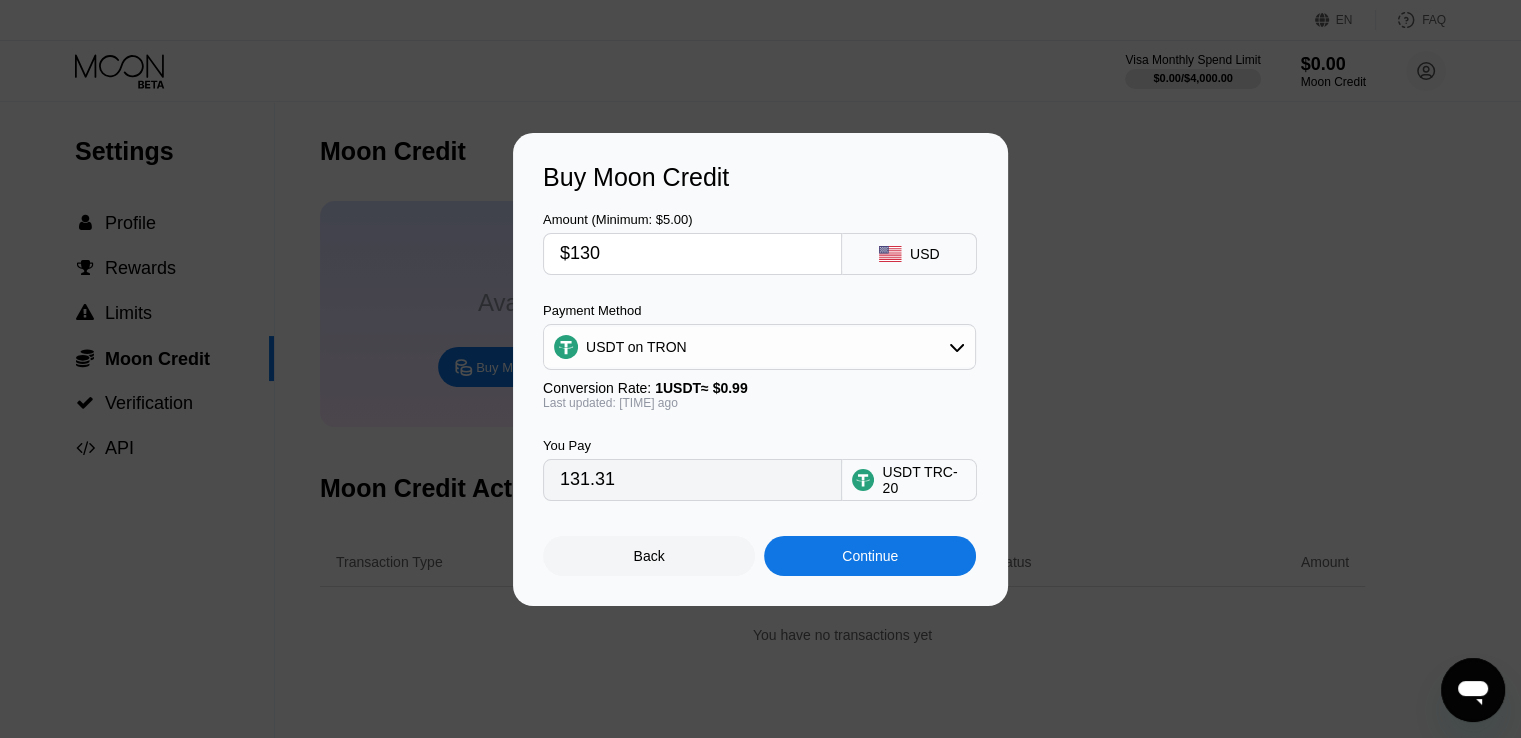 drag, startPoint x: 696, startPoint y: 569, endPoint x: 1064, endPoint y: 7, distance: 671.76483 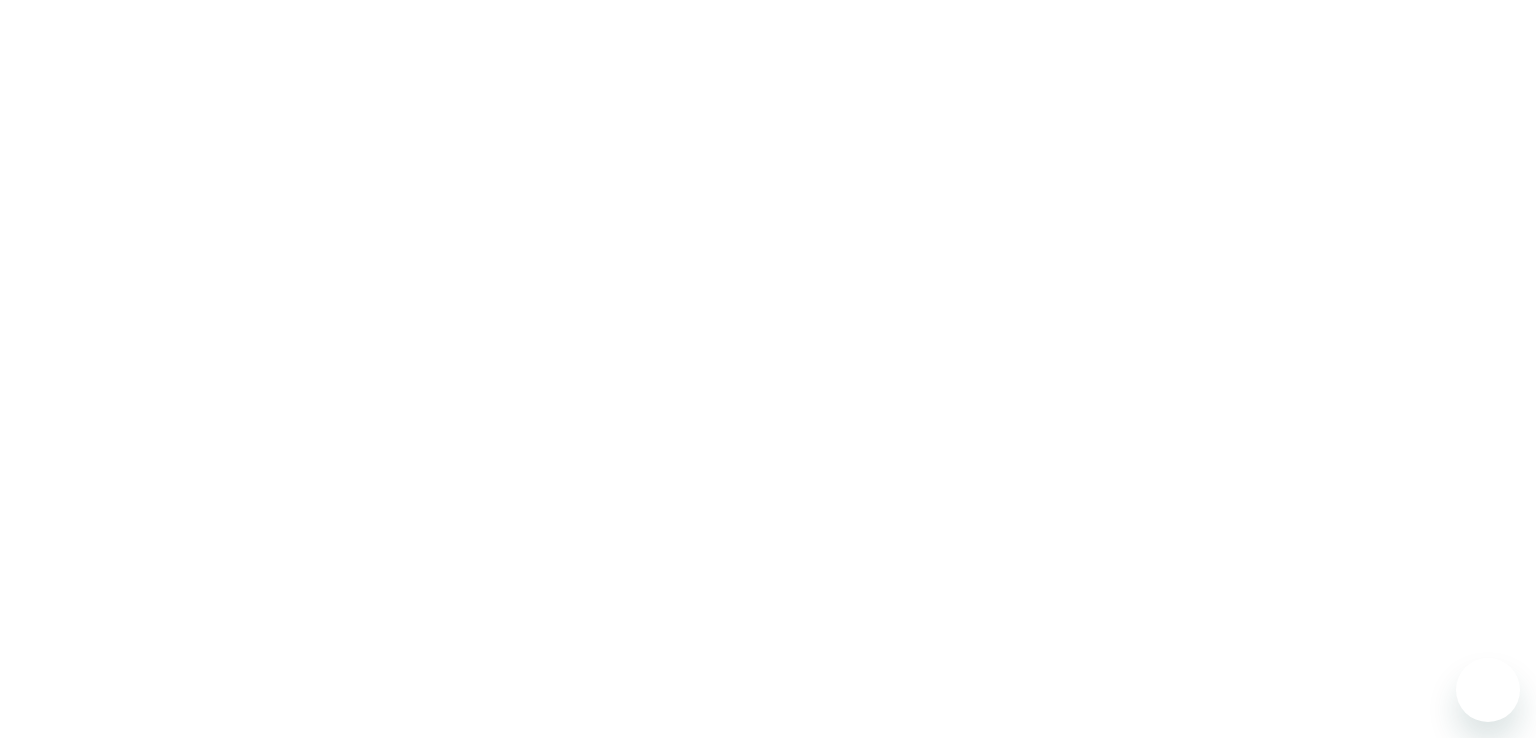 scroll, scrollTop: 0, scrollLeft: 0, axis: both 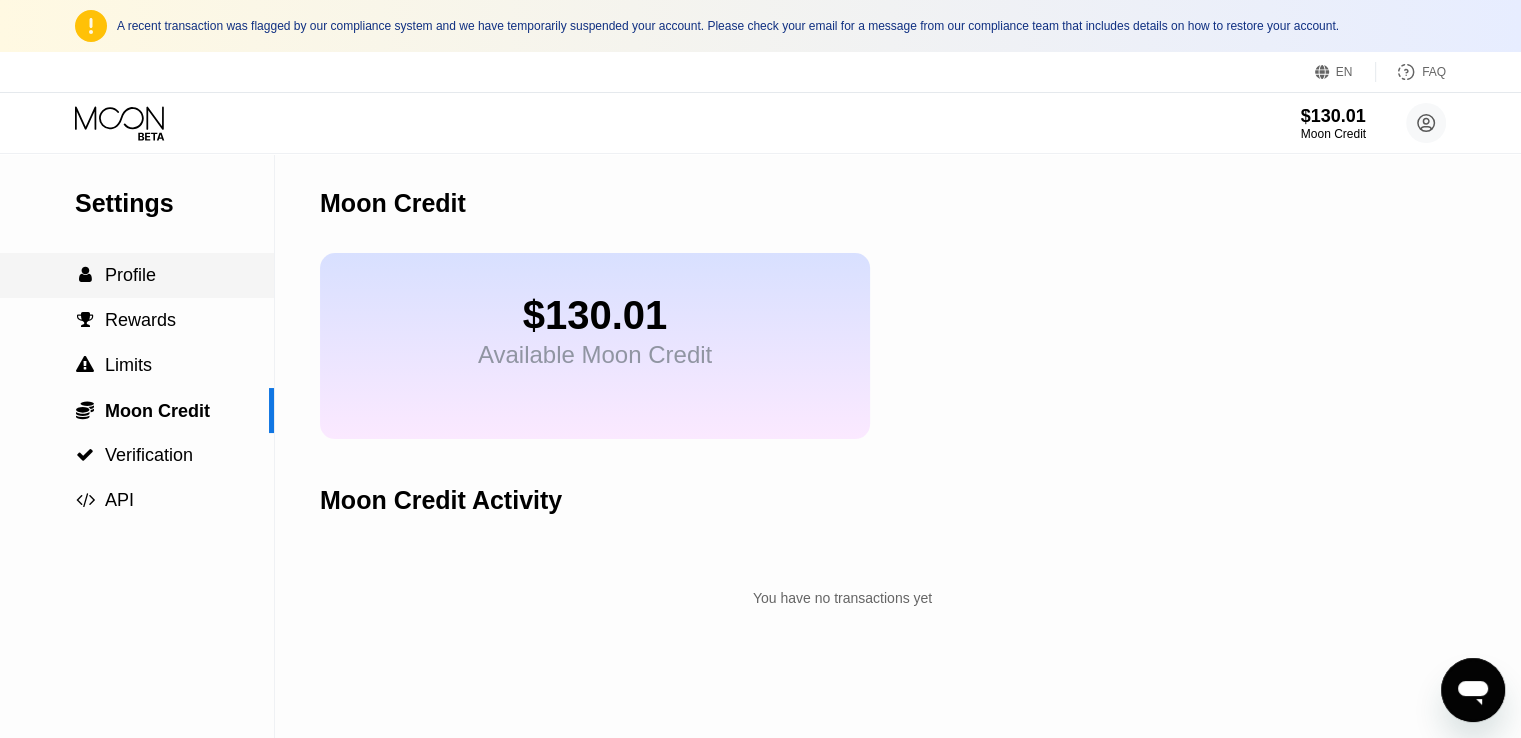 click on "Profile" at bounding box center [130, 275] 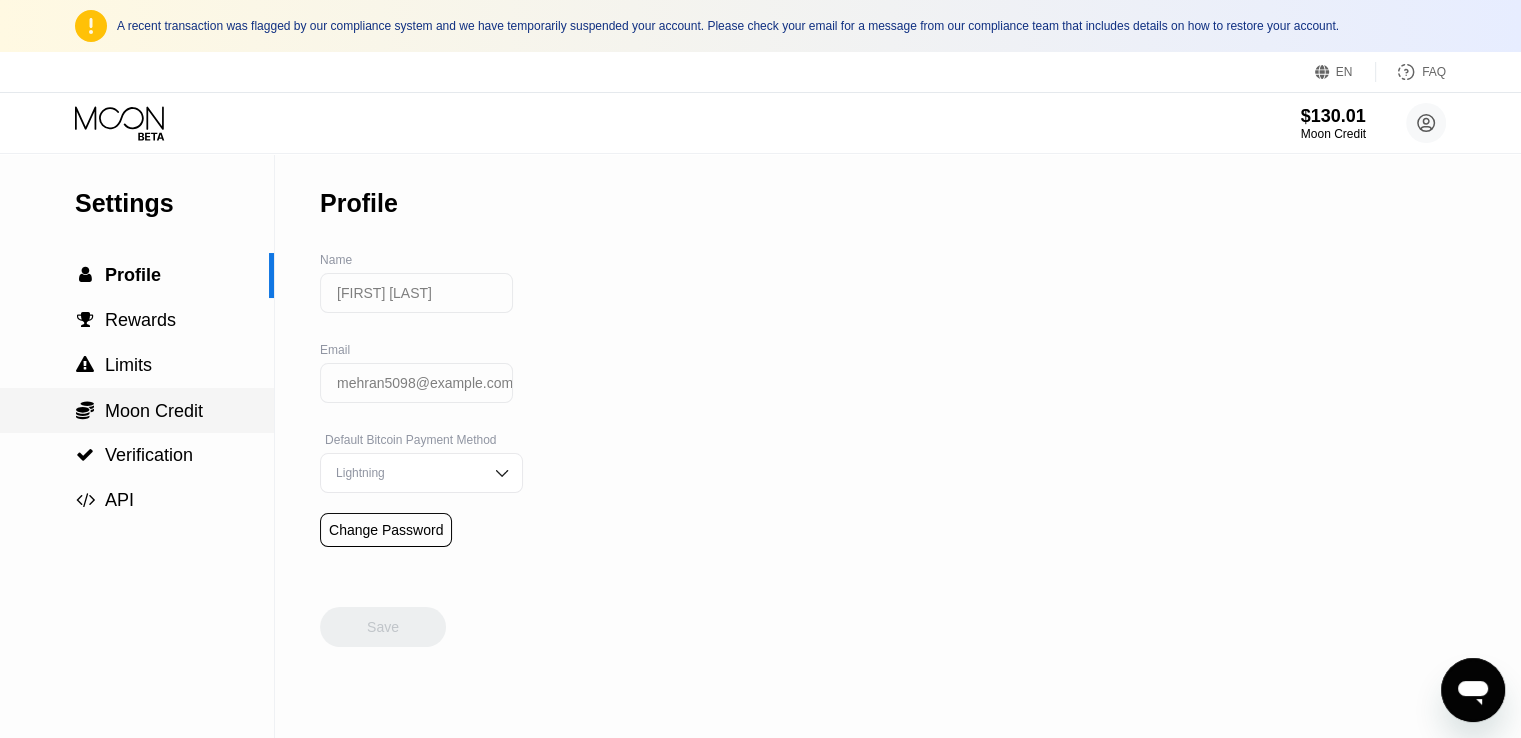 click on "Moon Credit" at bounding box center [154, 411] 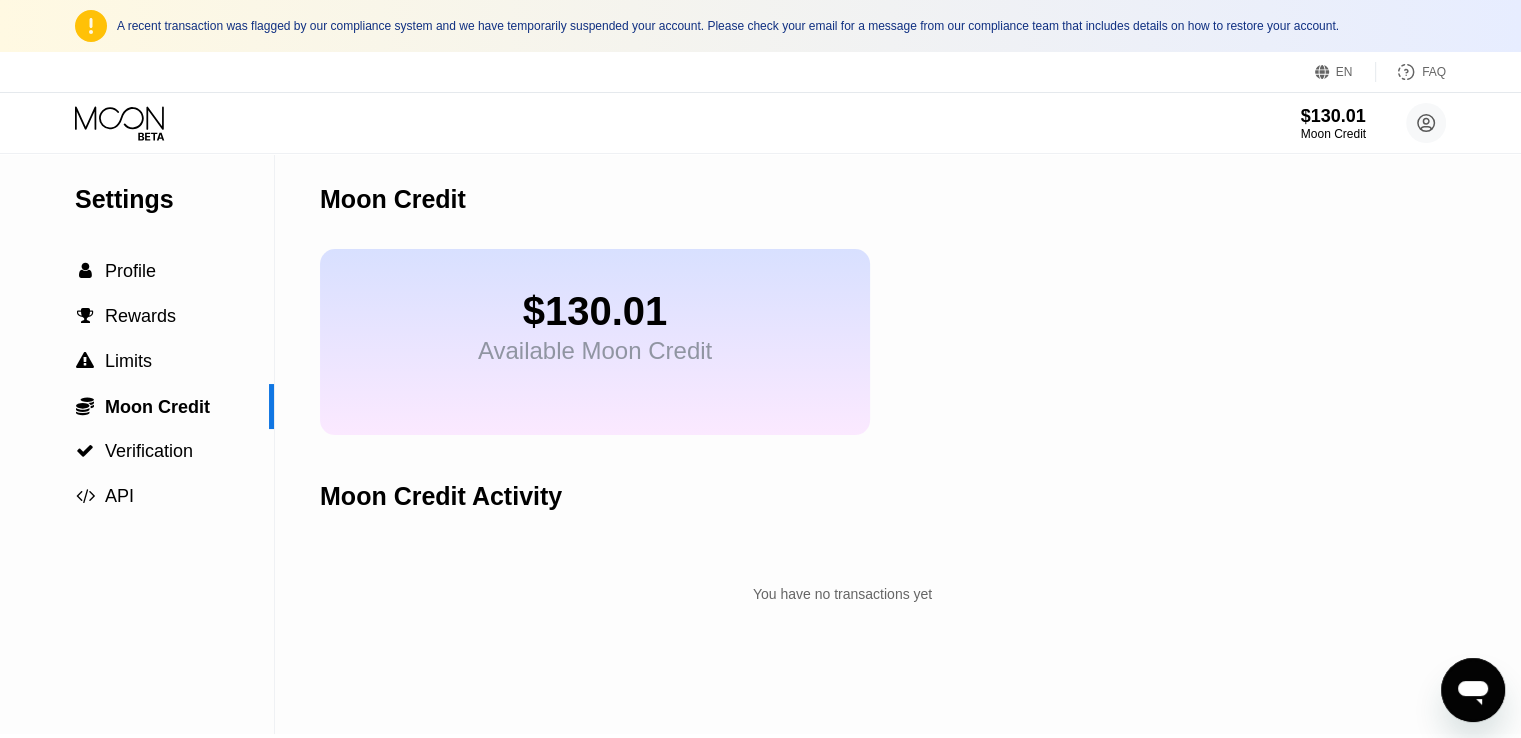 scroll, scrollTop: 0, scrollLeft: 0, axis: both 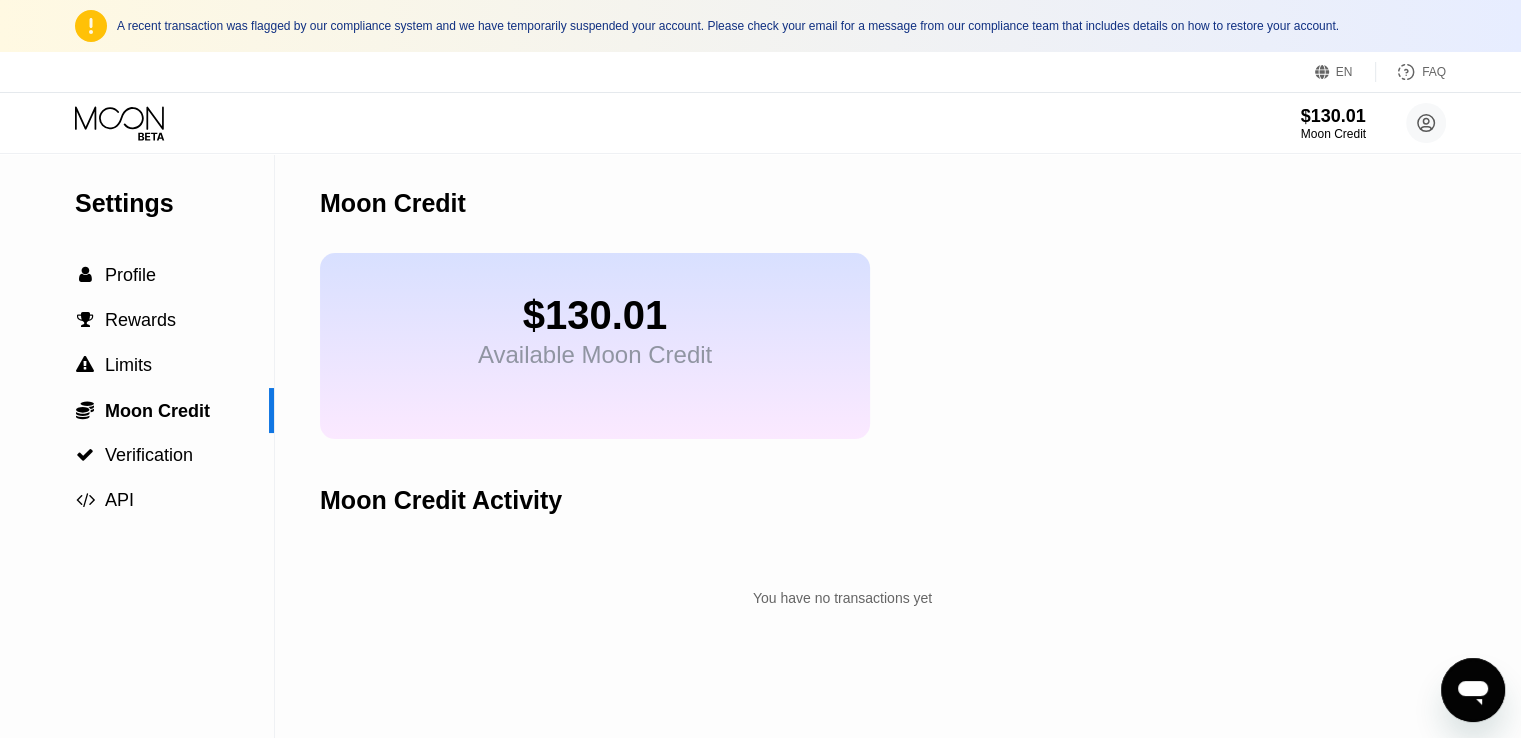click on "Moon Credit Activity" at bounding box center [441, 500] 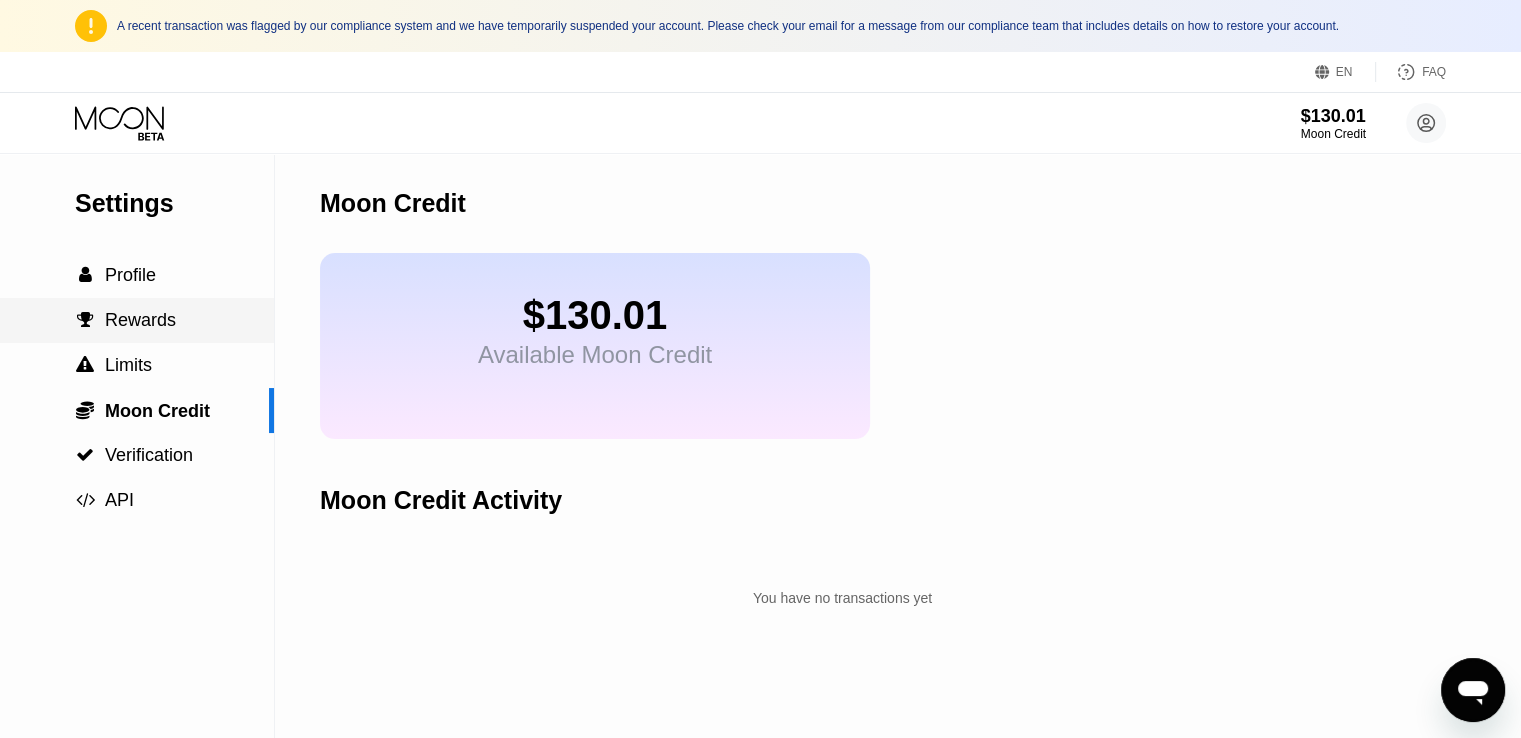 click on " Rewards" at bounding box center [137, 320] 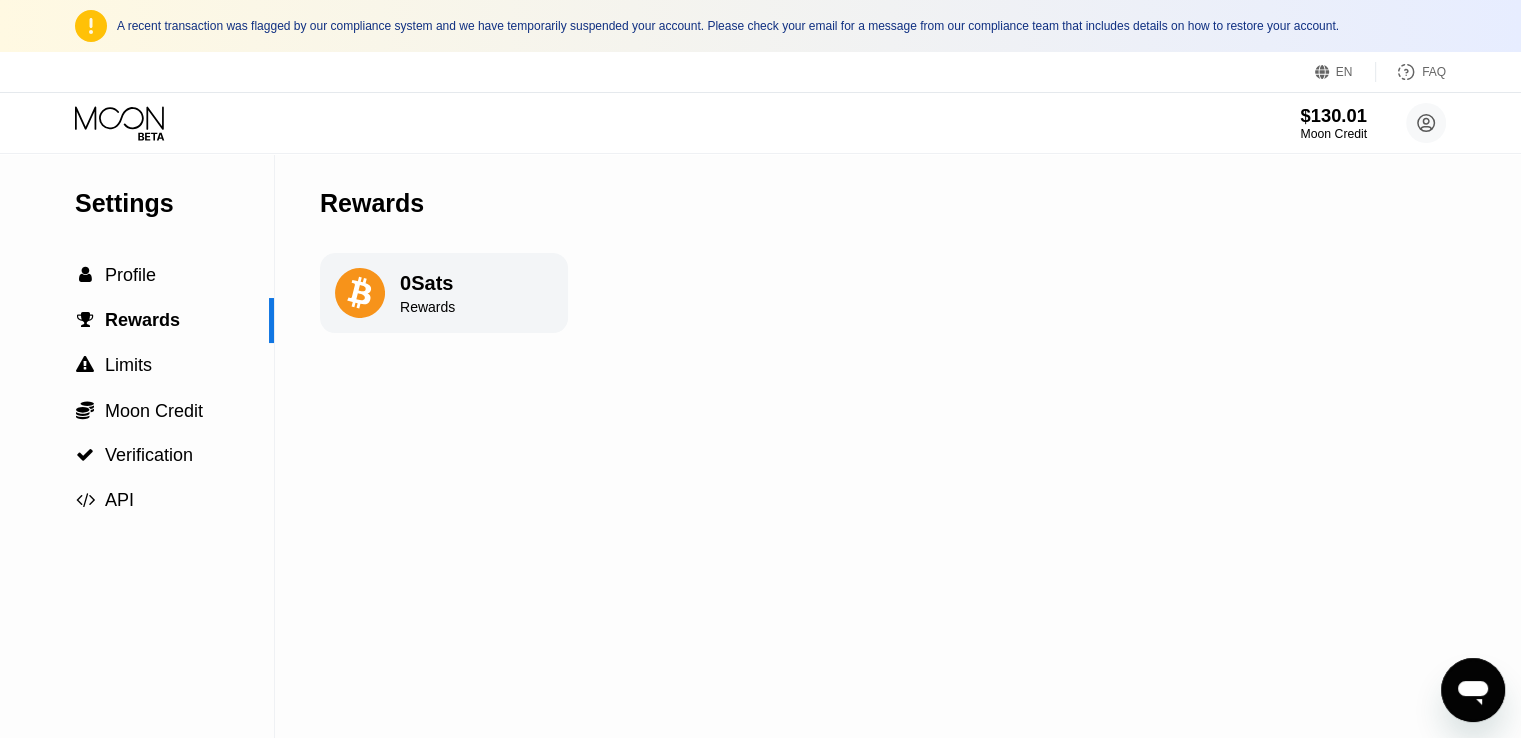 click on "$130.01" at bounding box center (1333, 115) 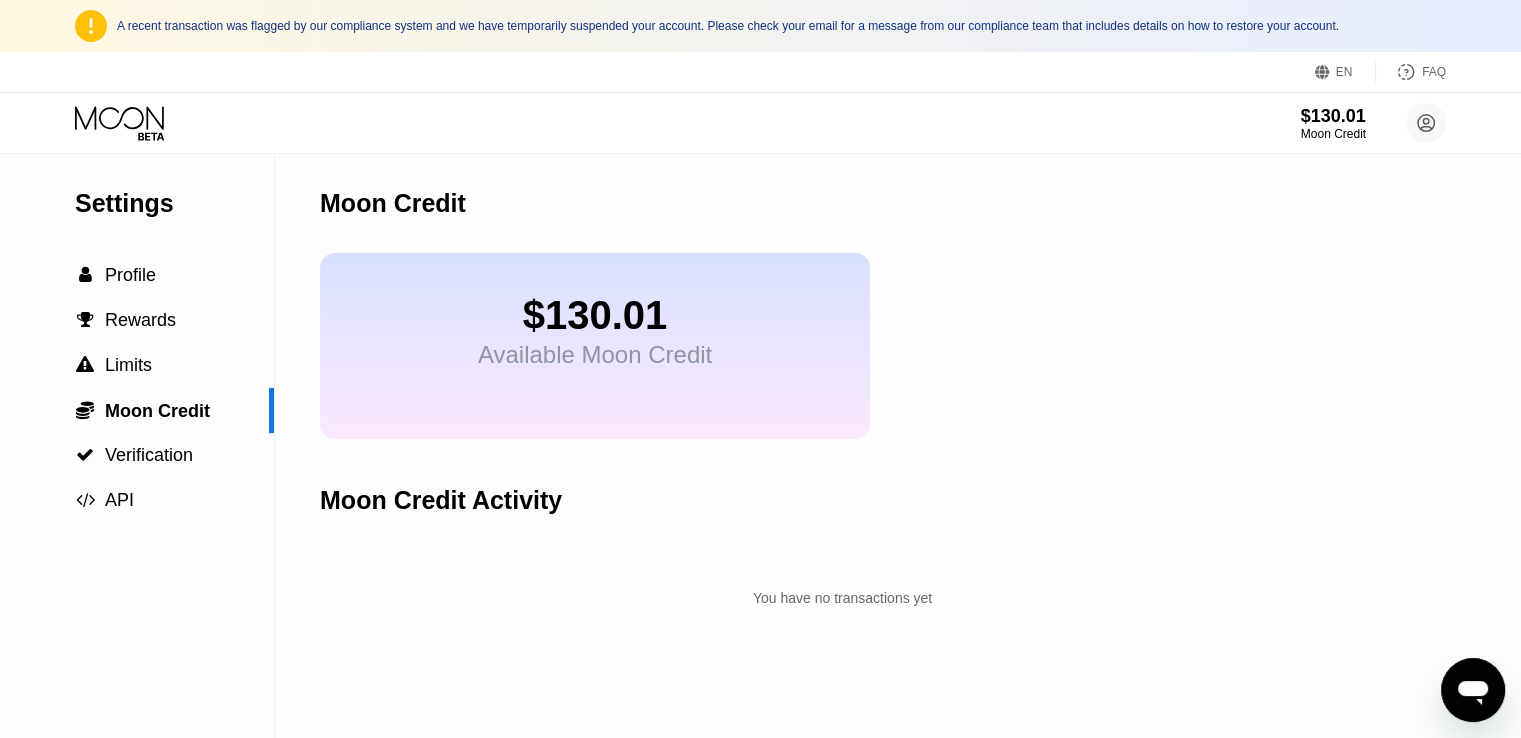 click 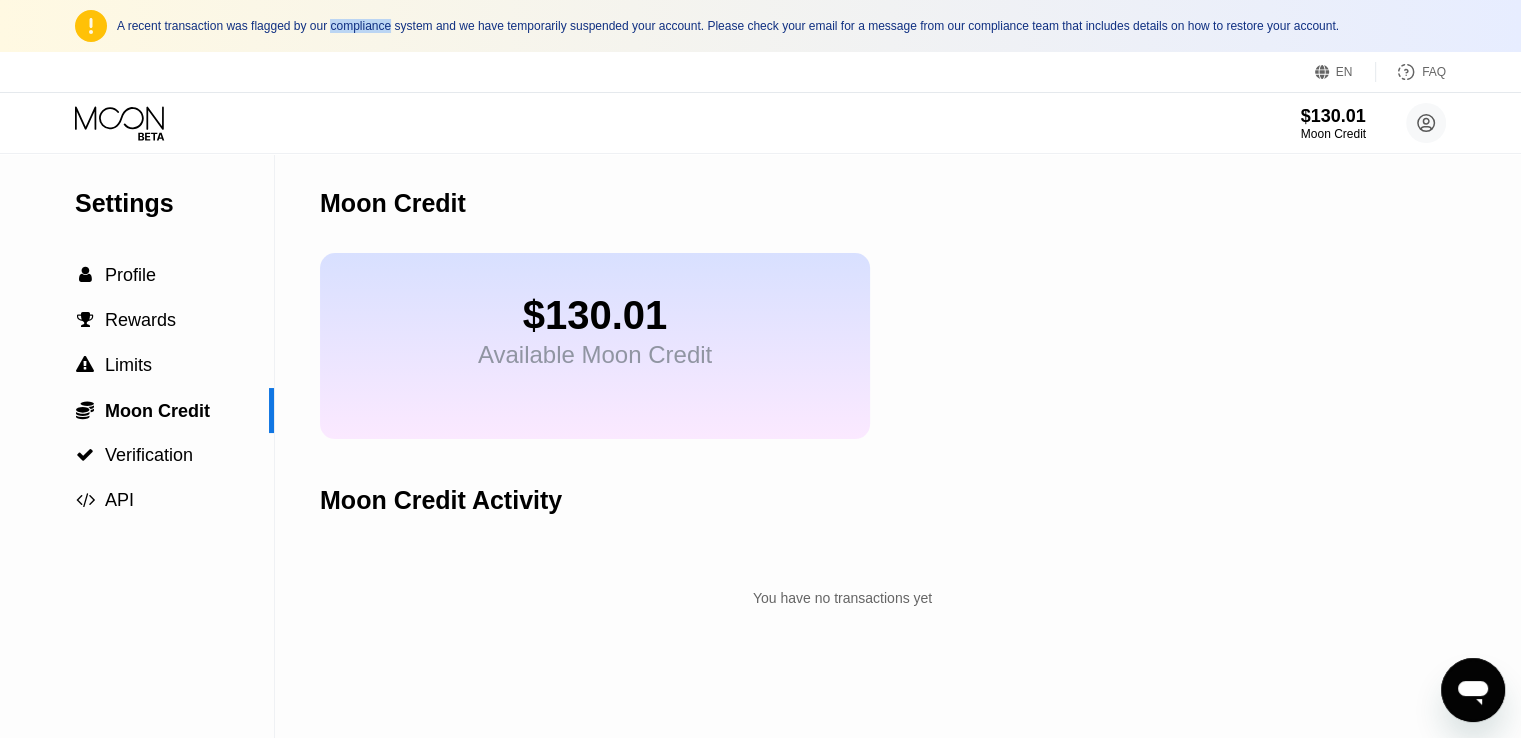 click on "A recent transaction was flagged by our compliance system and we have temporarily suspended your account. Please check your email for a message from our compliance team that includes details on how to restore your account." at bounding box center (781, 26) 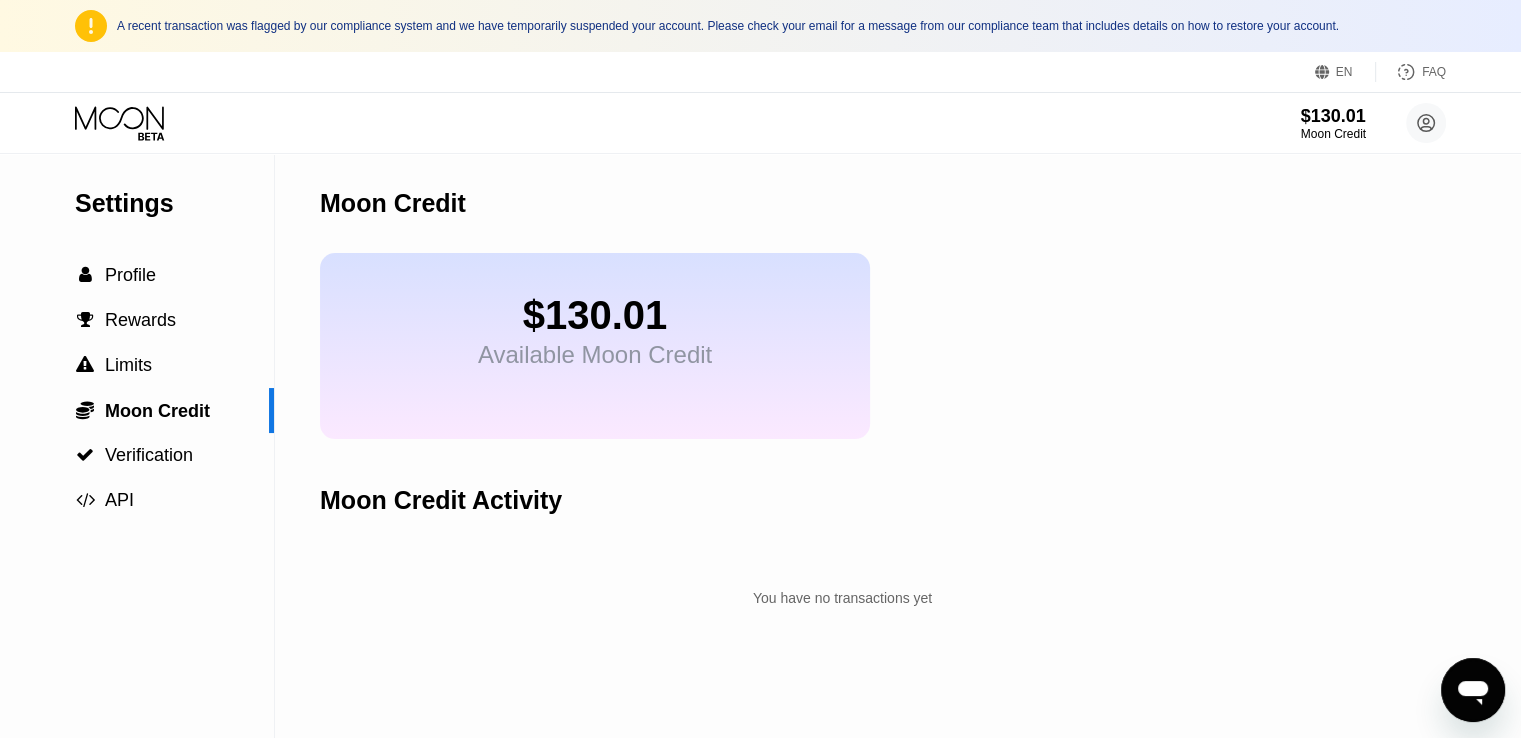 click 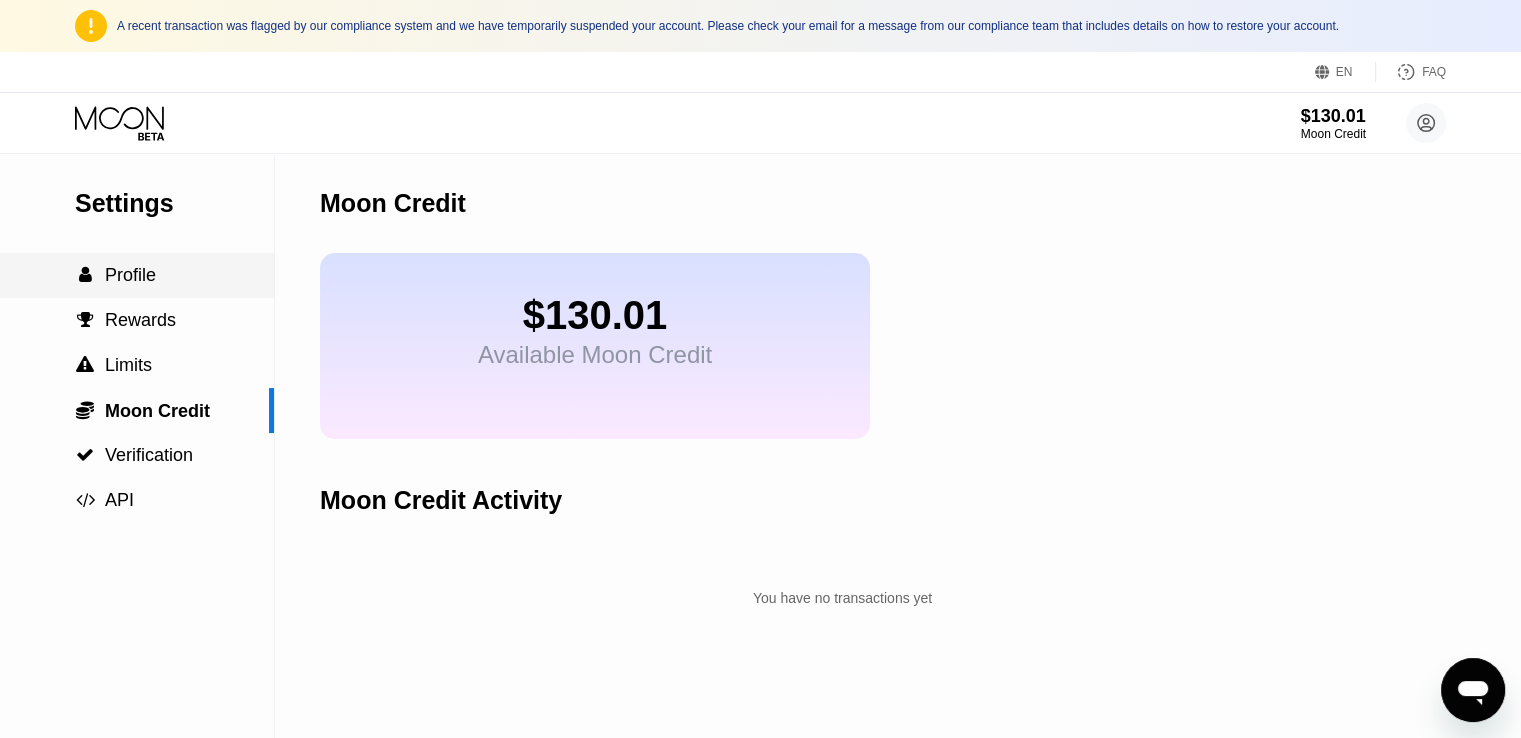 click on "Profile" at bounding box center (130, 275) 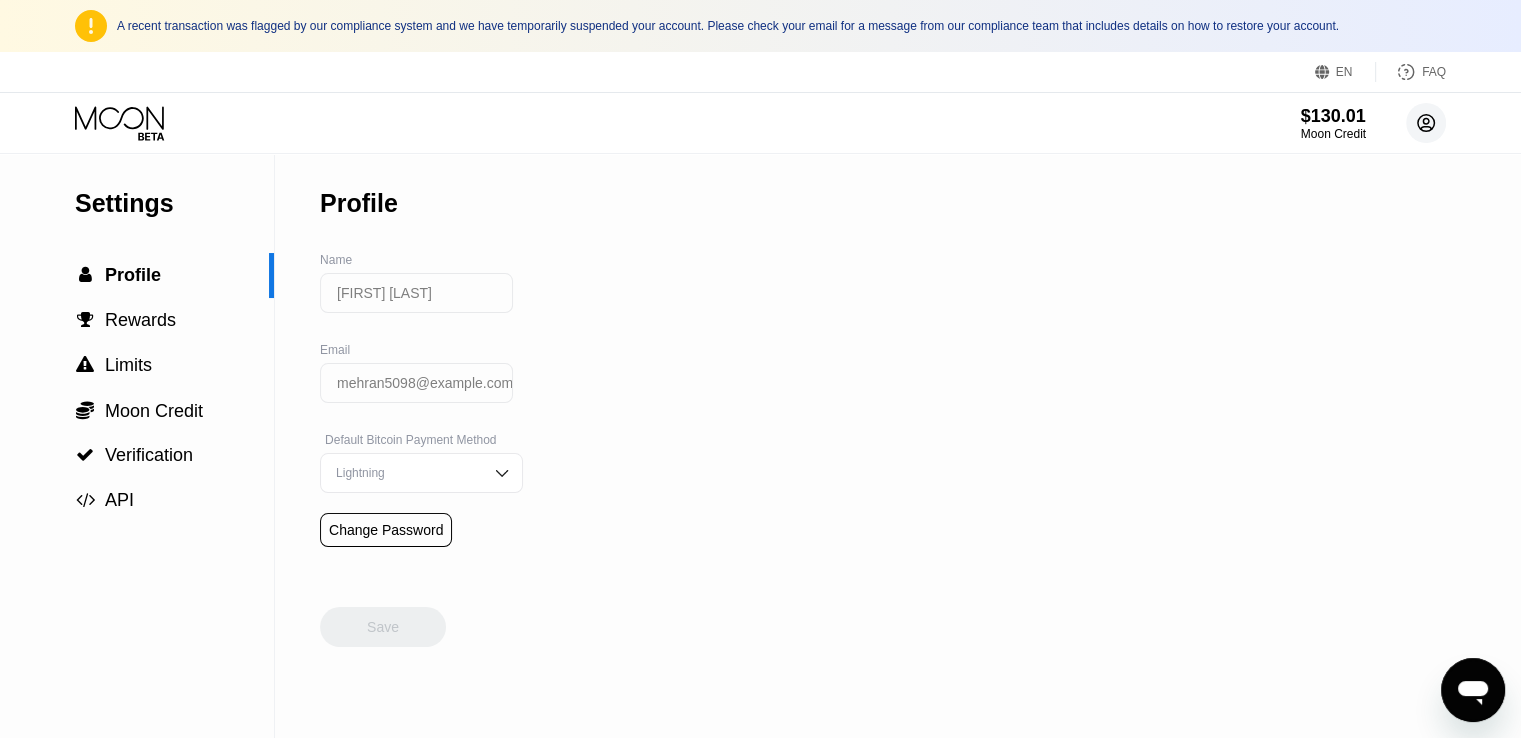 click 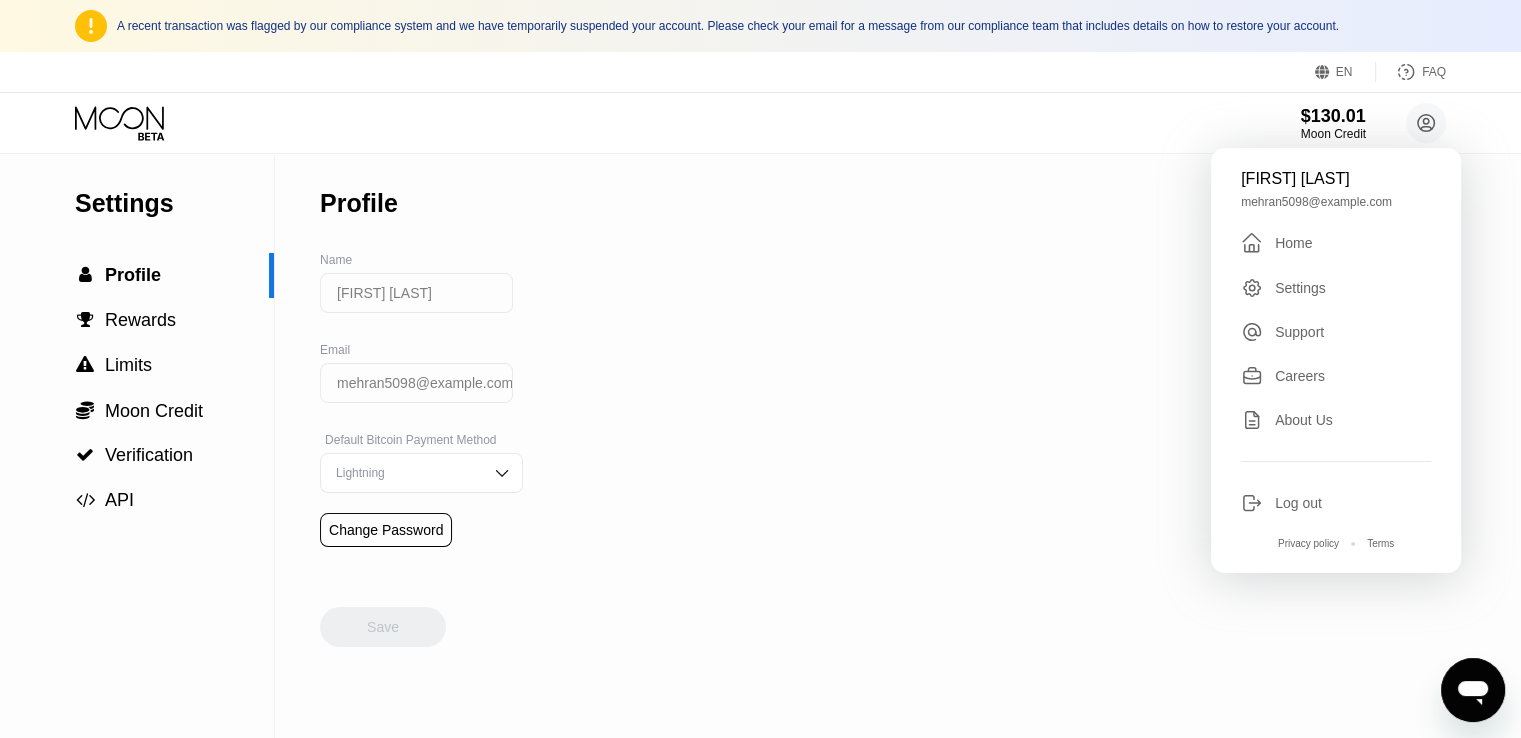 click on "Home" at bounding box center (1293, 243) 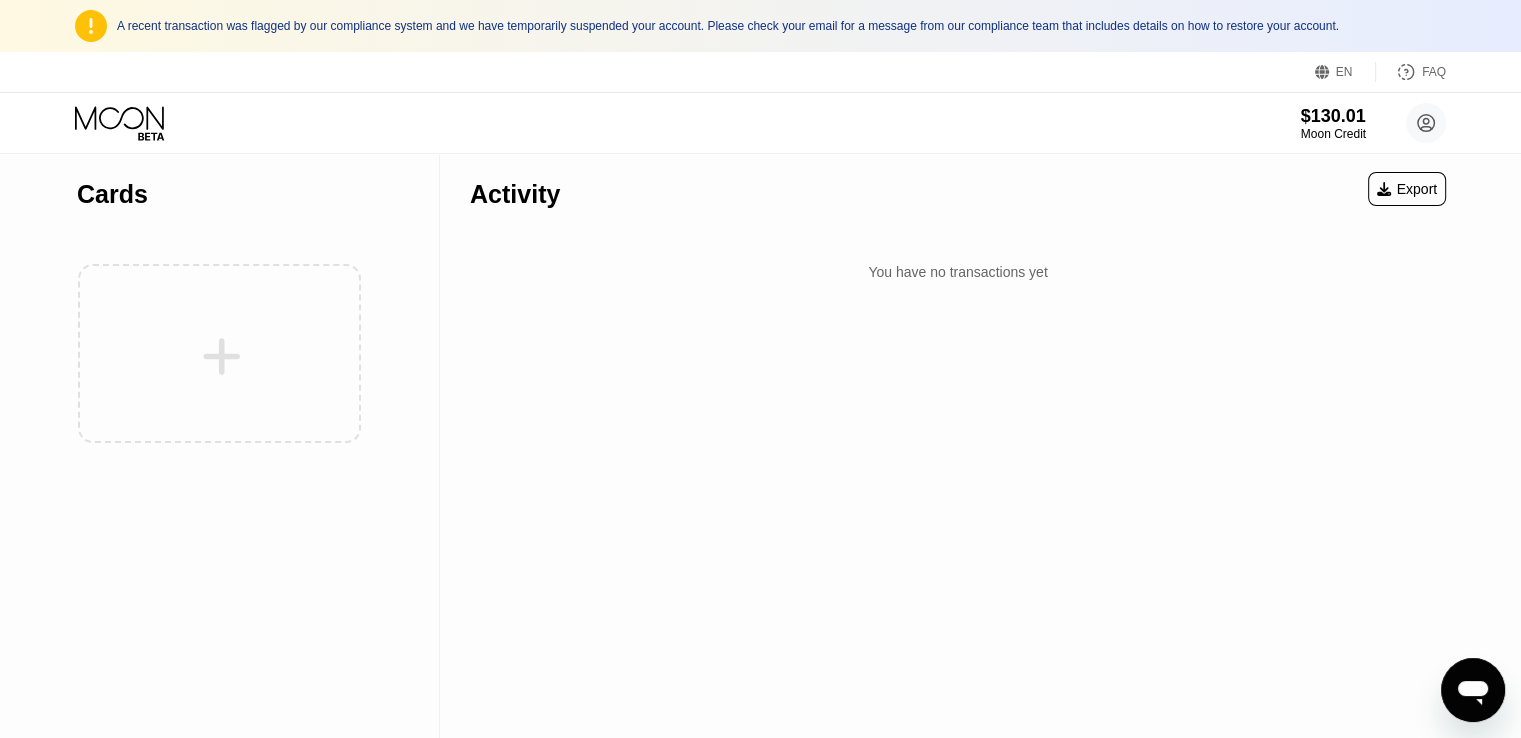 click at bounding box center [219, 353] 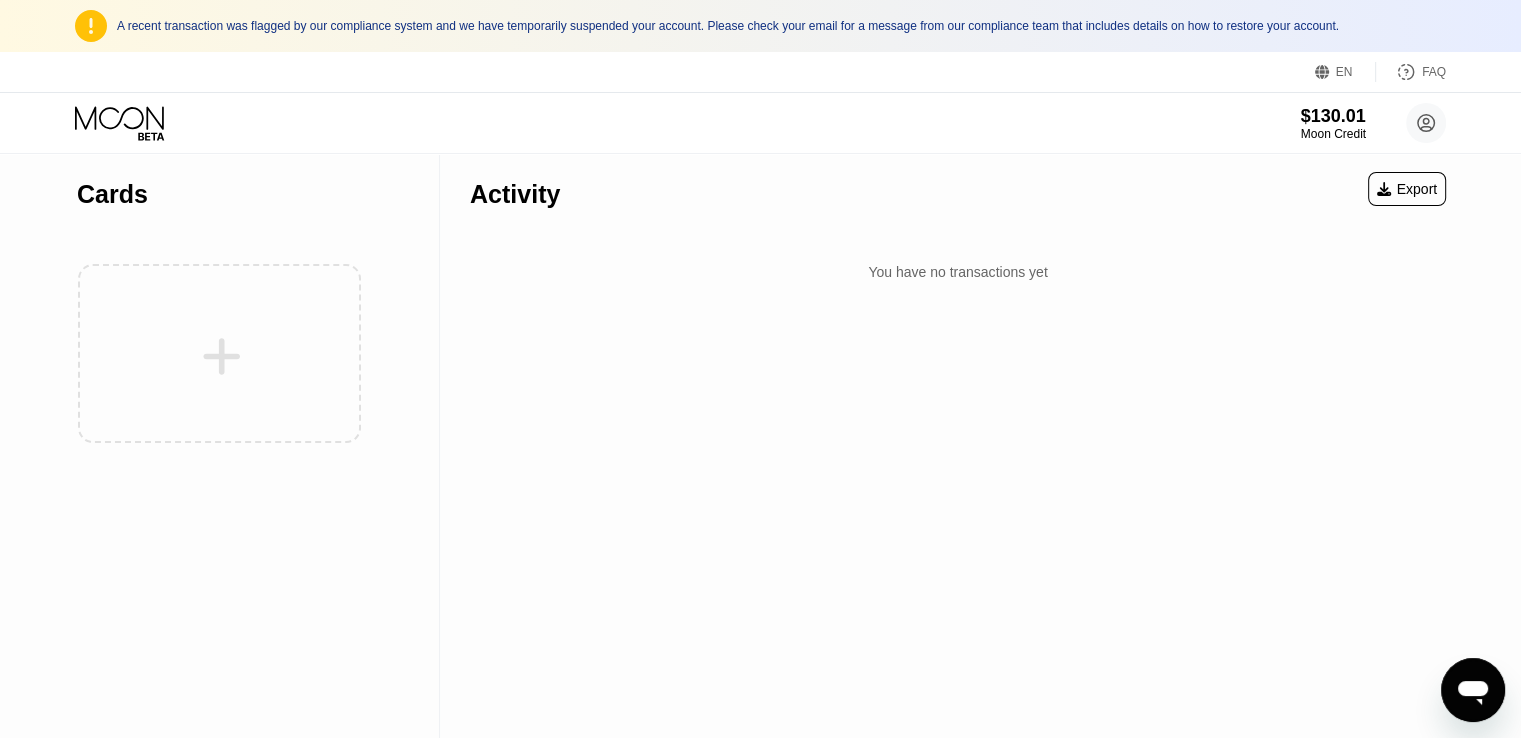 click on "Export" at bounding box center [1407, 189] 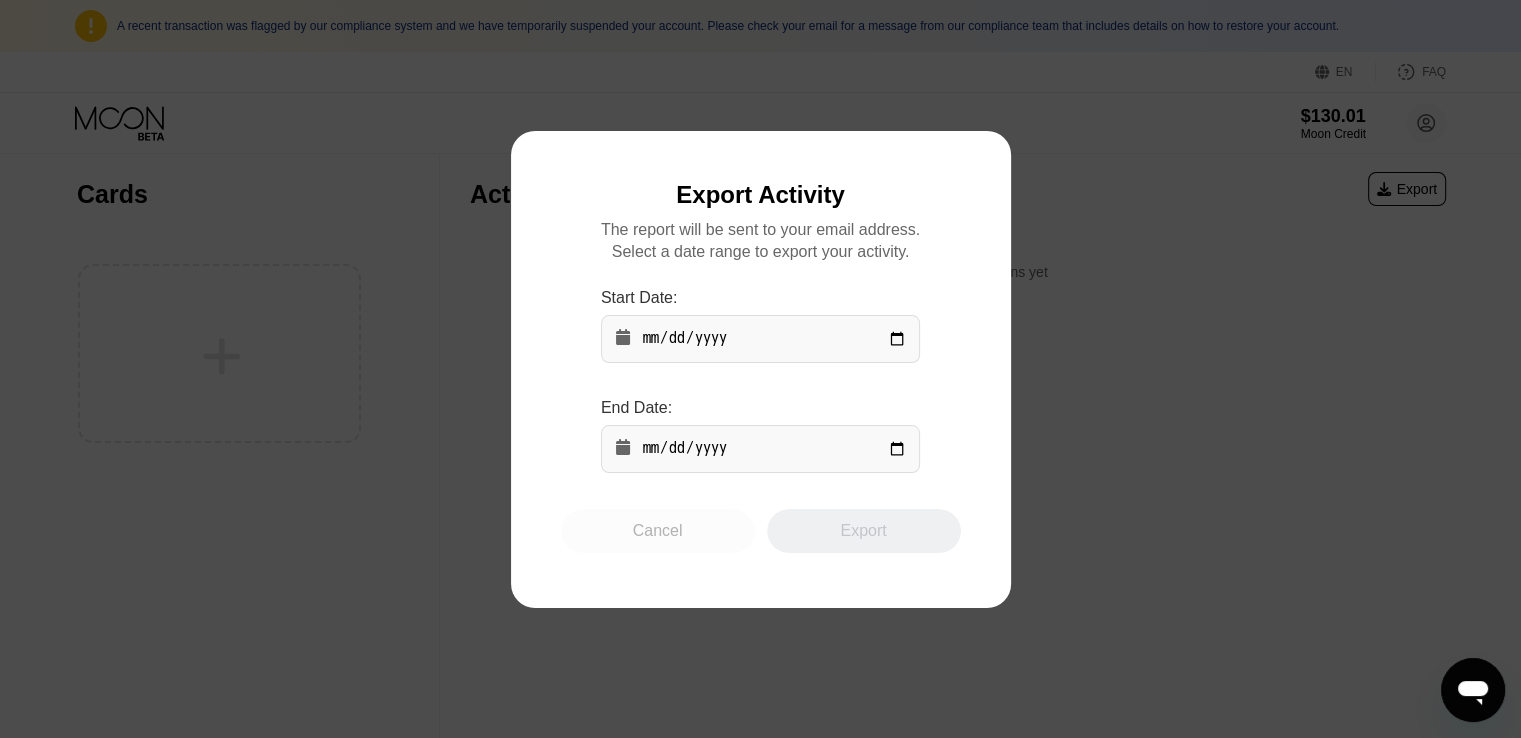 click on "Cancel" at bounding box center [658, 531] 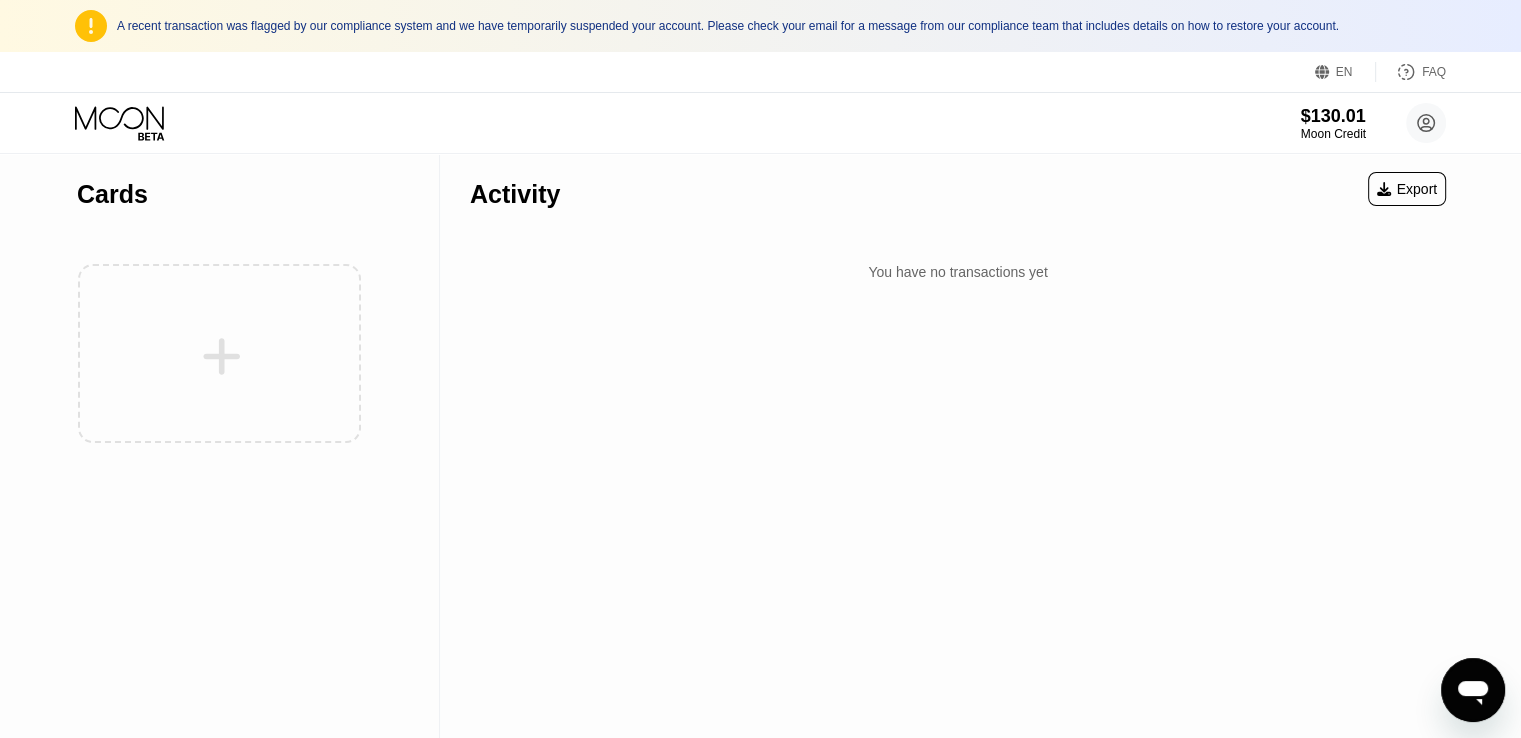 click on "Activity" at bounding box center (515, 194) 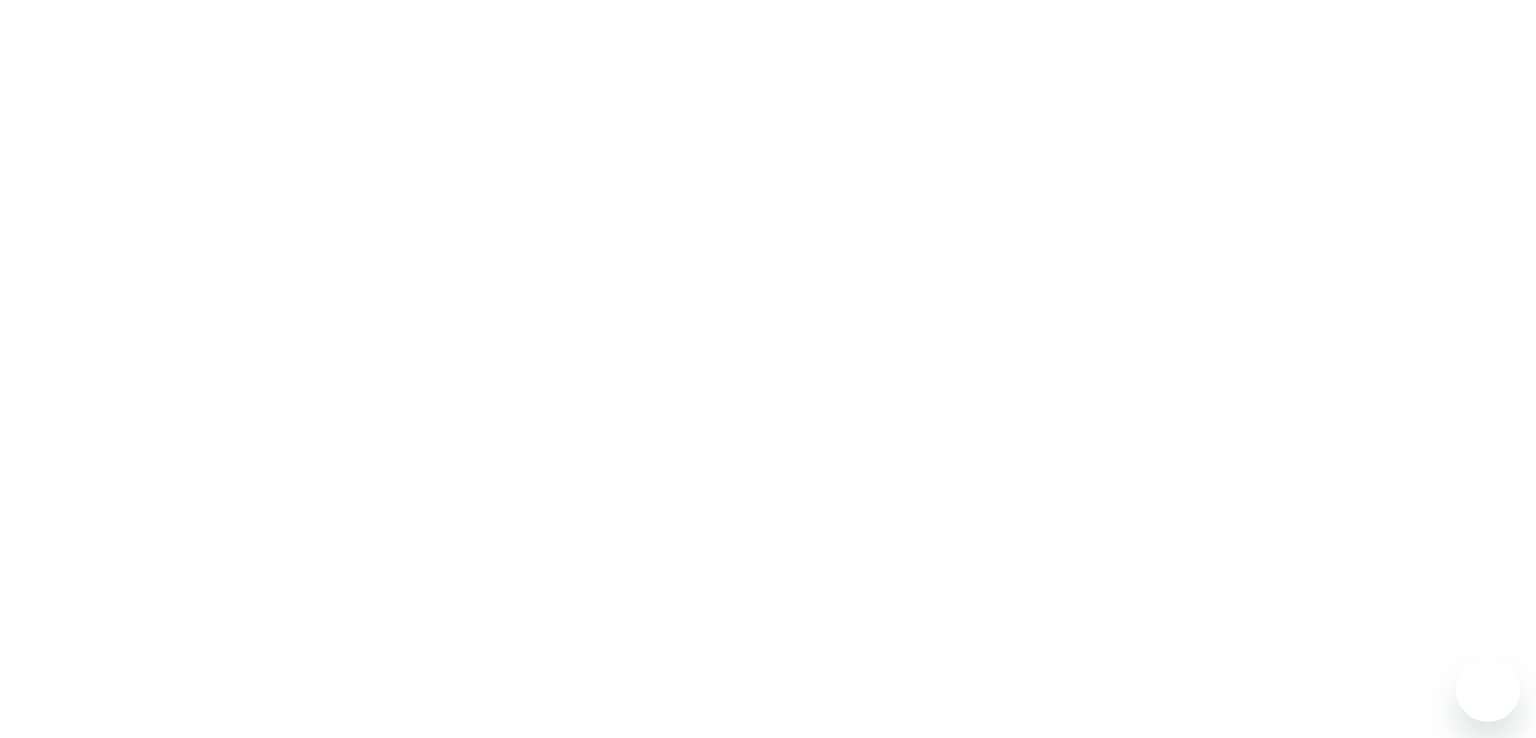 scroll, scrollTop: 0, scrollLeft: 0, axis: both 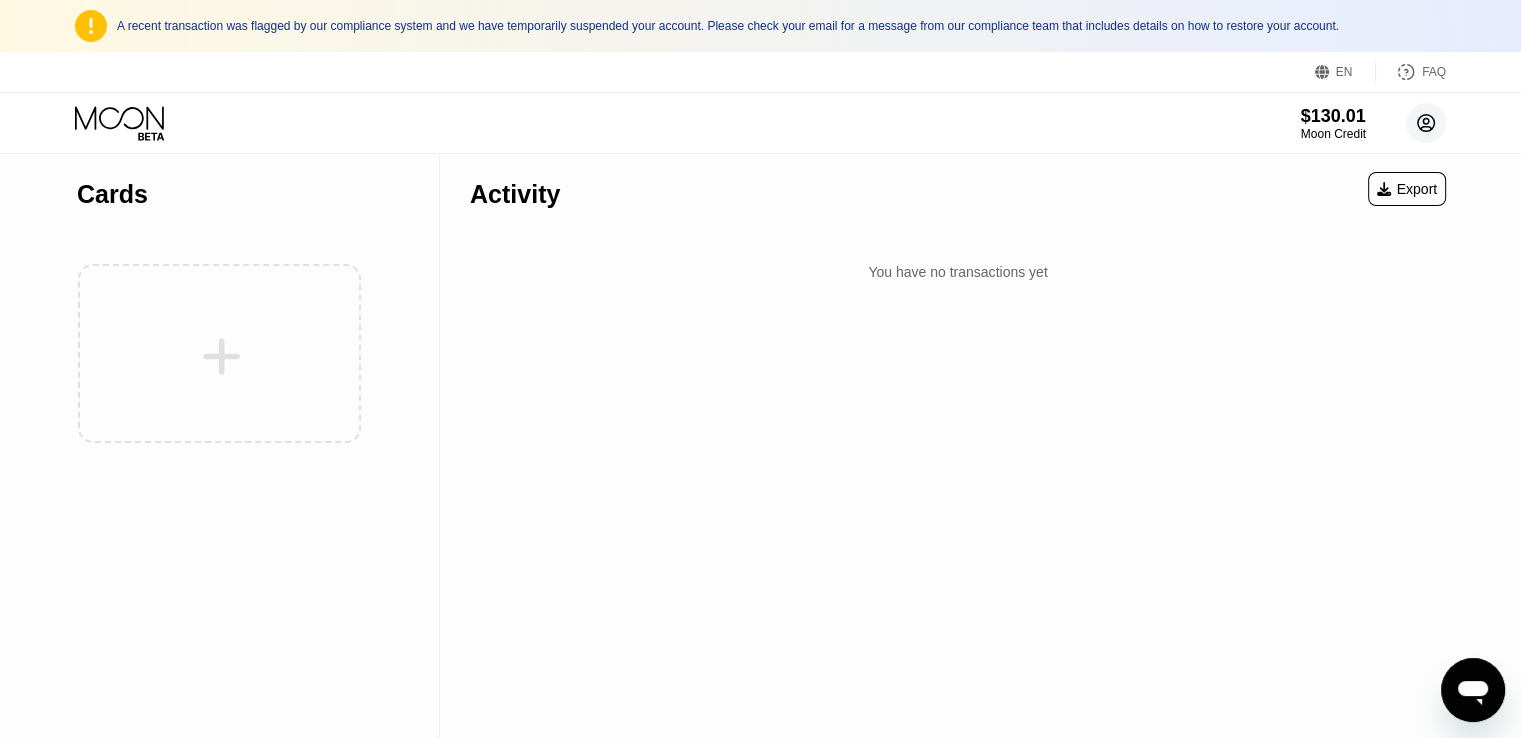 click 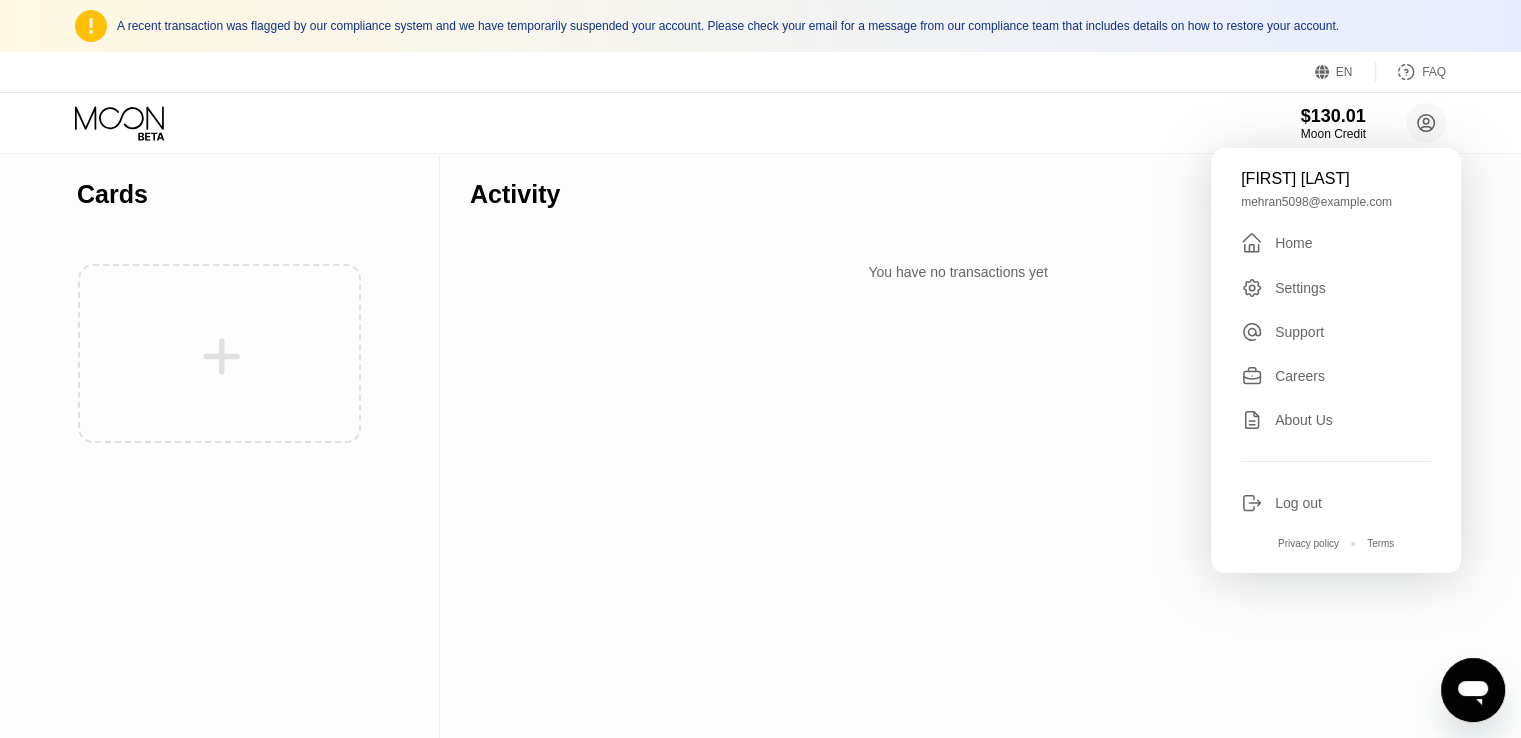 click on "Log out" at bounding box center [1298, 503] 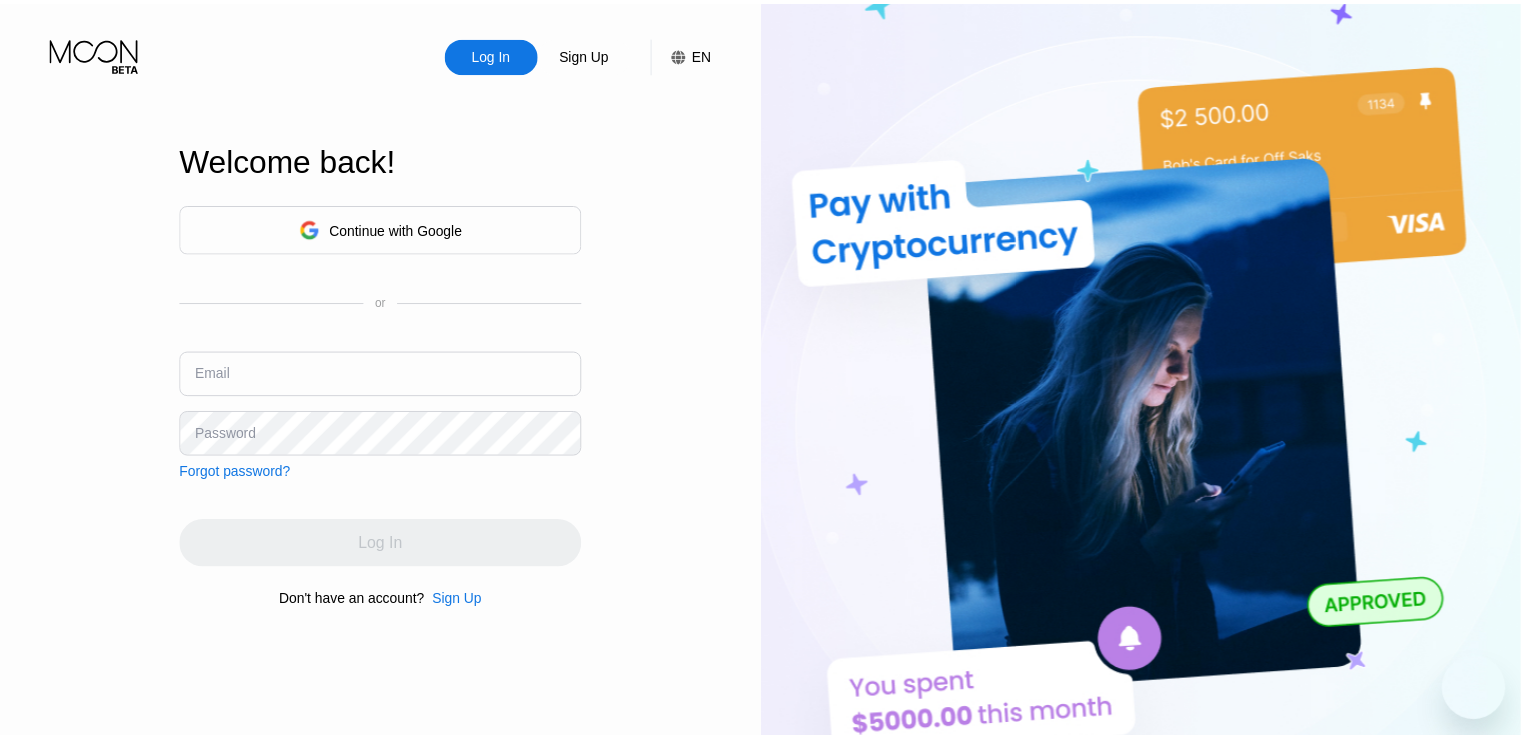scroll, scrollTop: 200, scrollLeft: 0, axis: vertical 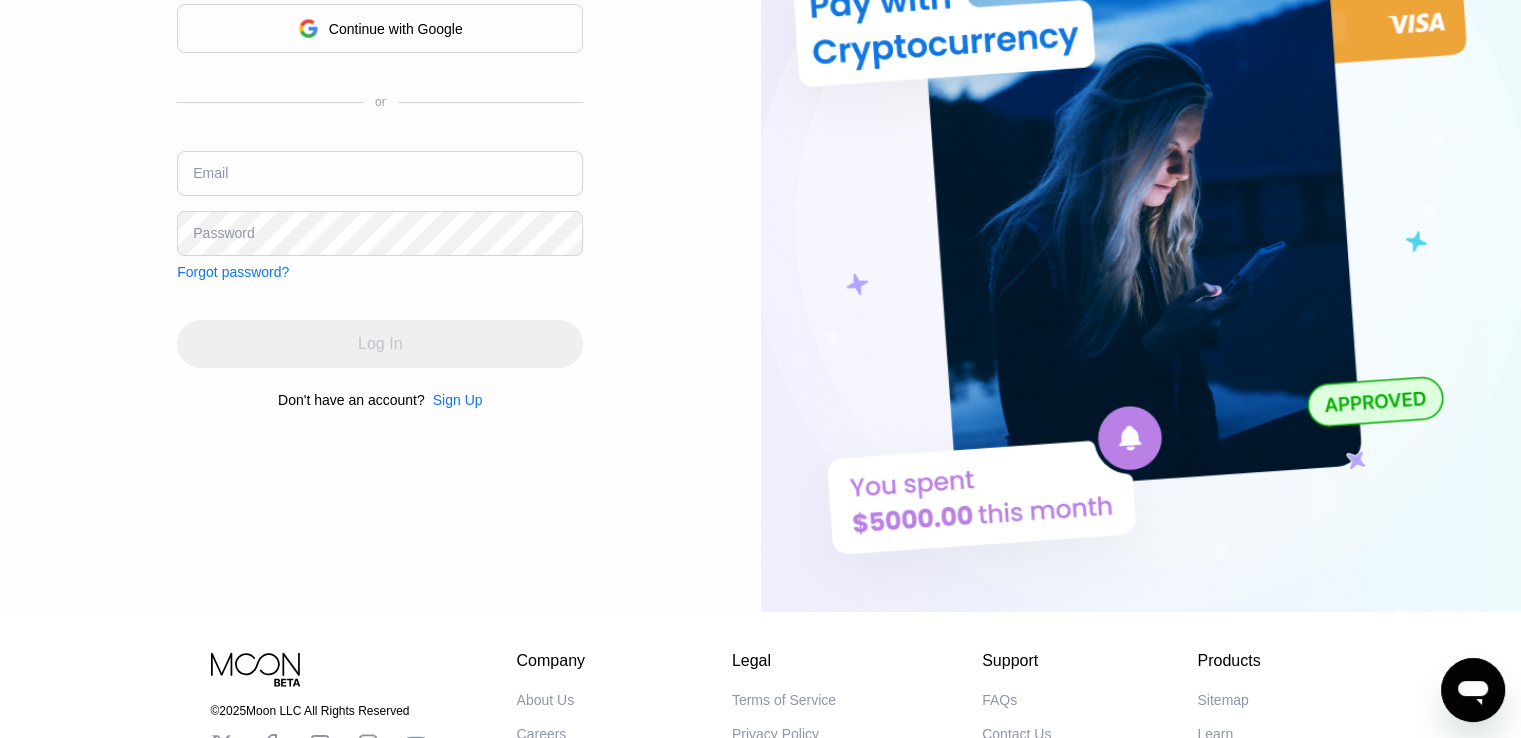 type on "[EMAIL]" 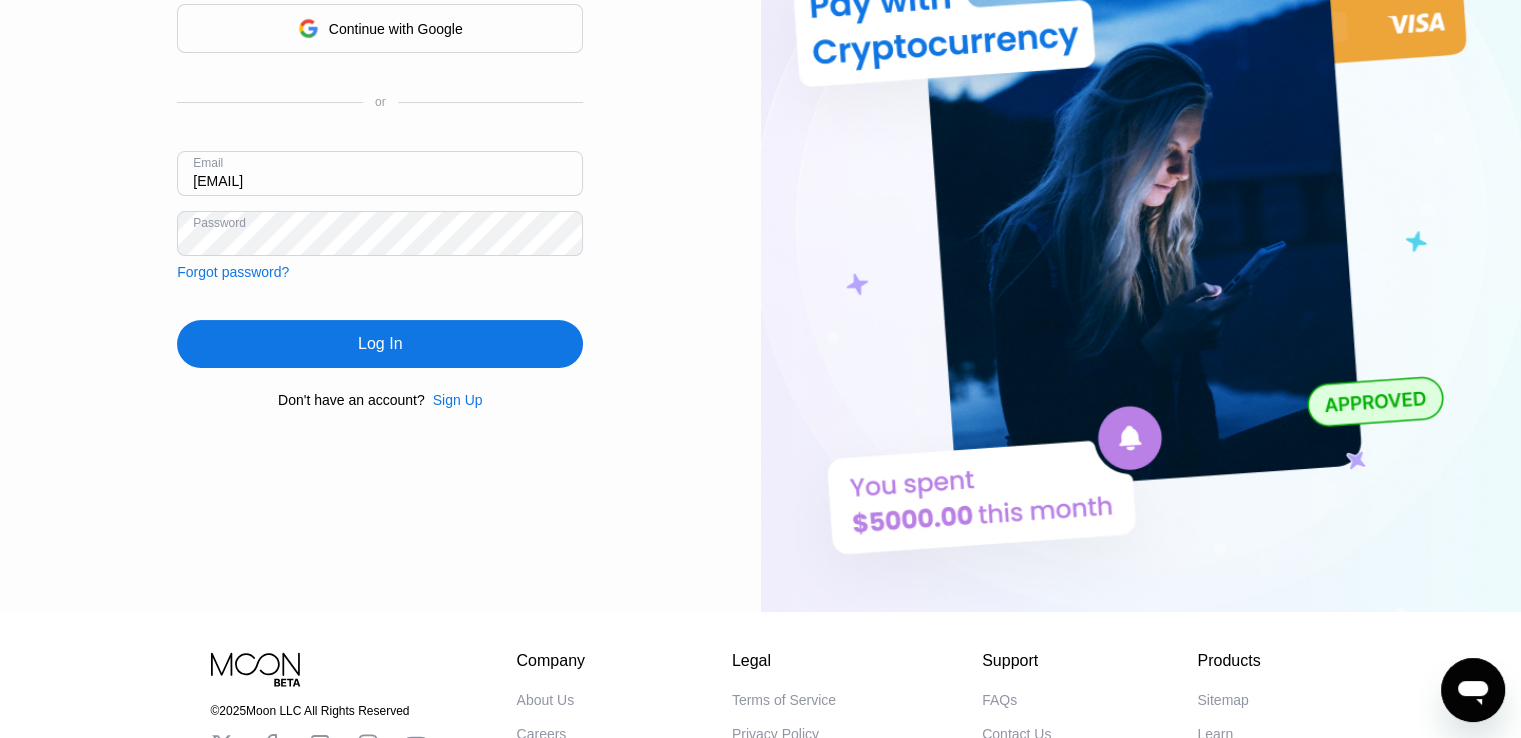 click on "Log In Sign Up EN Language Select an item Save Welcome back! Continue with Google or Email [EMAIL] Password Forgot password? Log In Don't have an account? Sign Up" at bounding box center [380, 206] 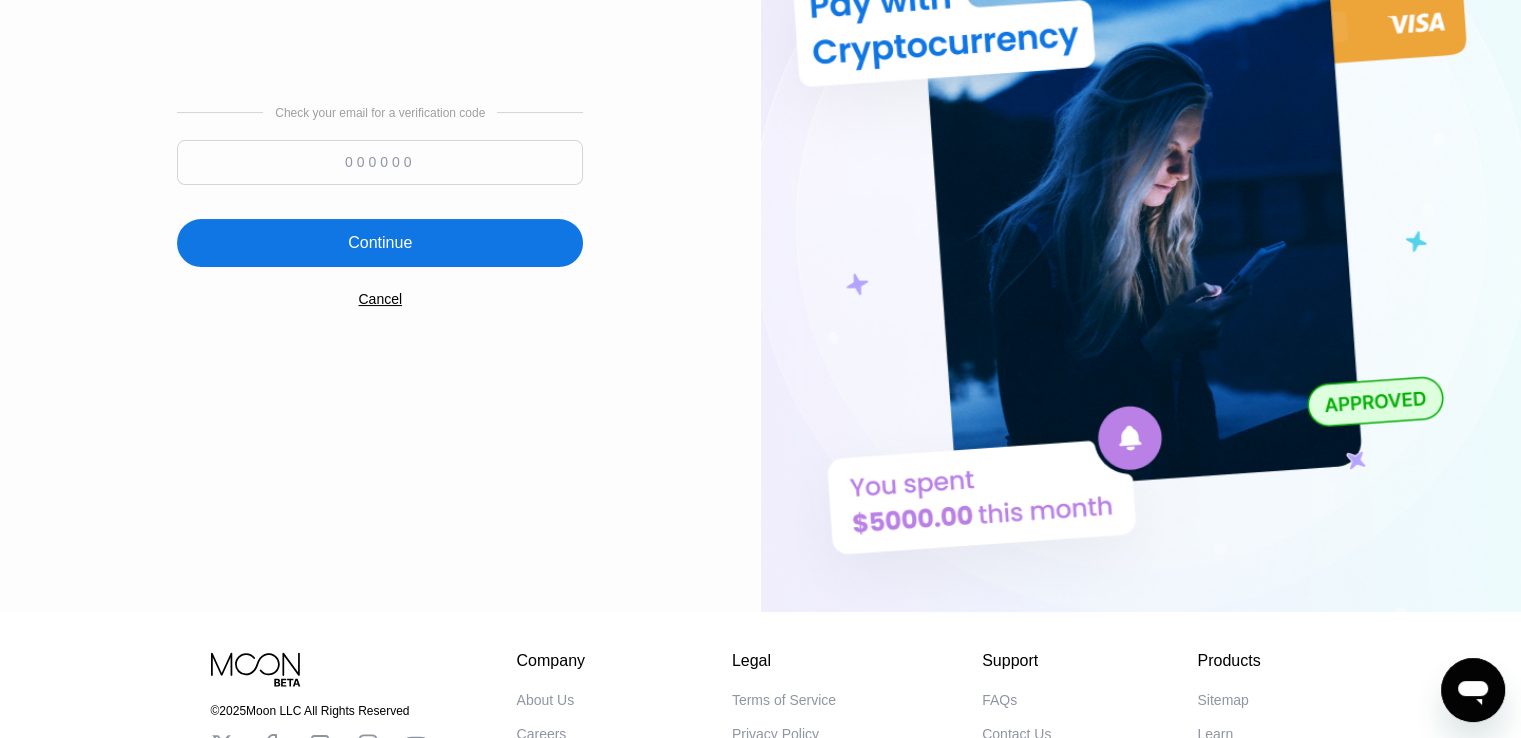 click at bounding box center [380, 162] 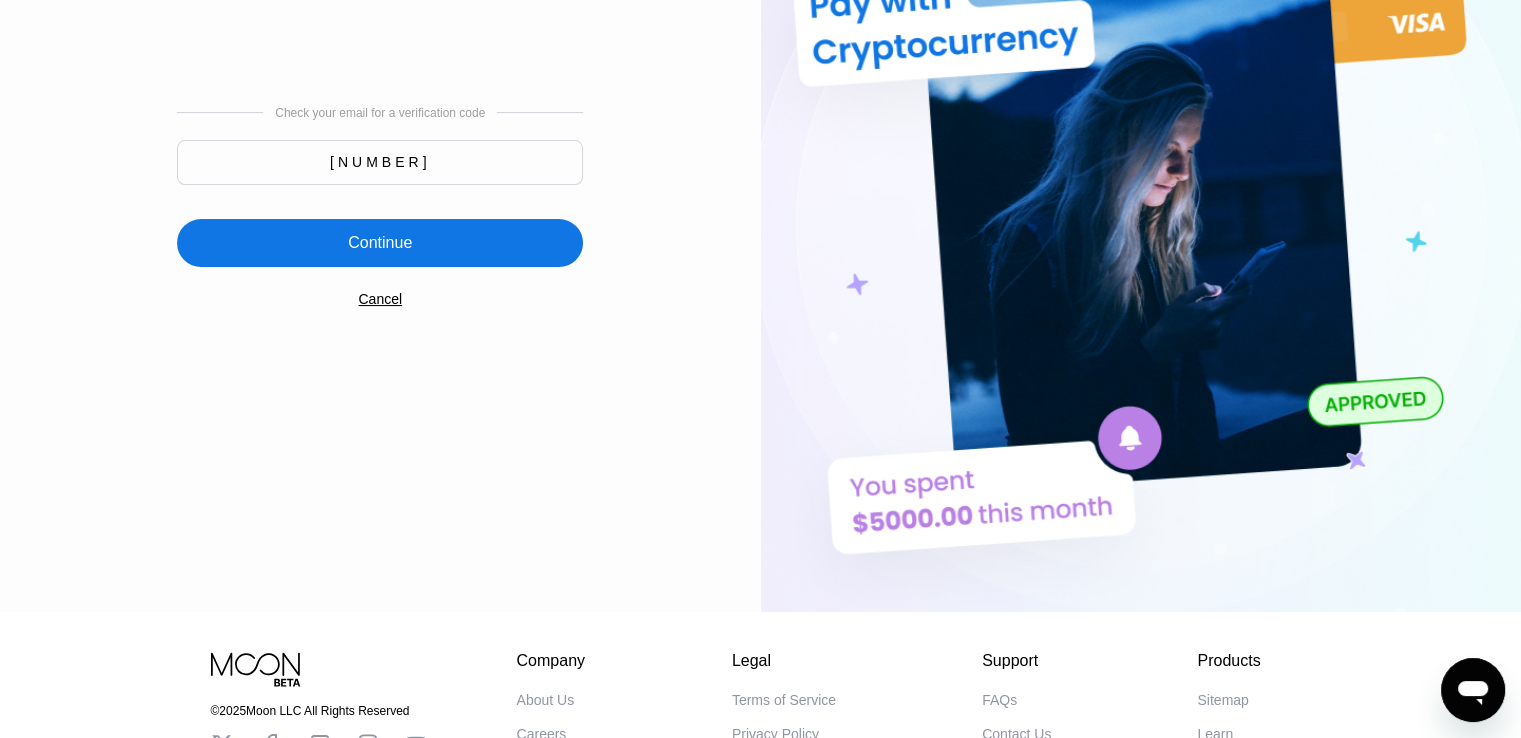 type on "[NUMBER]" 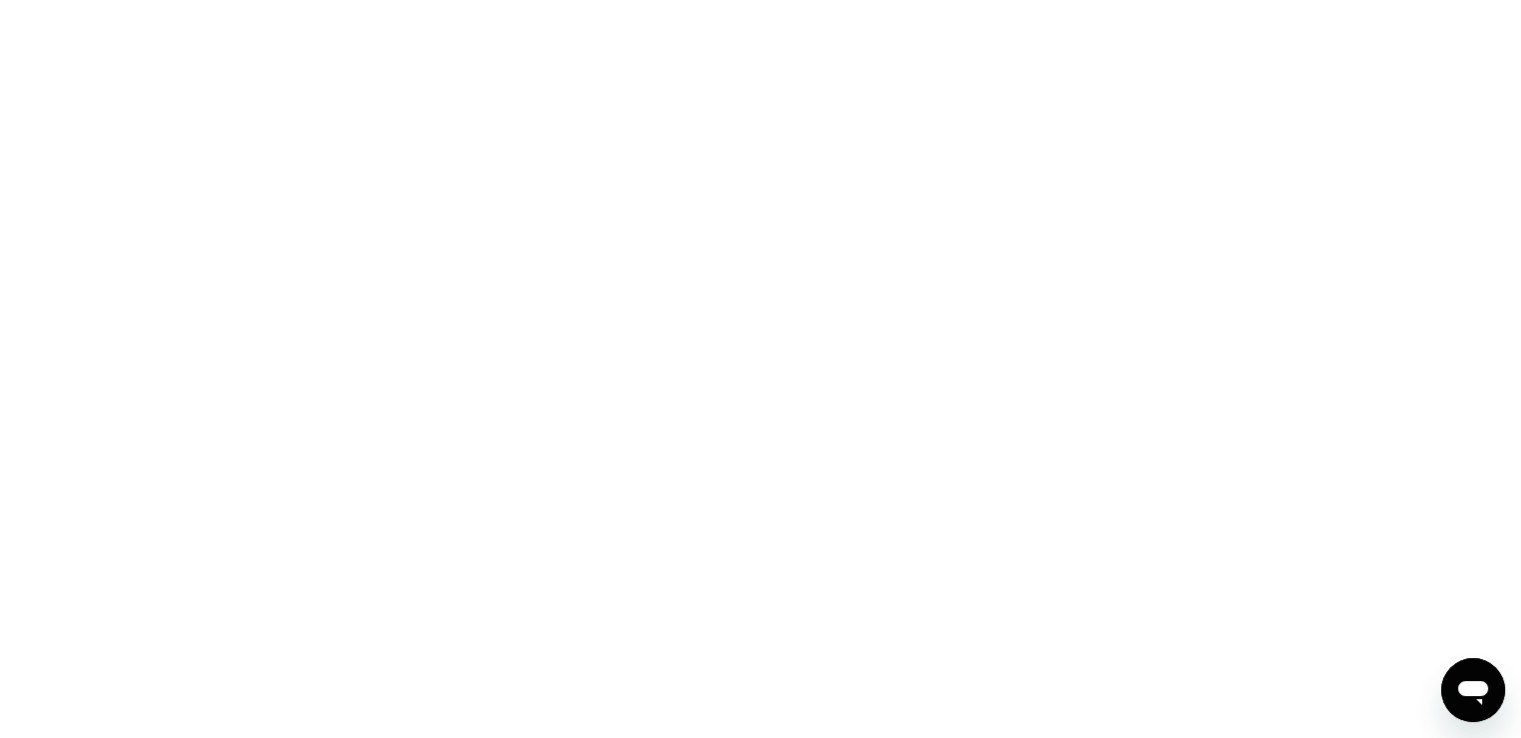 scroll, scrollTop: 0, scrollLeft: 0, axis: both 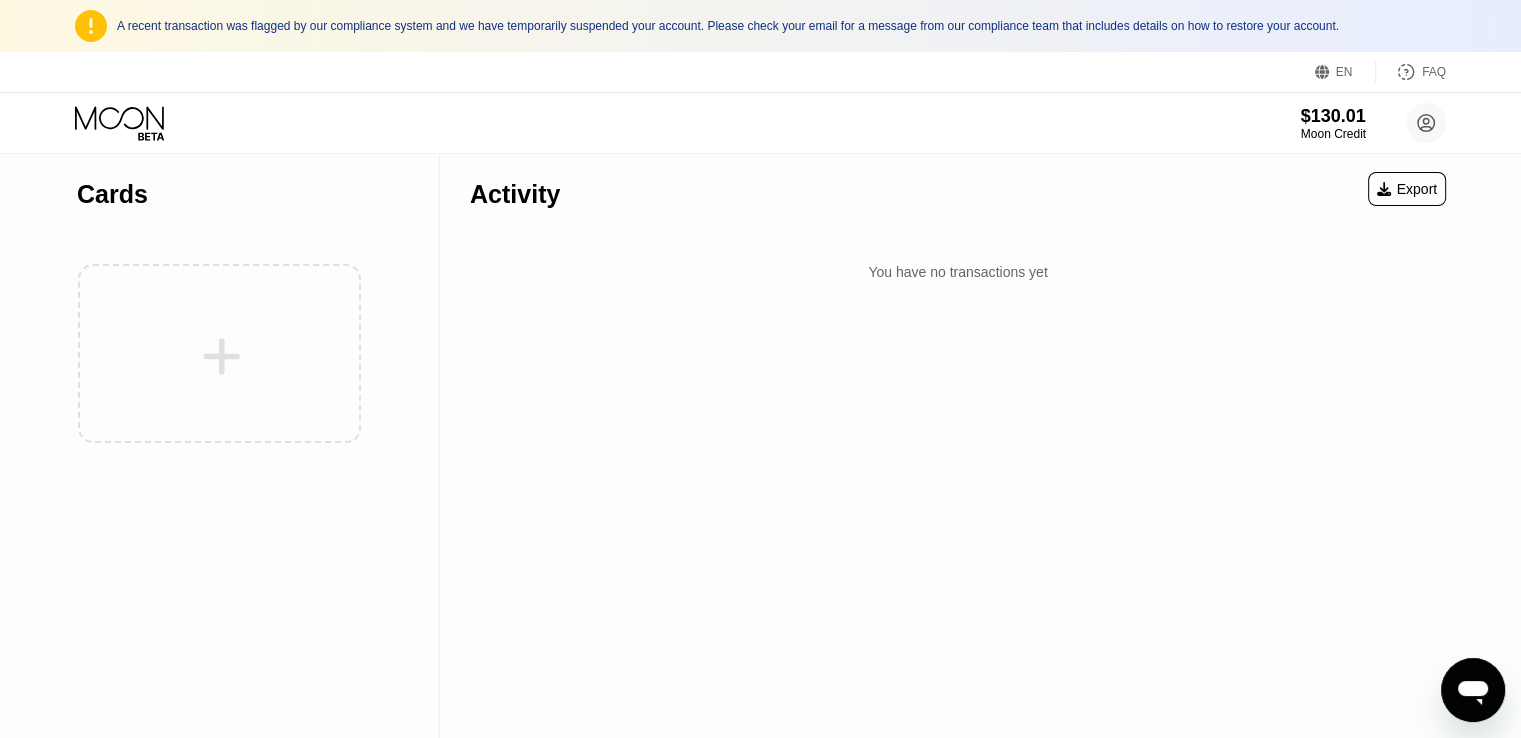 click on "Activity" at bounding box center (515, 194) 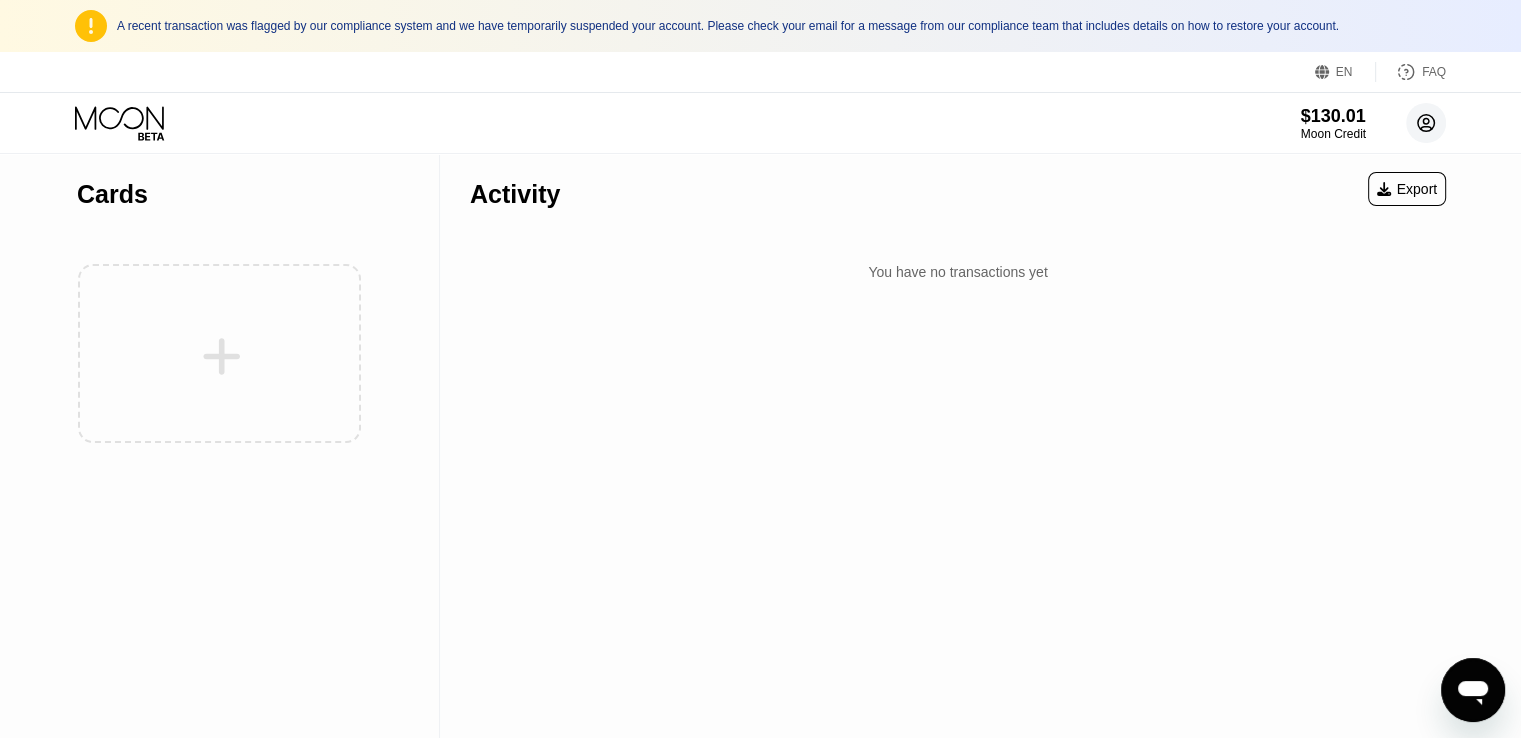 click 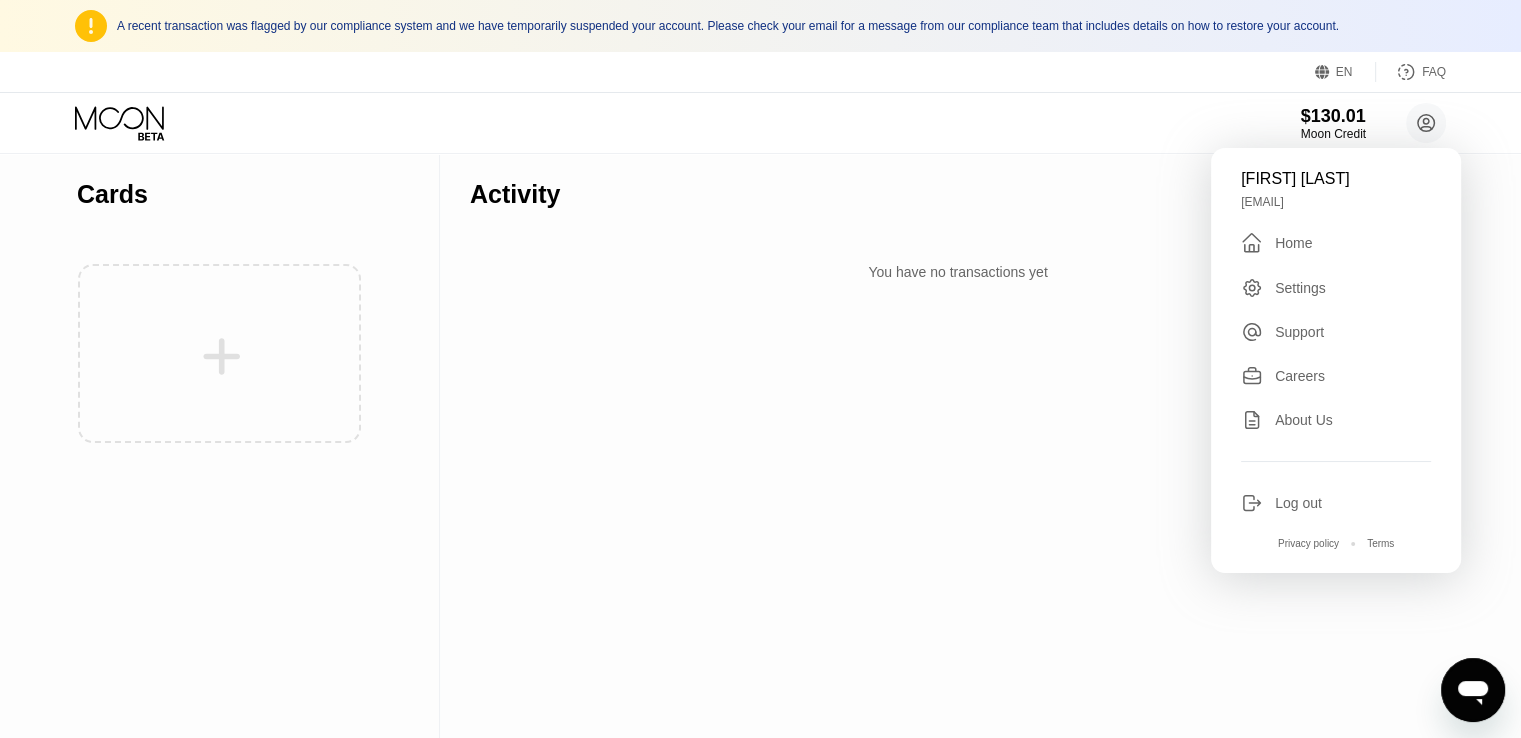 click on "" at bounding box center (1258, 243) 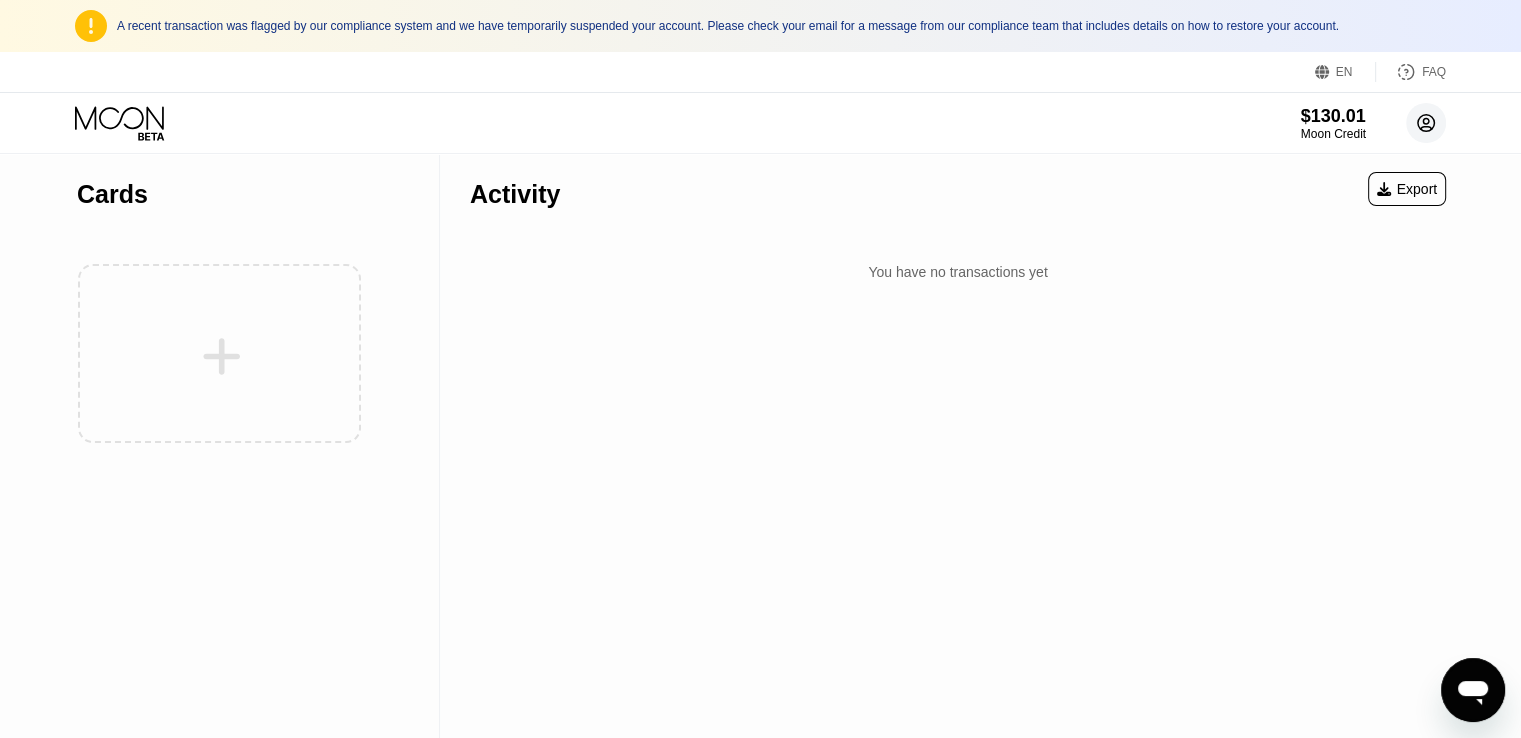 click 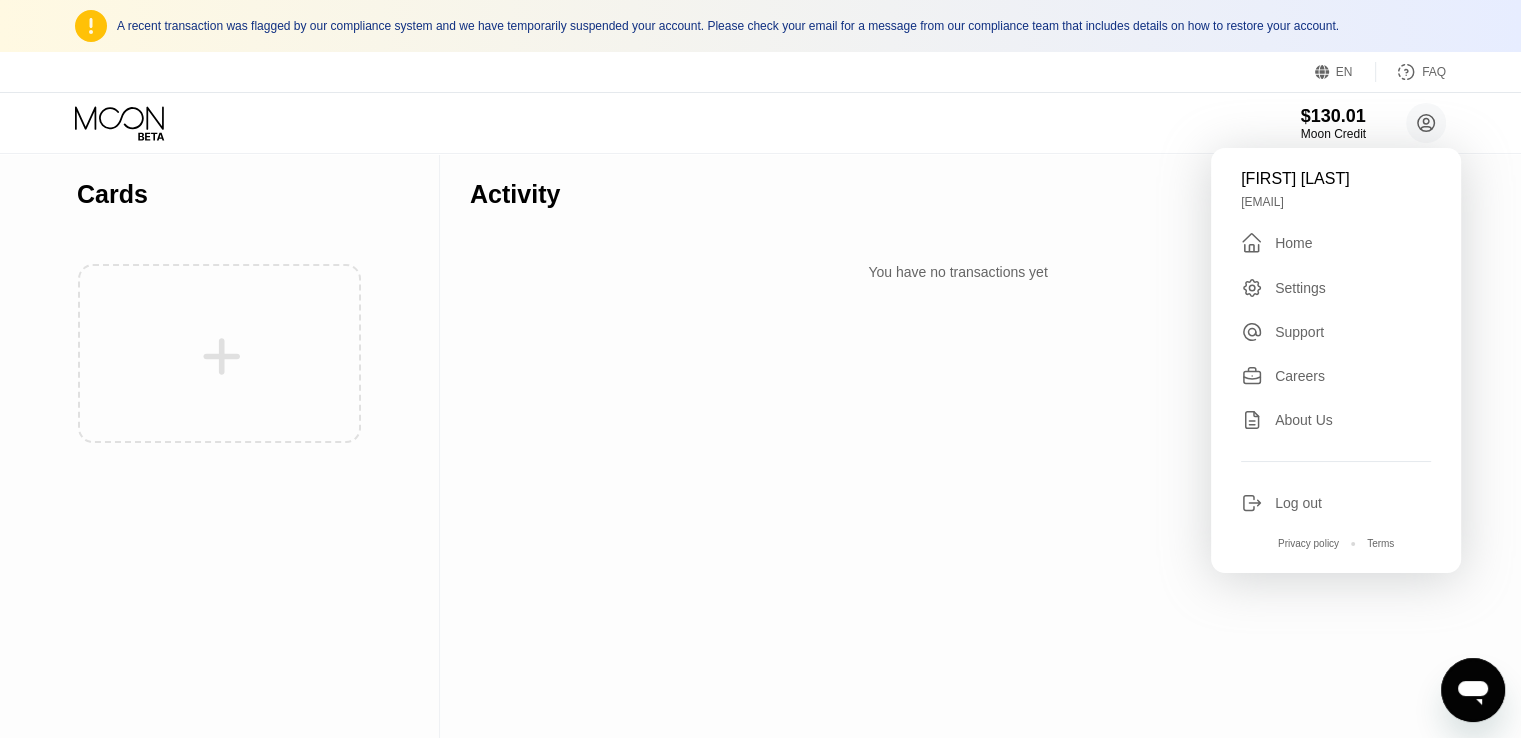 click on "Settings" at bounding box center (1300, 288) 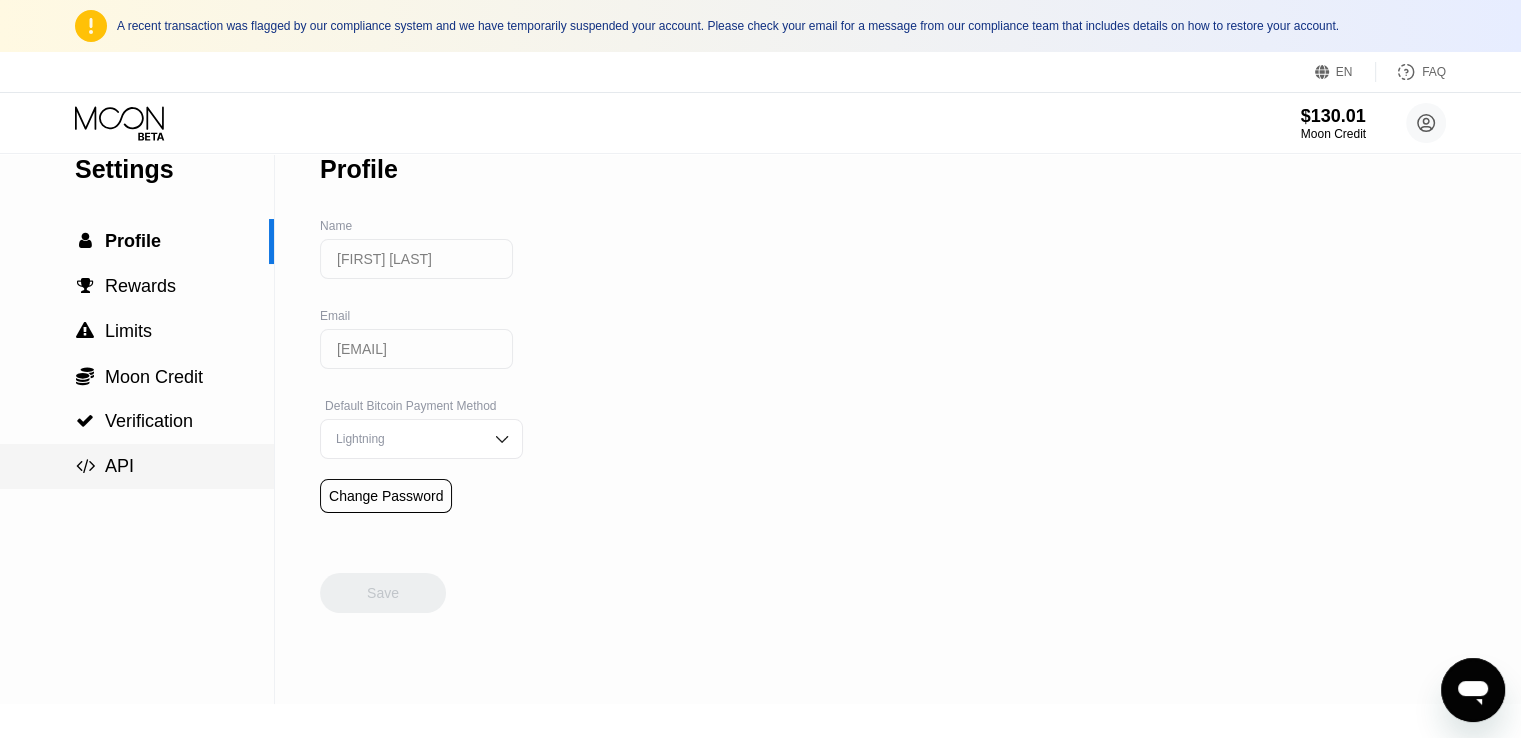 scroll, scrollTop: 0, scrollLeft: 0, axis: both 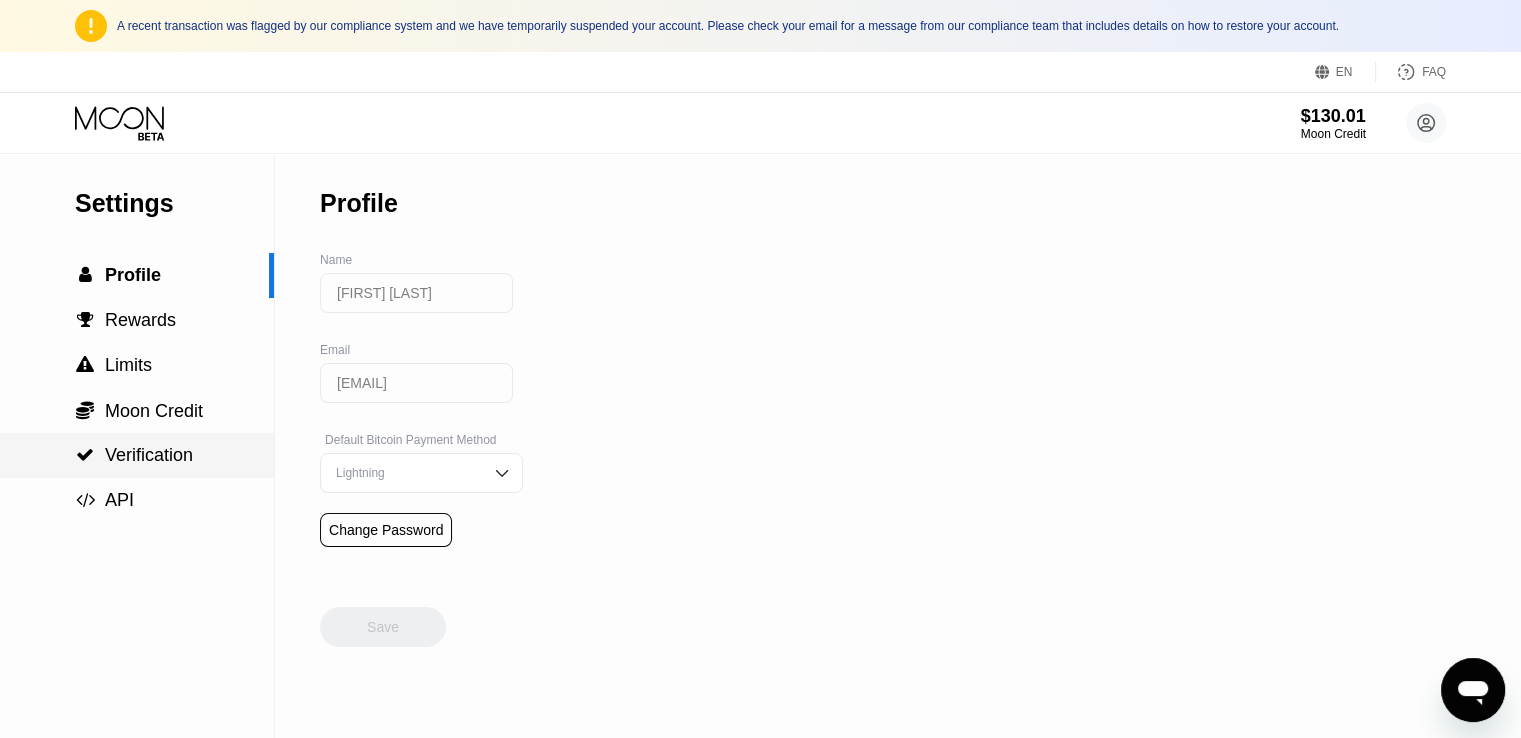click on "Verification" at bounding box center [149, 455] 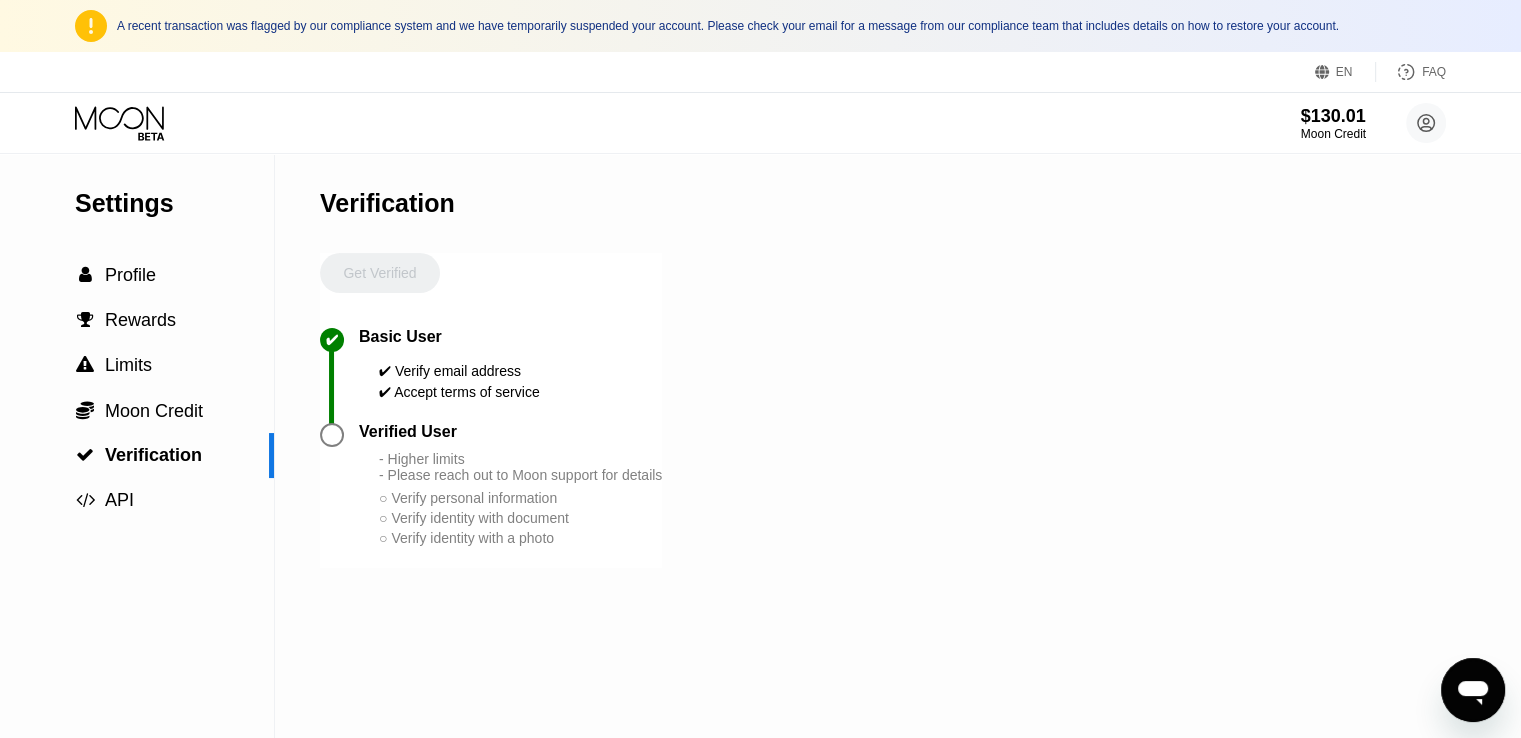 click at bounding box center [332, 435] 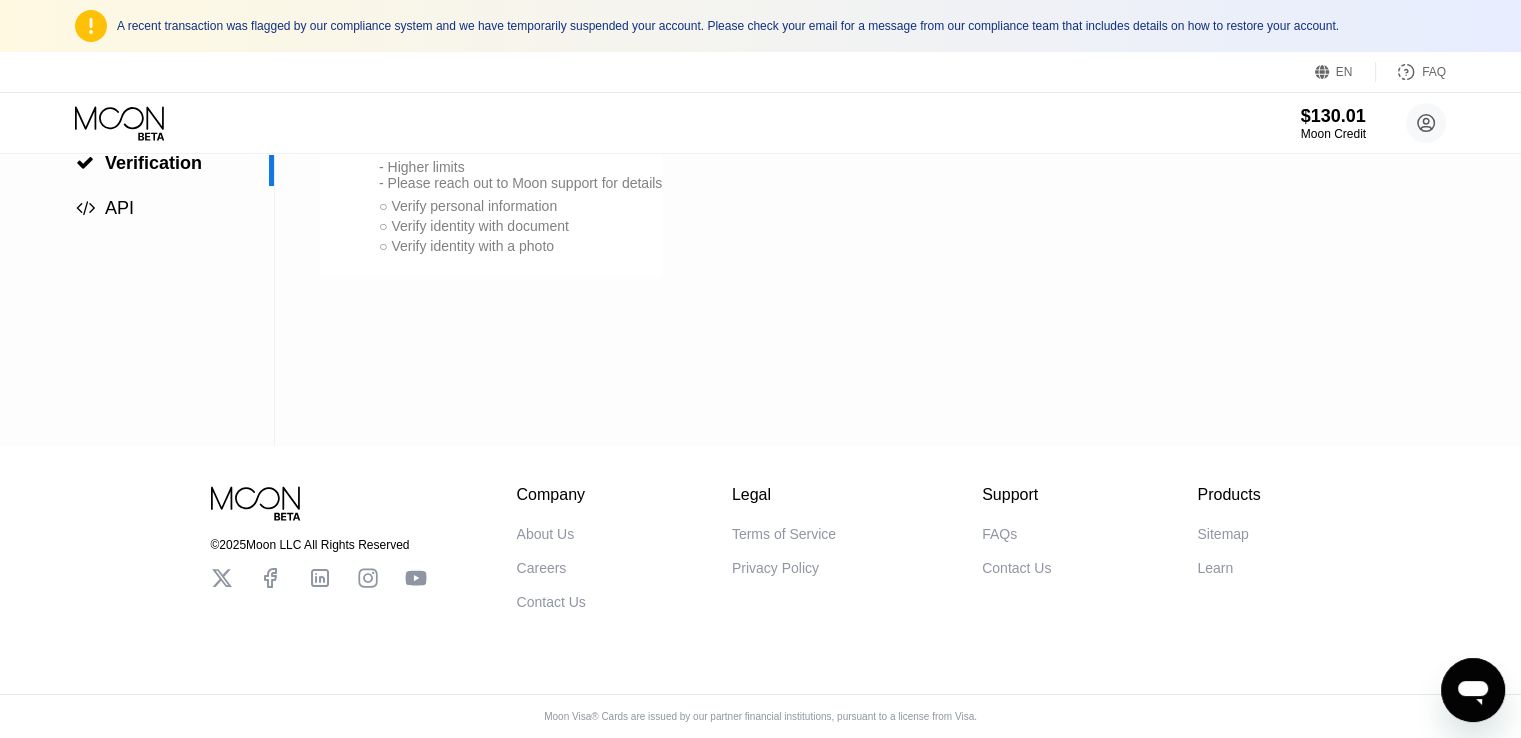 scroll, scrollTop: 0, scrollLeft: 0, axis: both 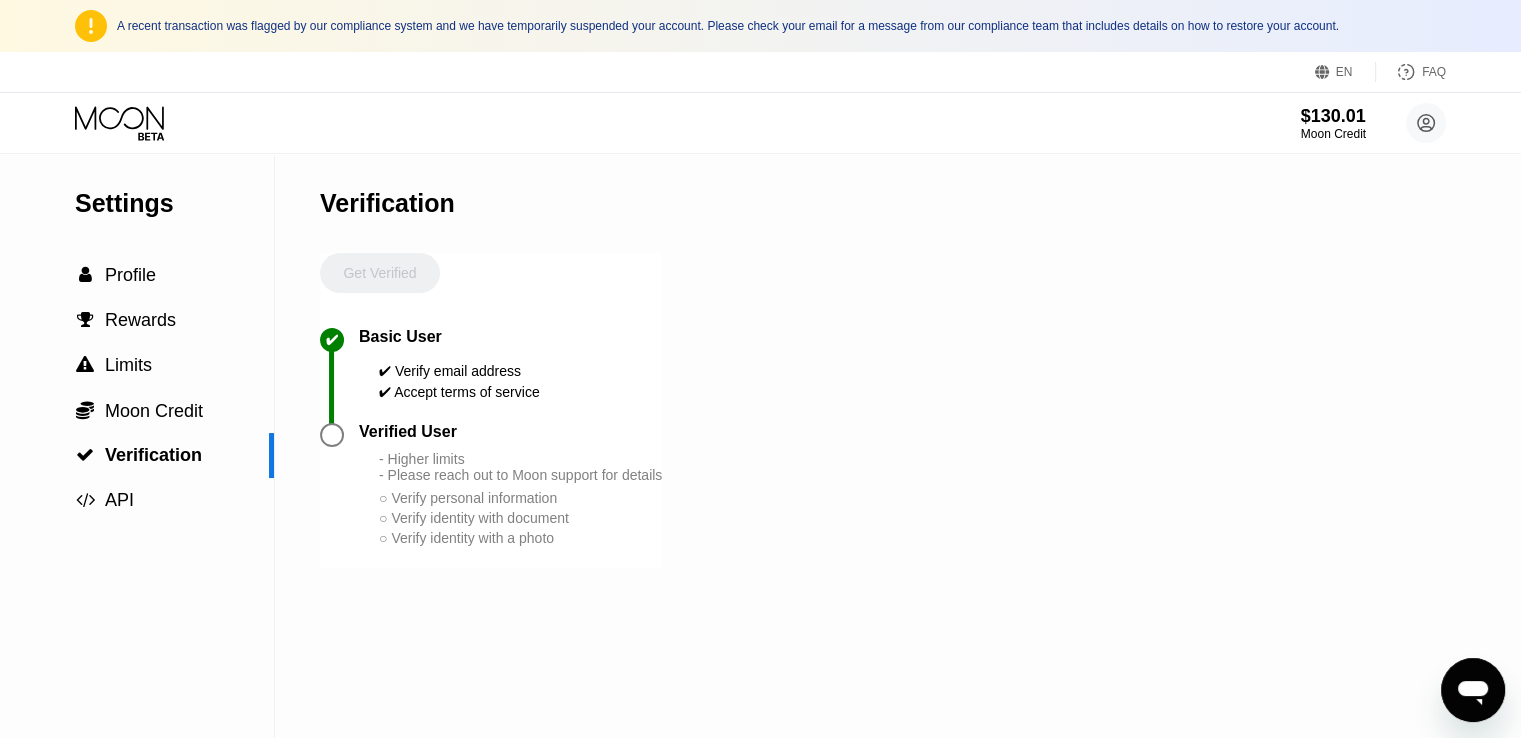 click on "○   Verify identity with document" at bounding box center [520, 518] 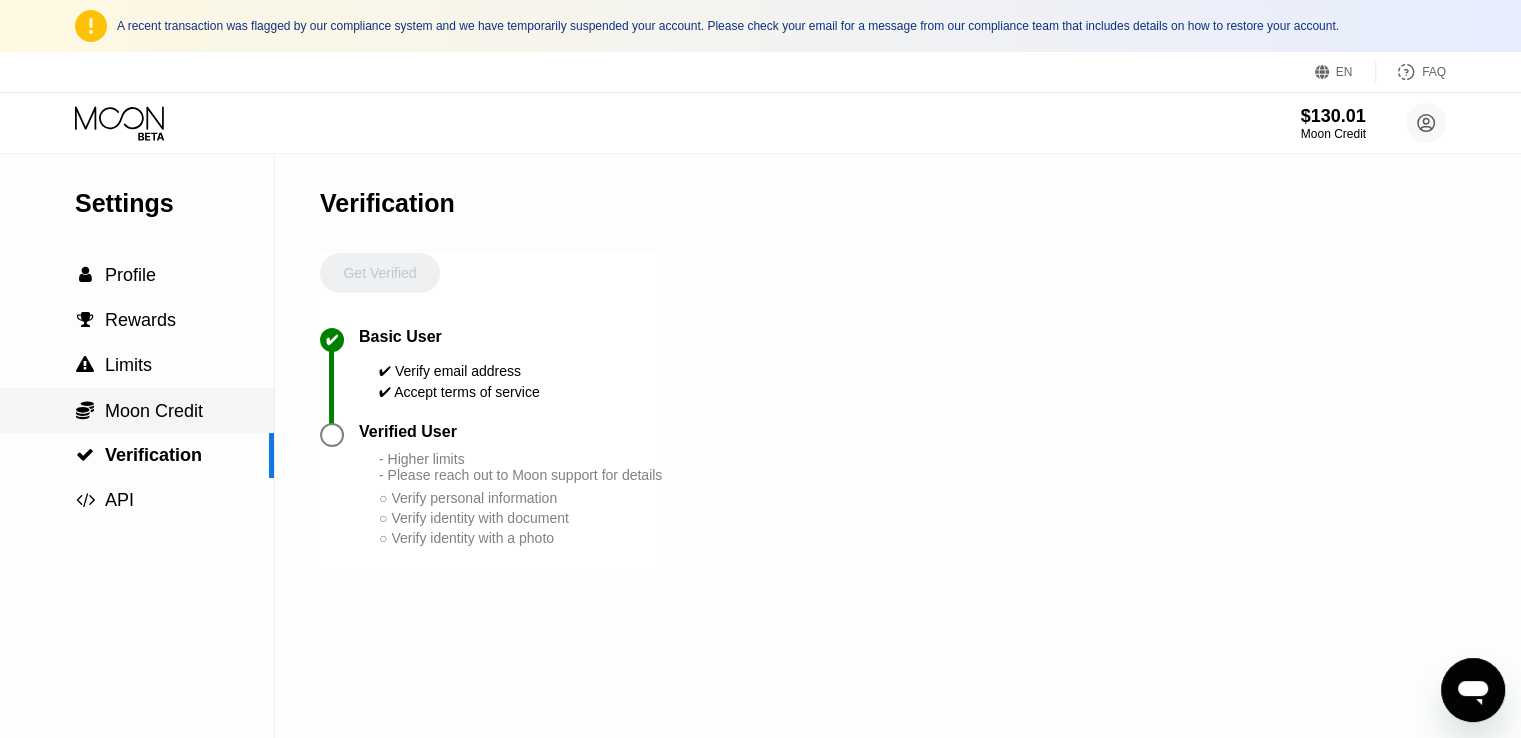 click on "Moon Credit" at bounding box center (154, 411) 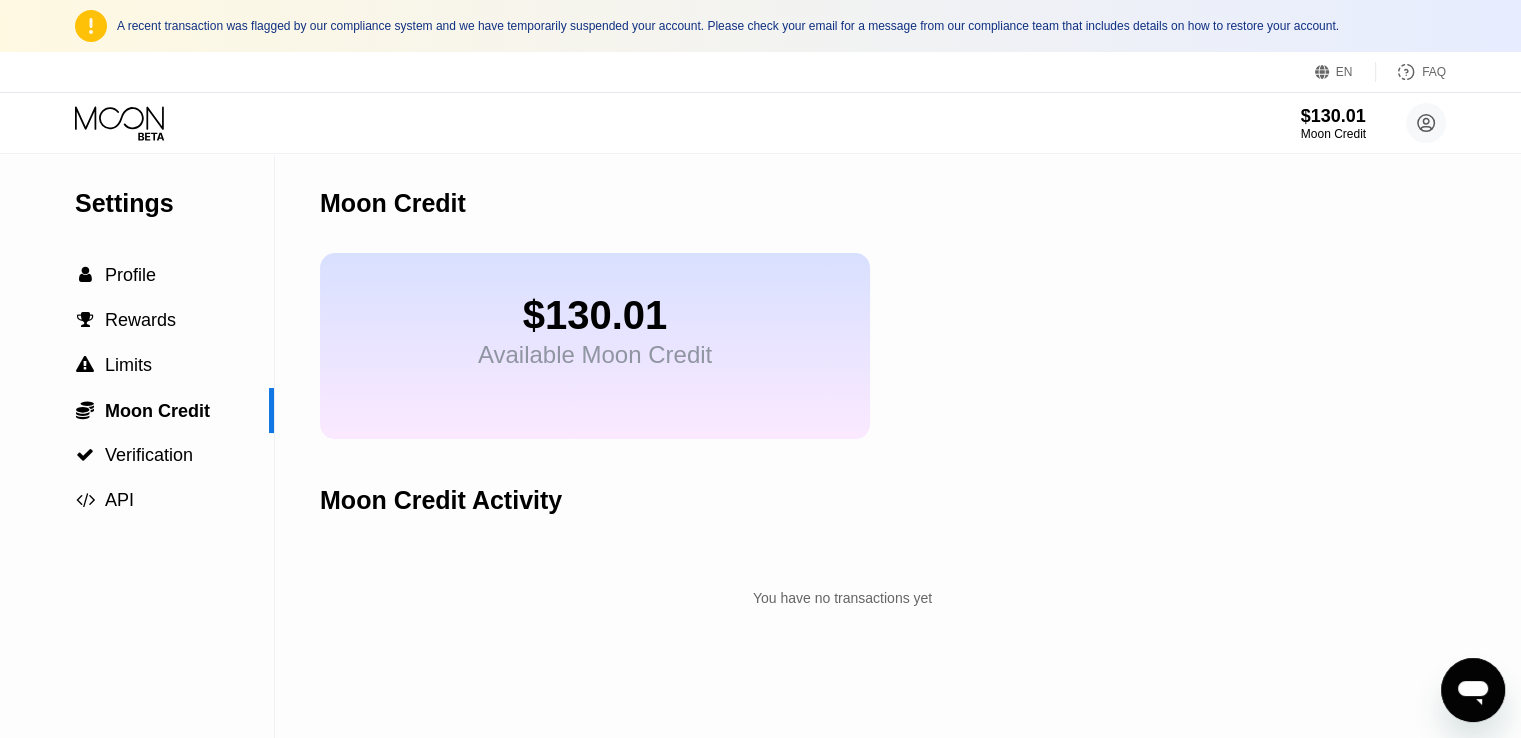 drag, startPoint x: 481, startPoint y: 385, endPoint x: 478, endPoint y: 367, distance: 18.248287 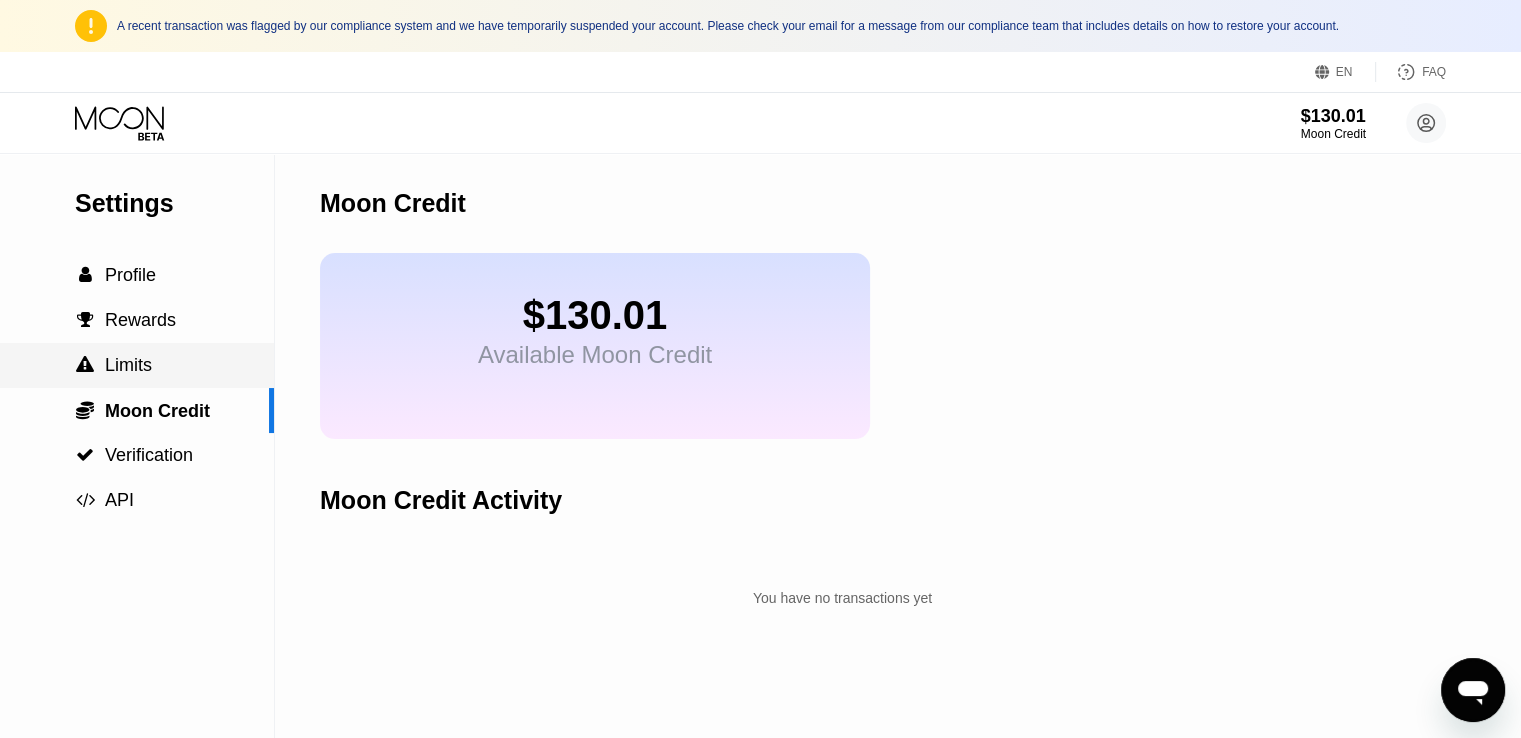 click on " Limits" at bounding box center [137, 365] 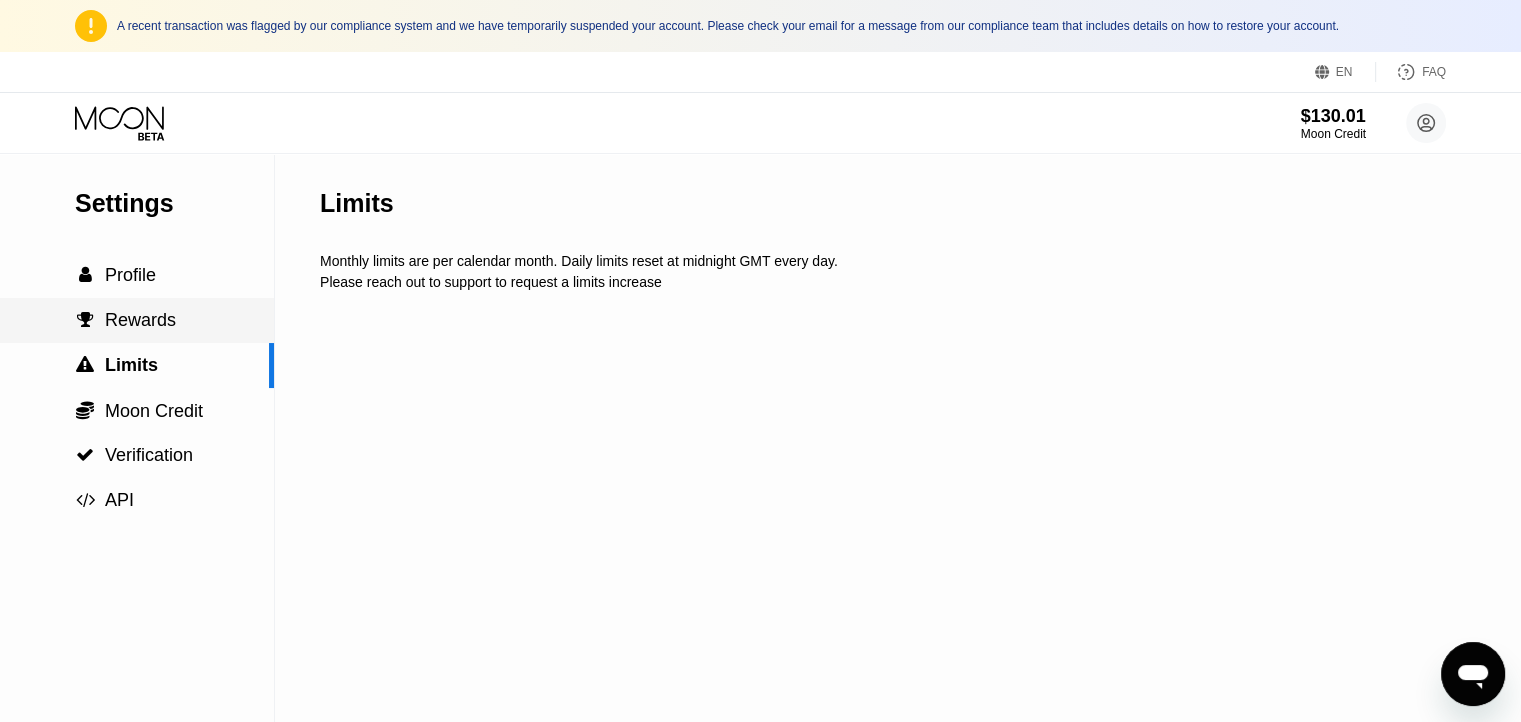 click on "Rewards" at bounding box center (140, 320) 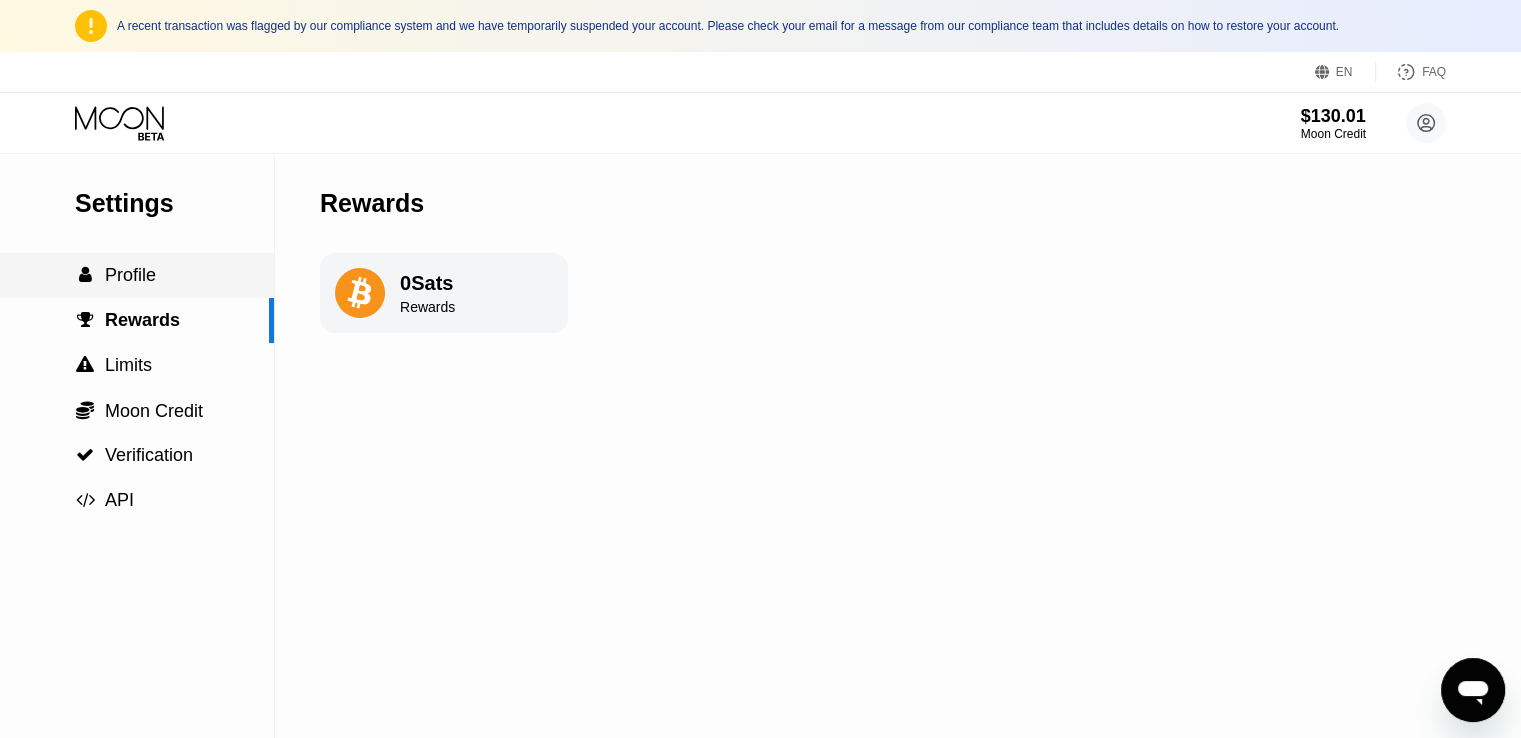 click on "Profile" at bounding box center [130, 275] 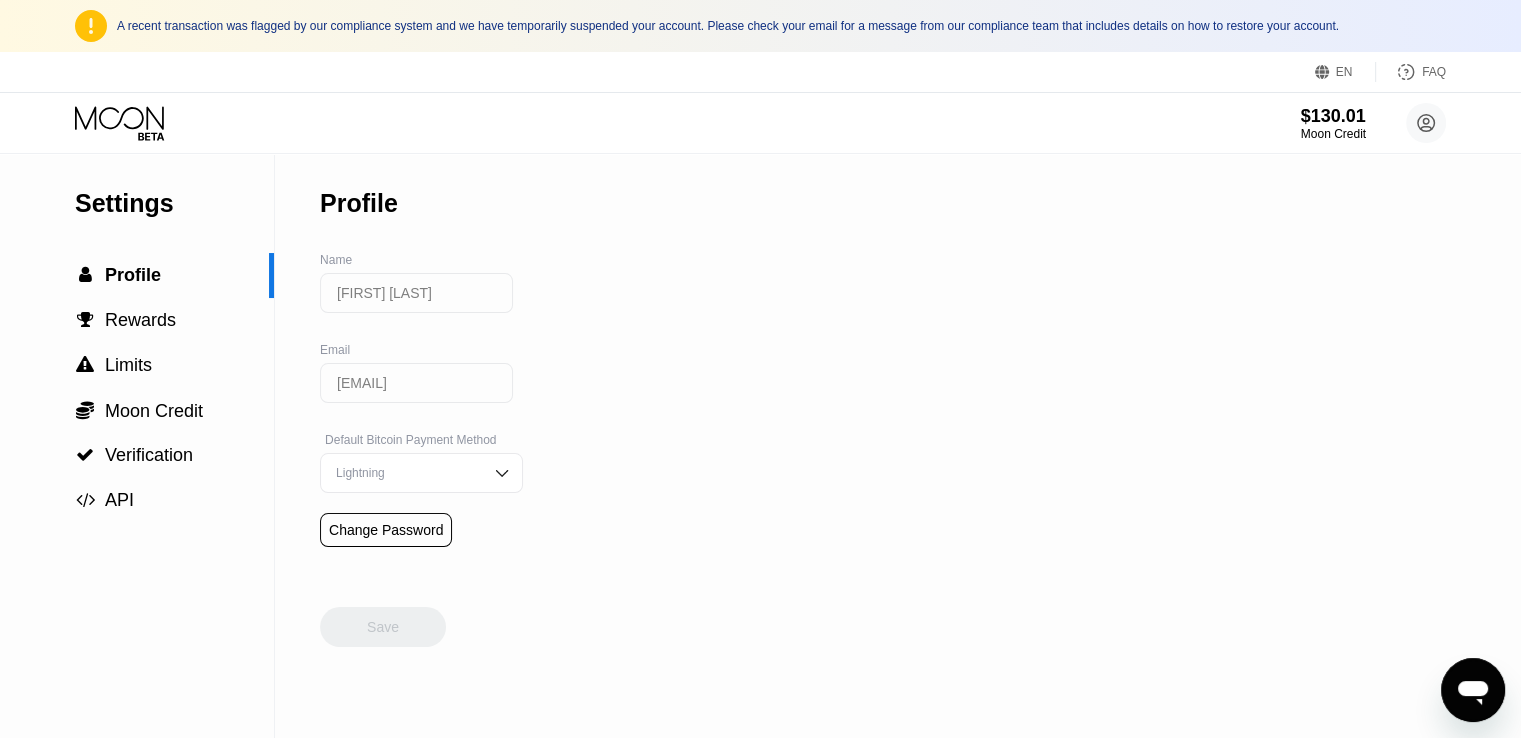 click on "A recent transaction was flagged by our compliance system and we have temporarily suspended your account. Please check your email for a message from our compliance team that includes details on how to restore your account." at bounding box center [781, 26] 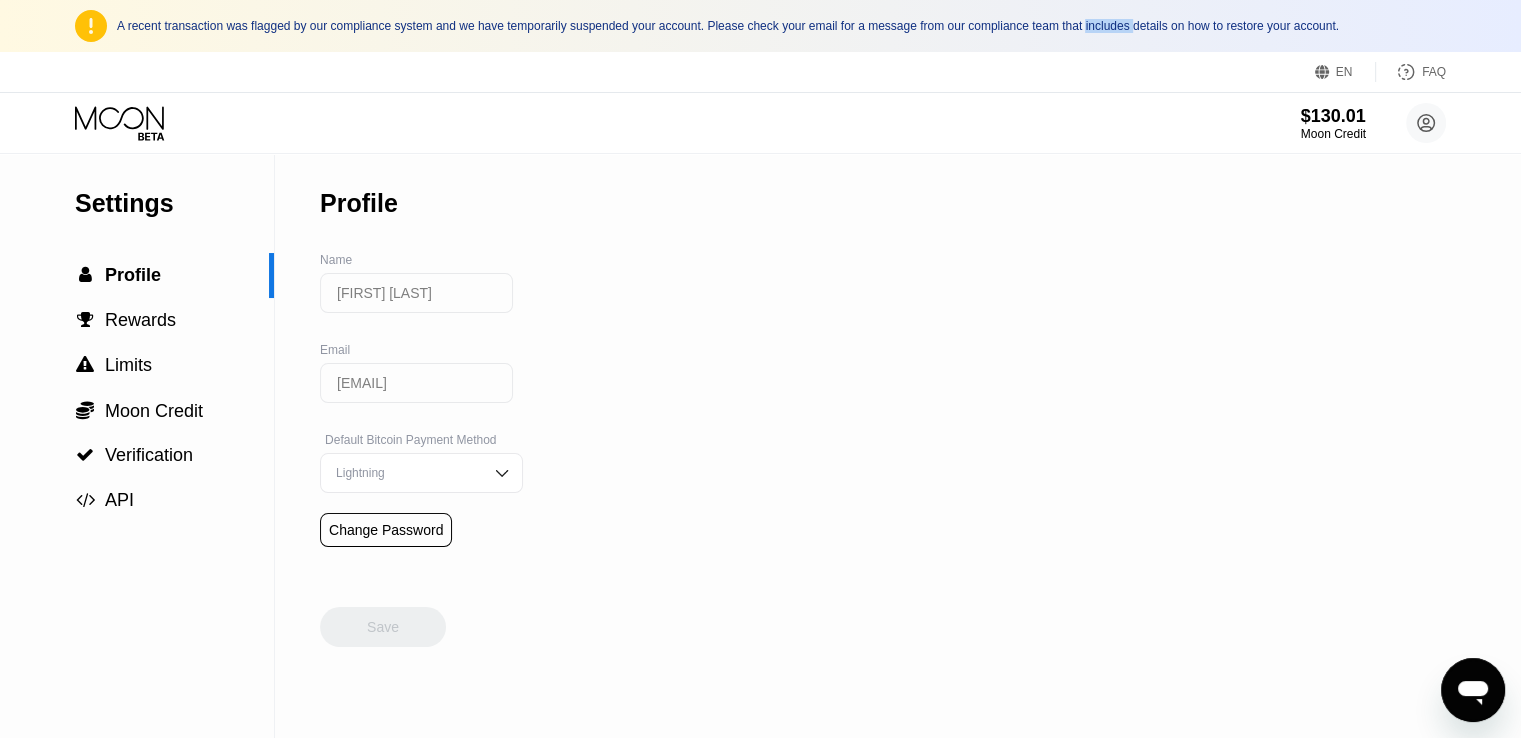 drag, startPoint x: 1109, startPoint y: 27, endPoint x: 1084, endPoint y: 27, distance: 25 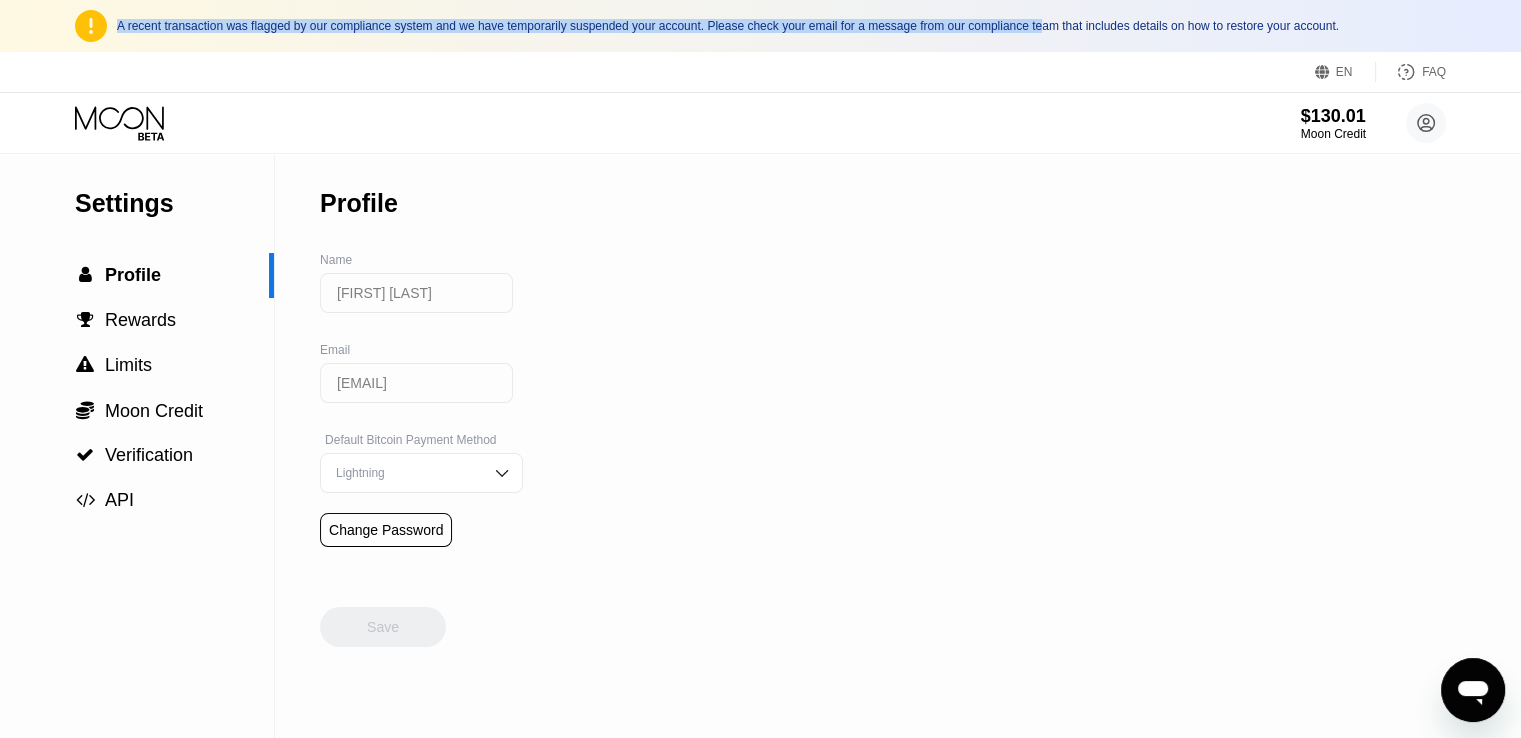 drag, startPoint x: 1059, startPoint y: 29, endPoint x: 108, endPoint y: 12, distance: 951.1519 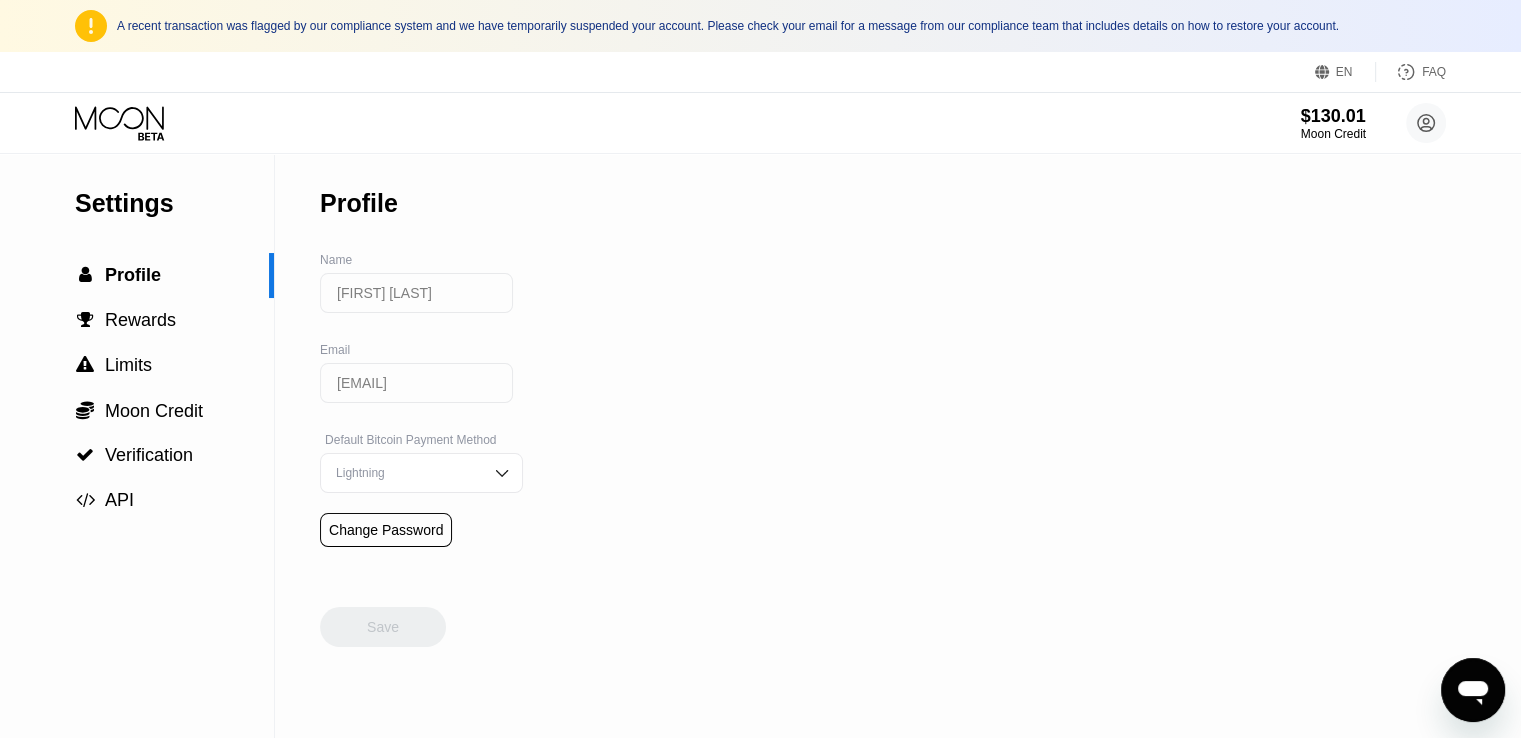 click on "A recent transaction was flagged by our compliance system and we have temporarily suspended your account. Please check your email for a message from our compliance team that includes details on how to restore your account." at bounding box center [760, 26] 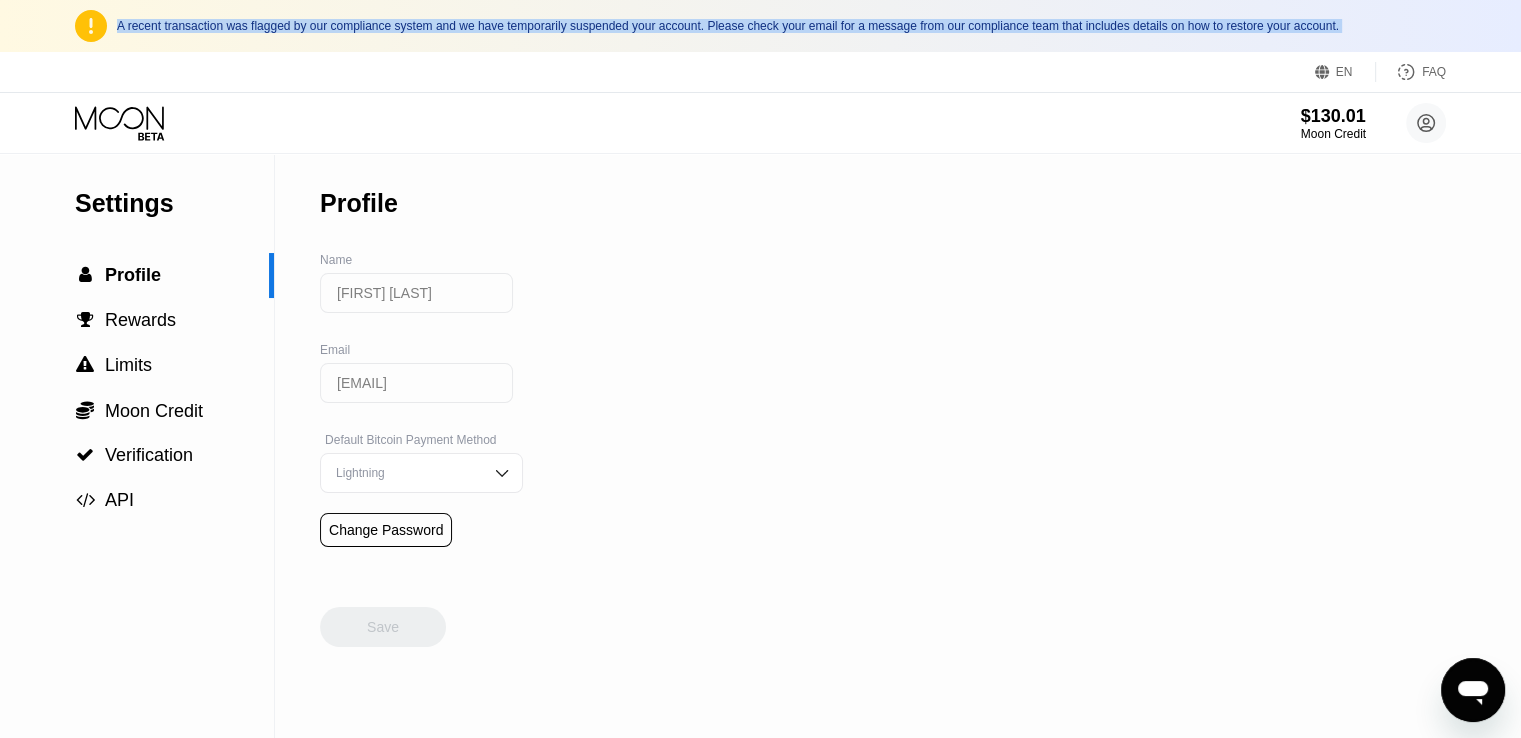 drag, startPoint x: 87, startPoint y: 23, endPoint x: 977, endPoint y: 67, distance: 891.087 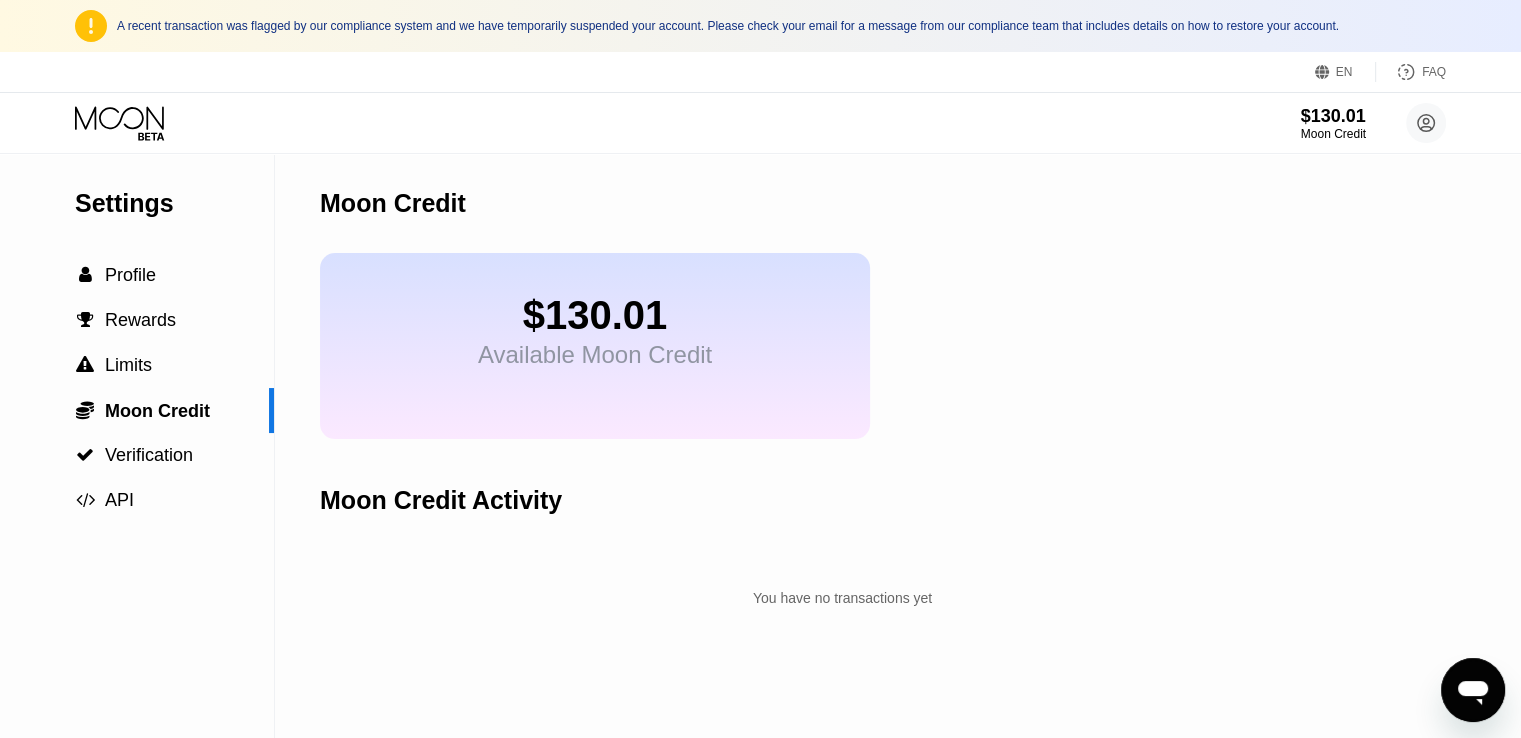 drag, startPoint x: 577, startPoint y: 435, endPoint x: 564, endPoint y: 365, distance: 71.19691 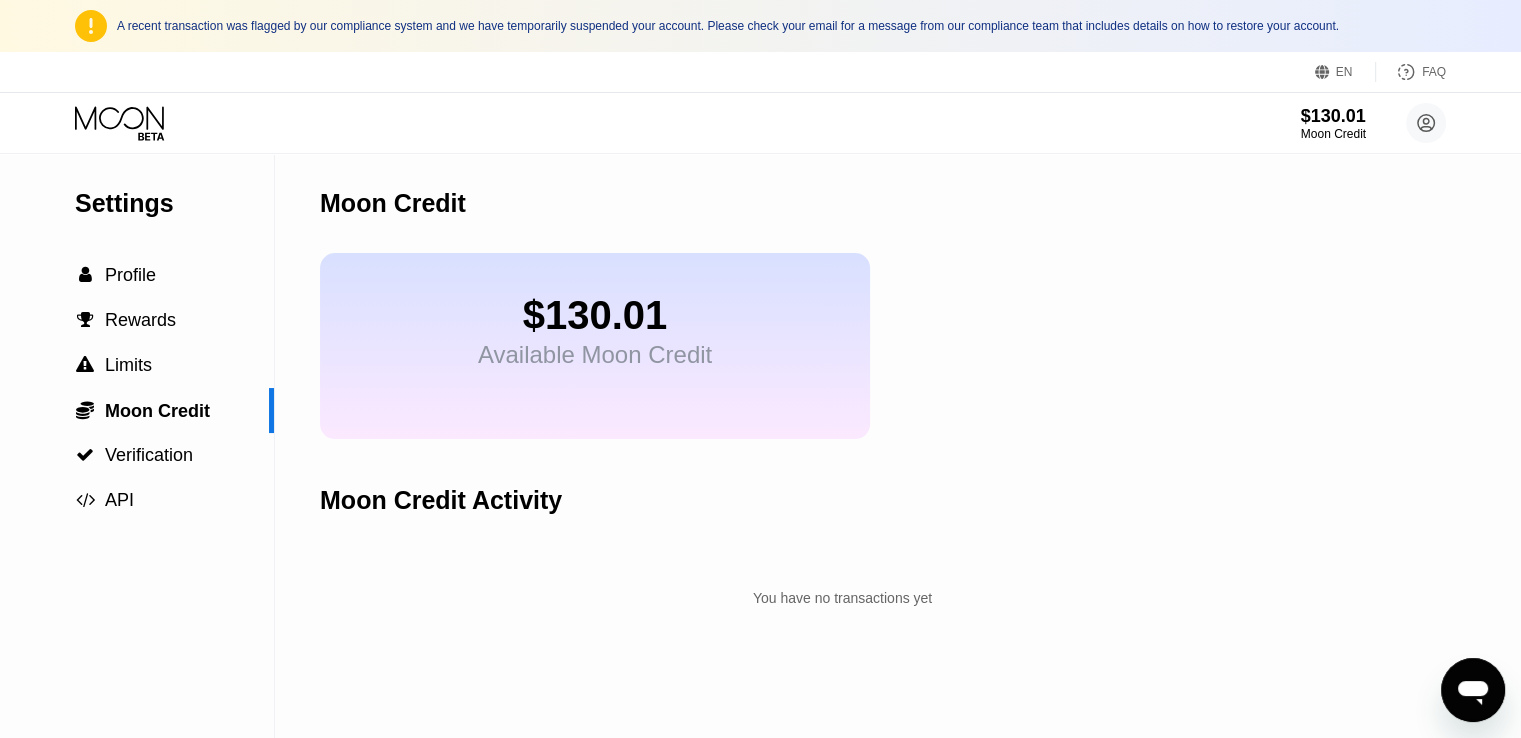 click on "Available Moon Credit" at bounding box center [595, 355] 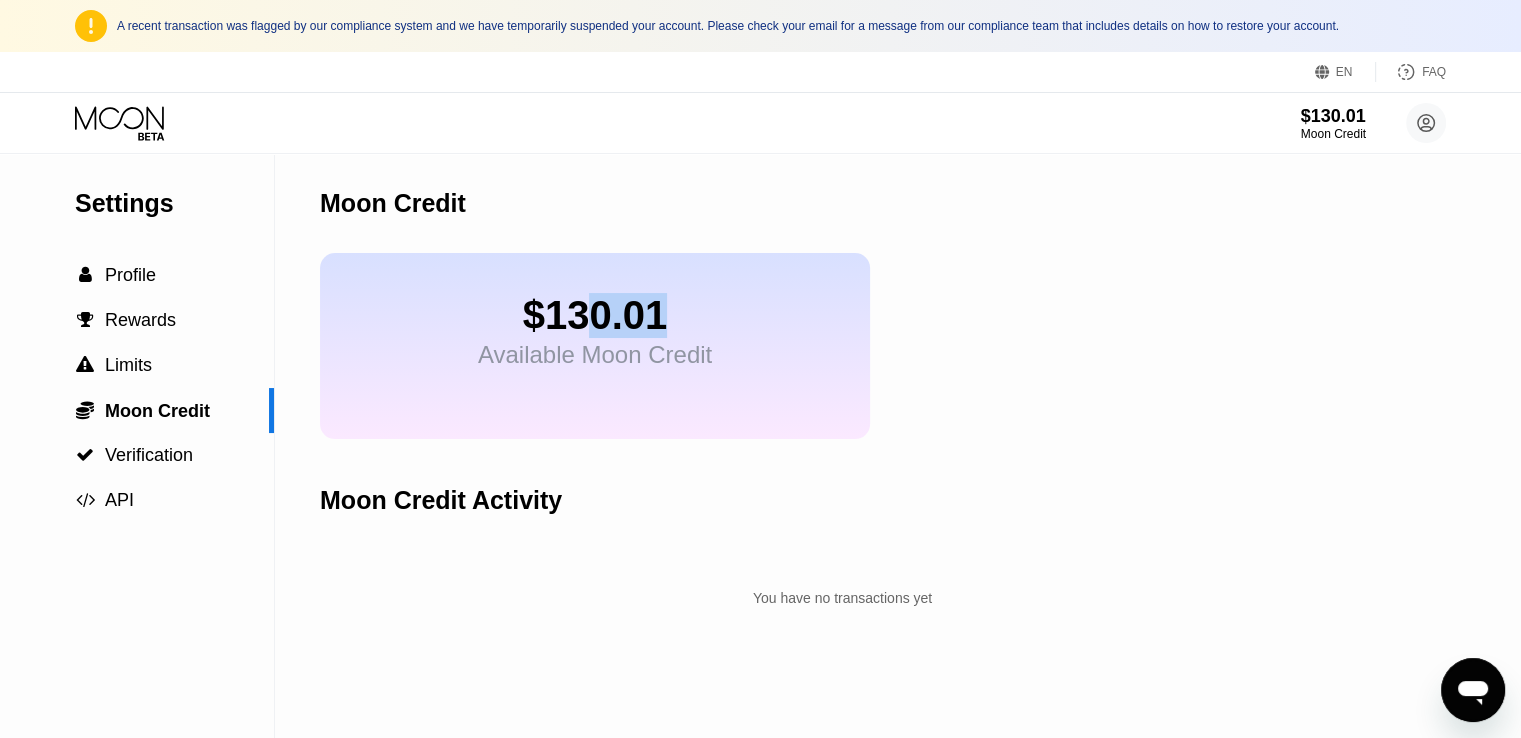 drag, startPoint x: 587, startPoint y: 327, endPoint x: 697, endPoint y: 338, distance: 110.54863 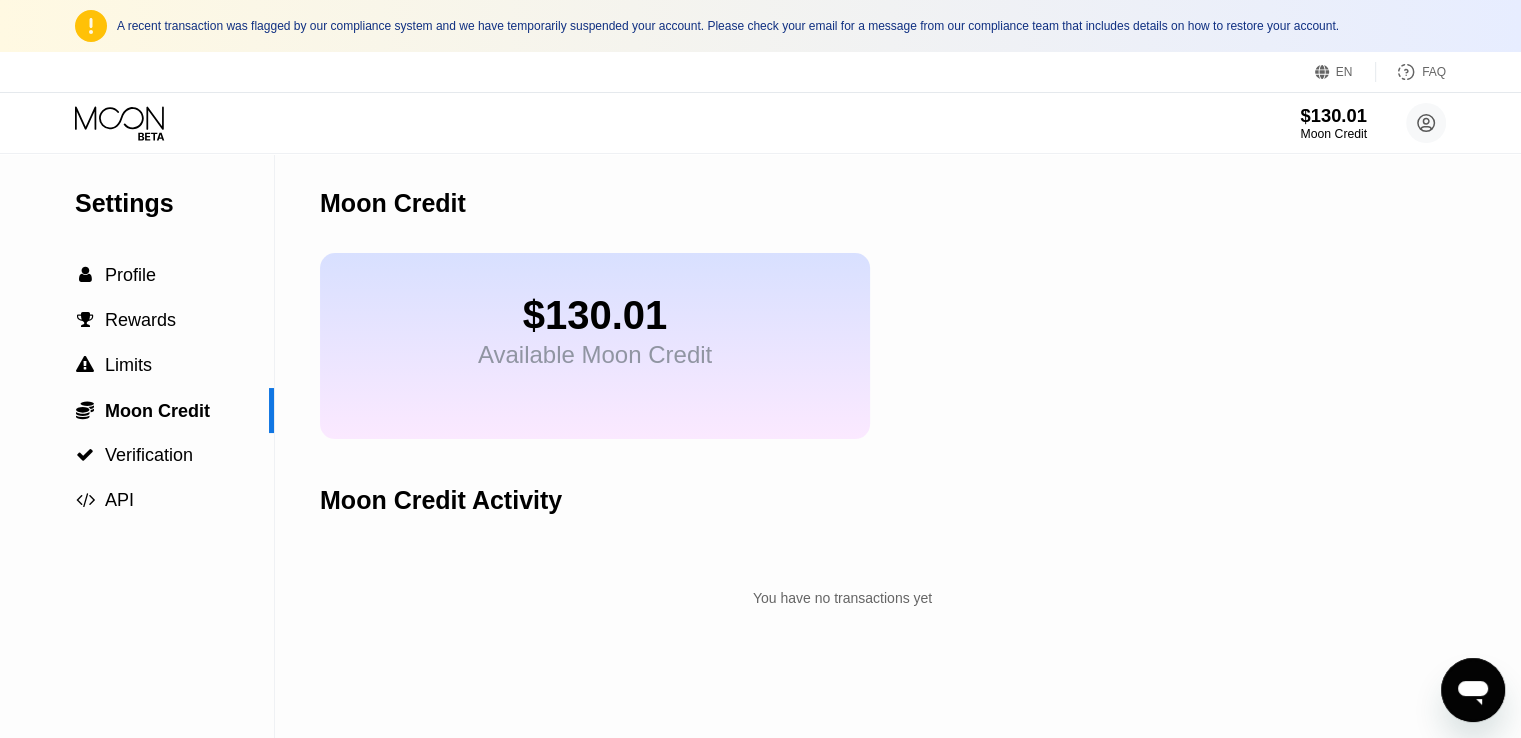 click on "$130.01" at bounding box center [1333, 115] 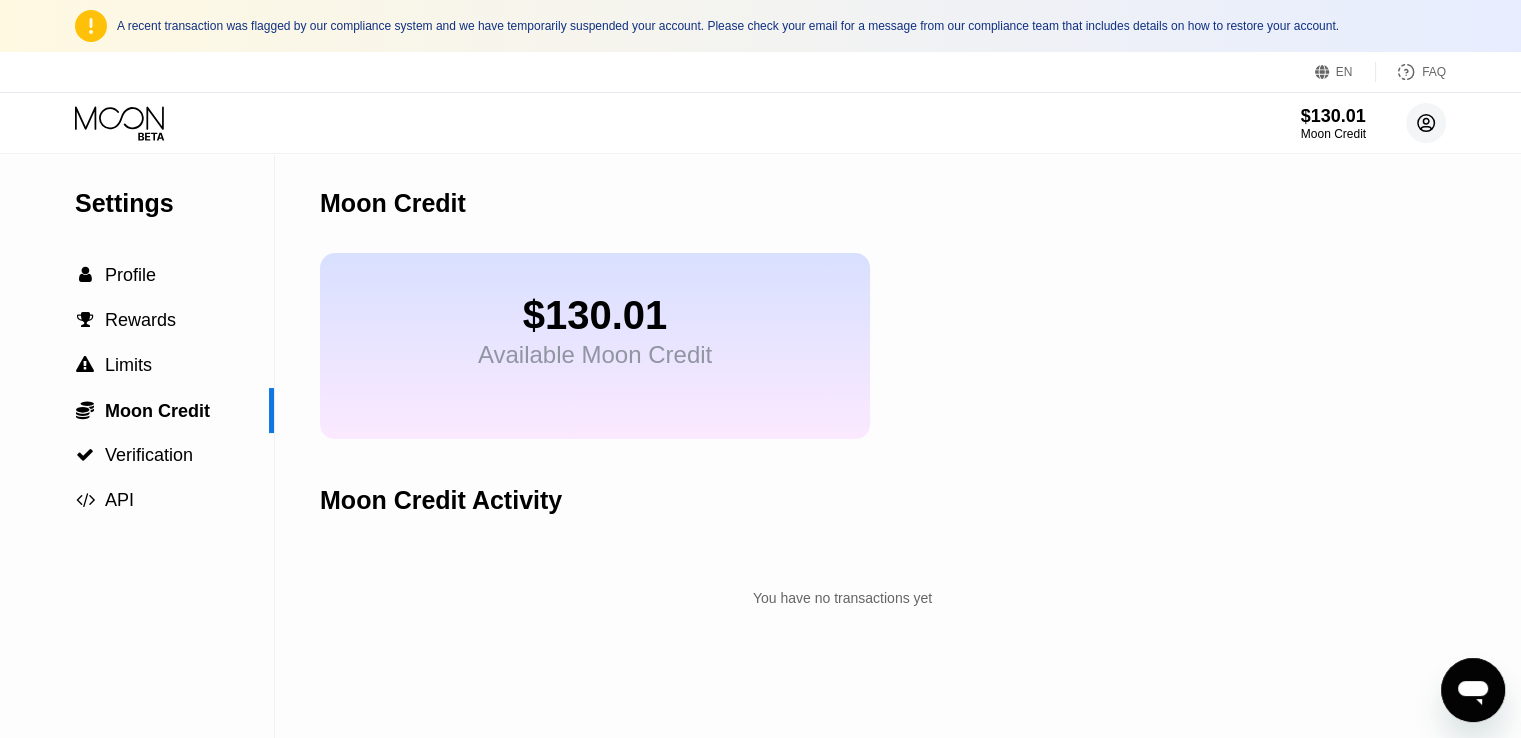 click 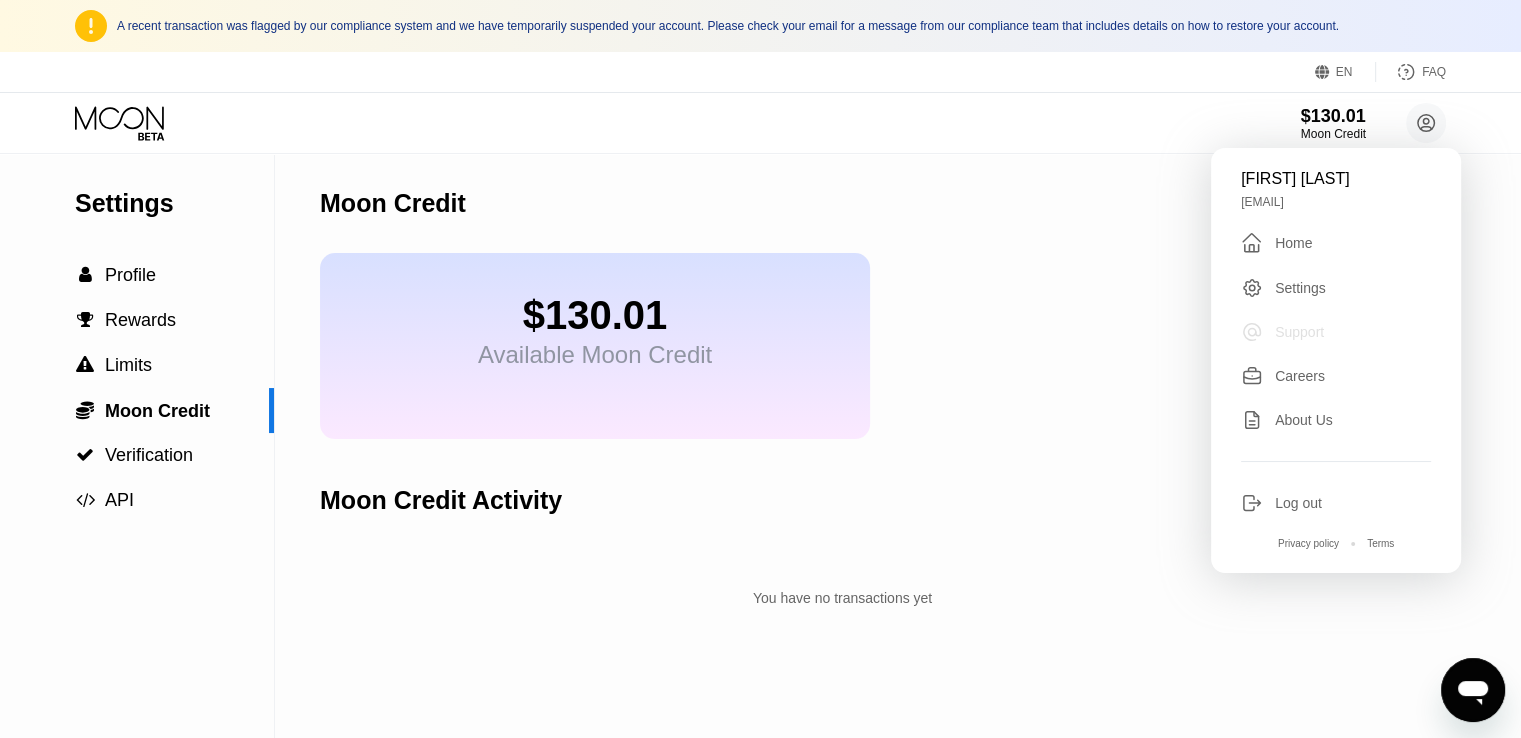 click on "Support" at bounding box center (1299, 332) 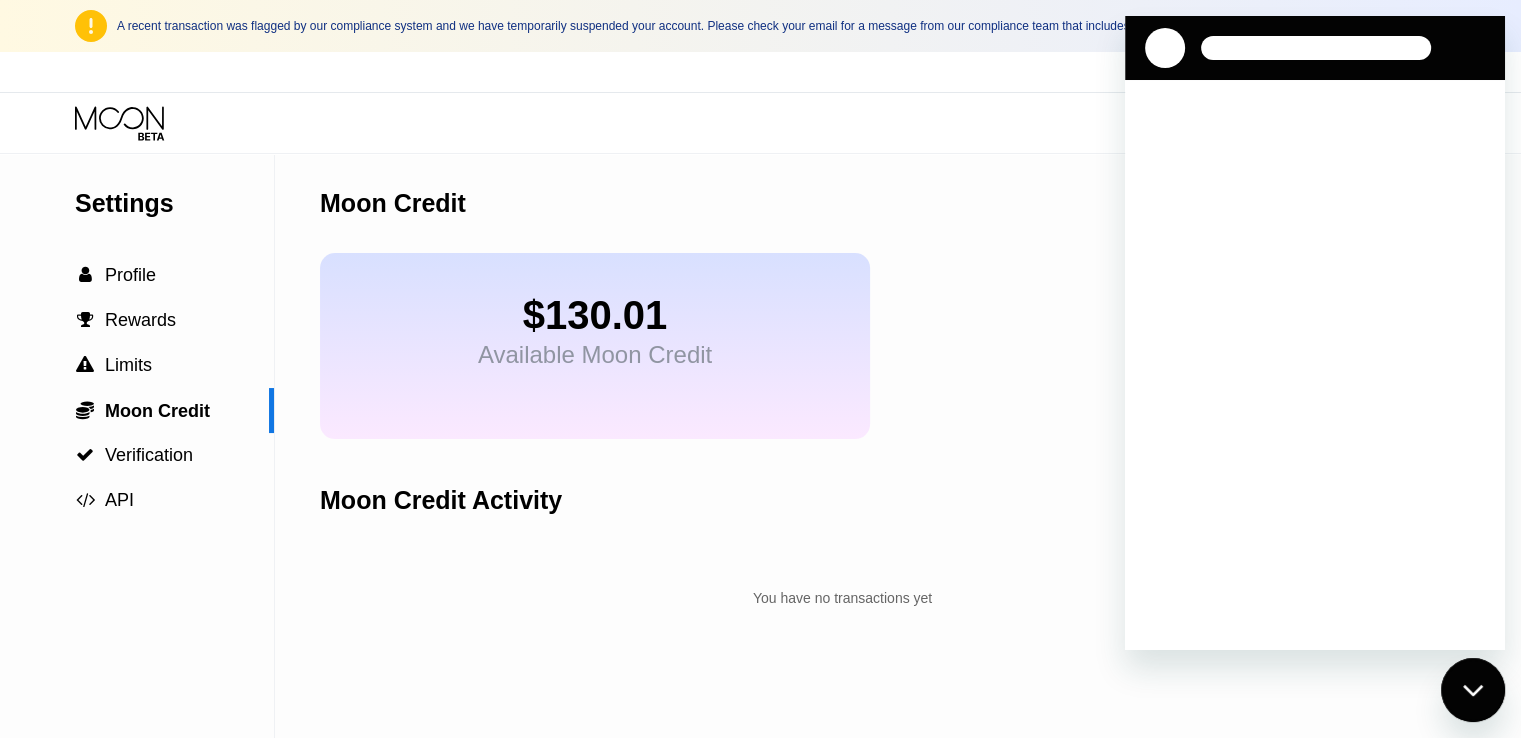 scroll, scrollTop: 0, scrollLeft: 0, axis: both 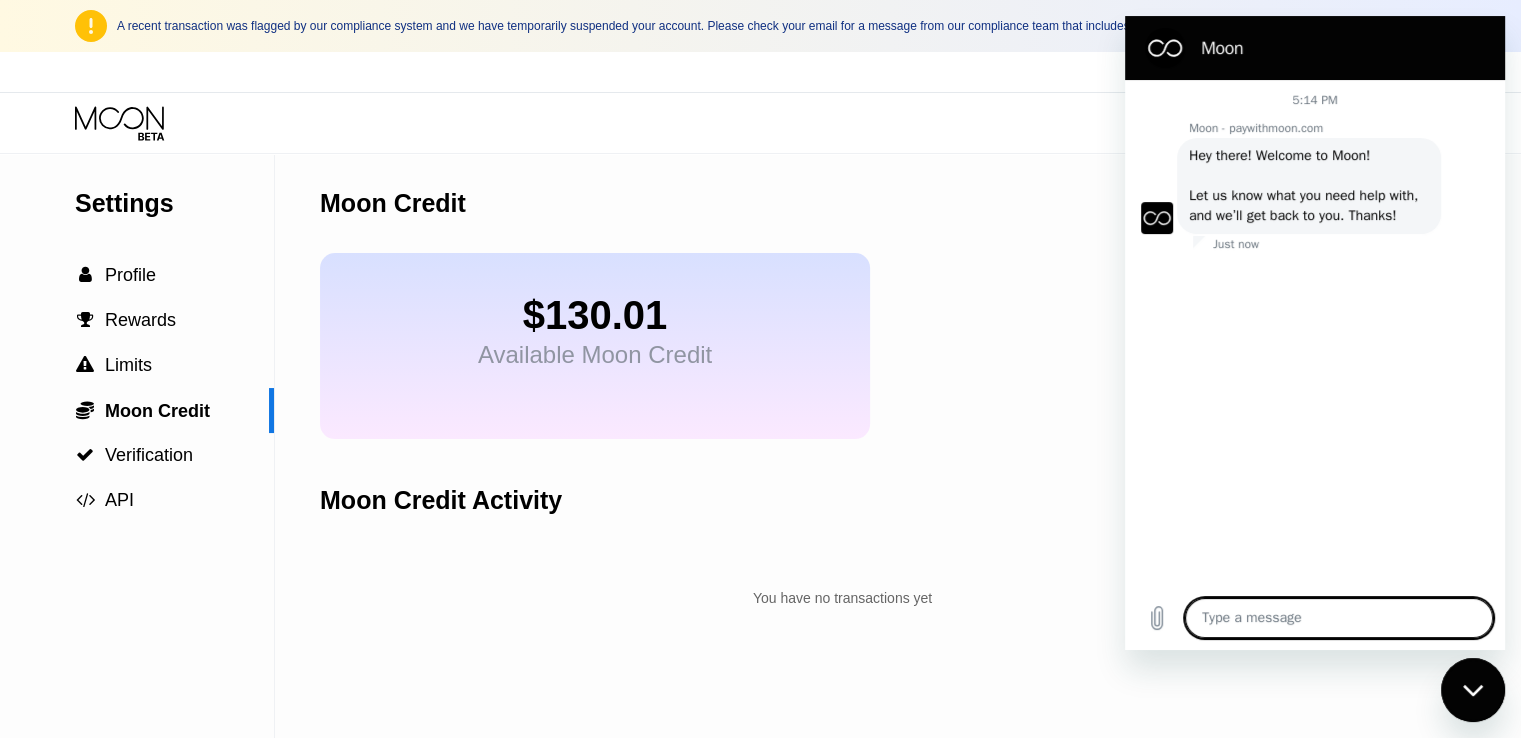 type on "x" 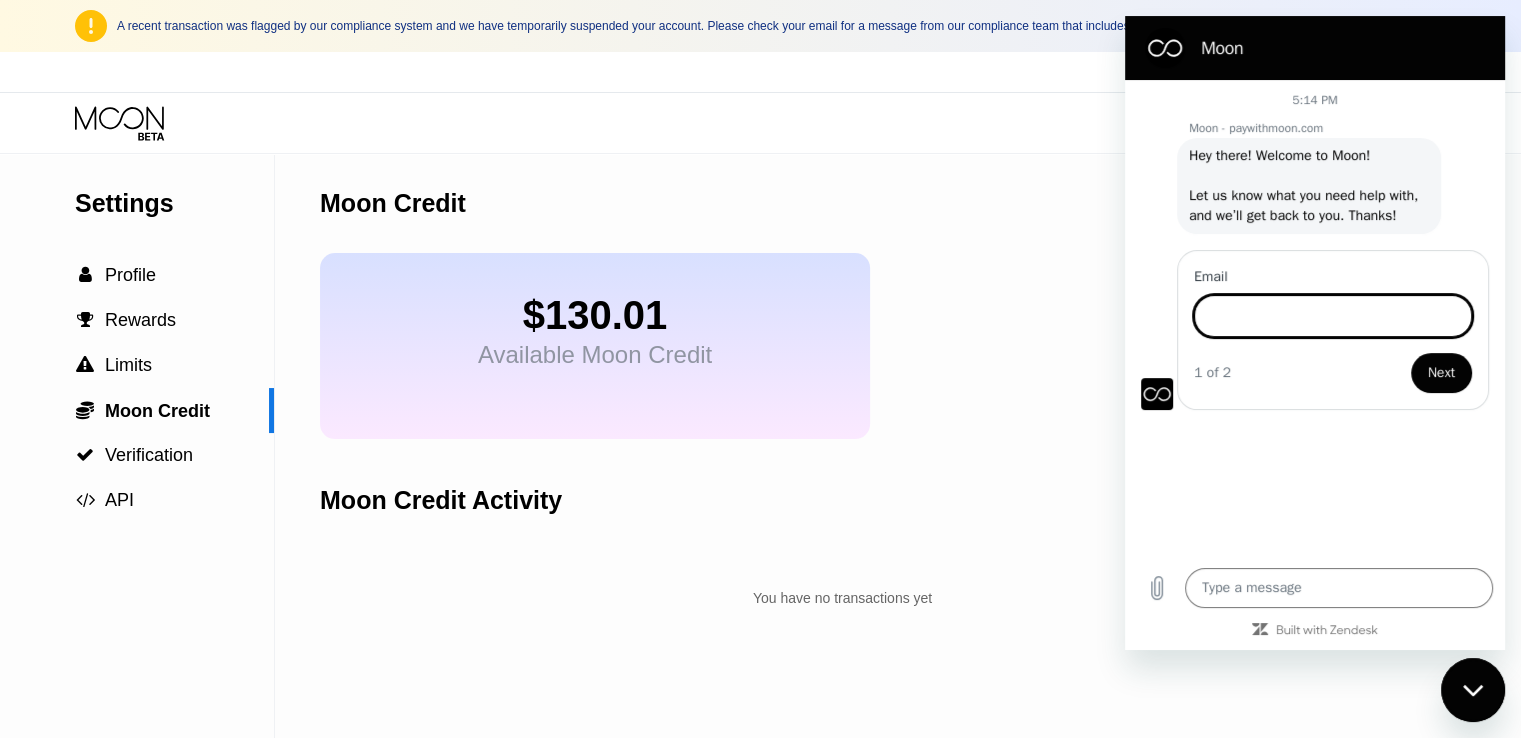 click on "Email" at bounding box center (1333, 316) 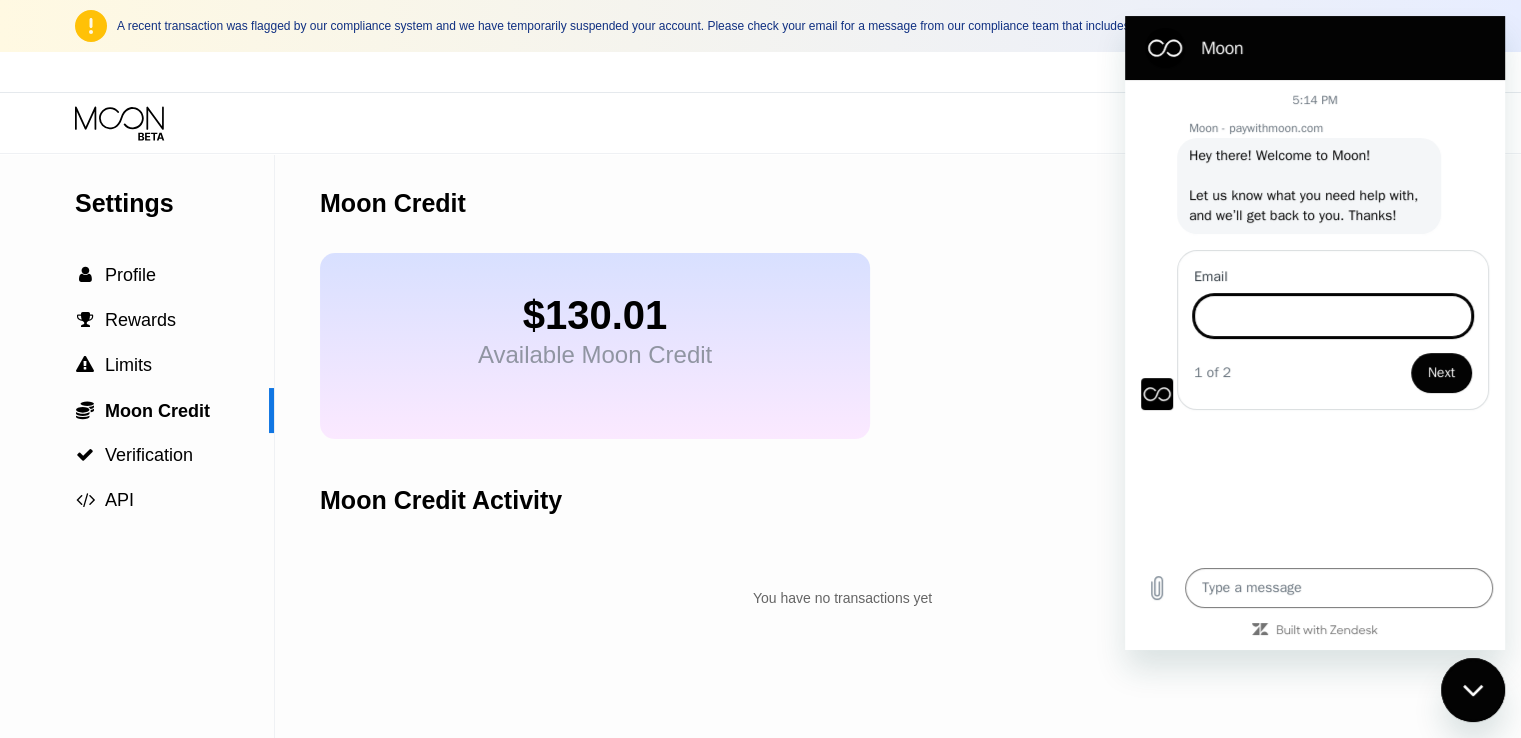 click on "Email" at bounding box center (1333, 316) 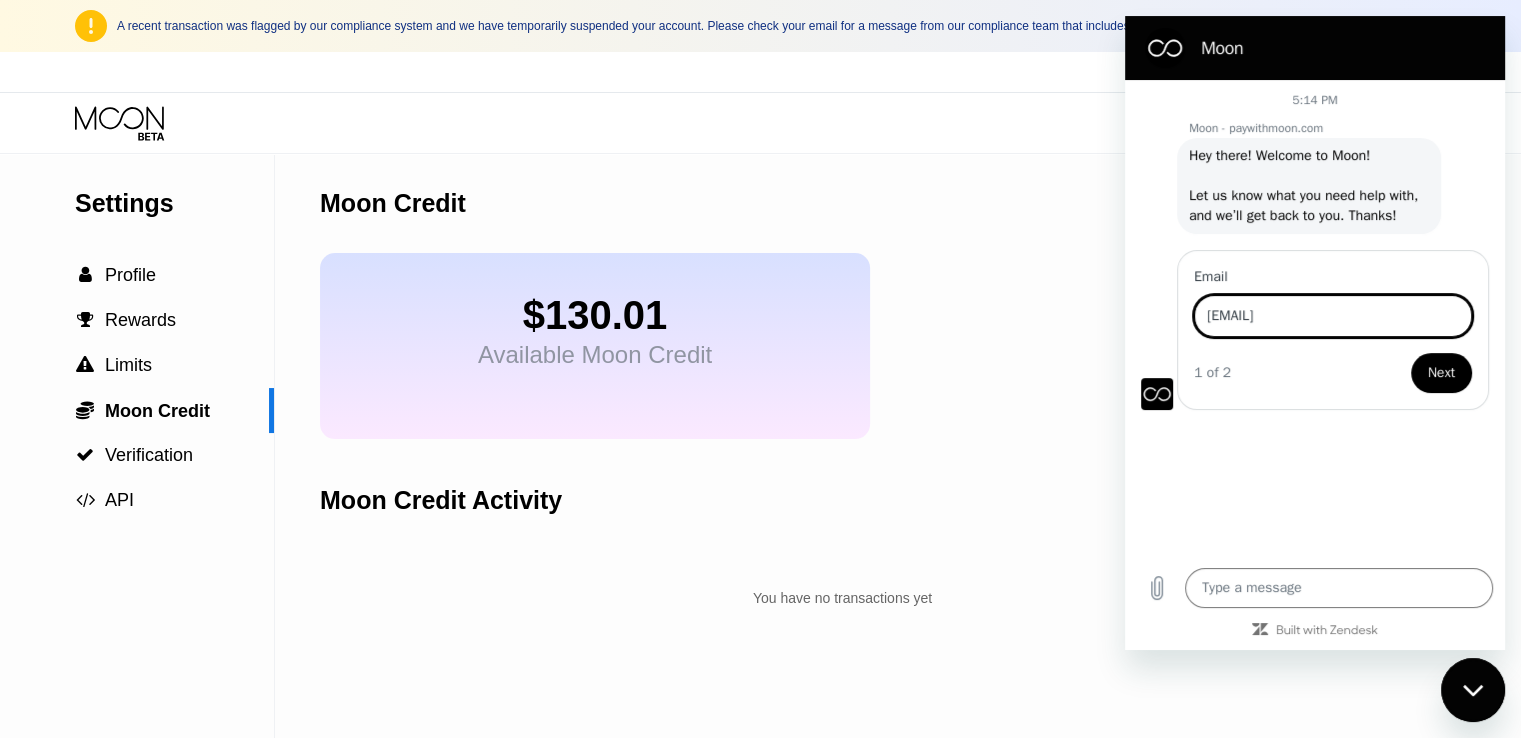 type on "[EMAIL]" 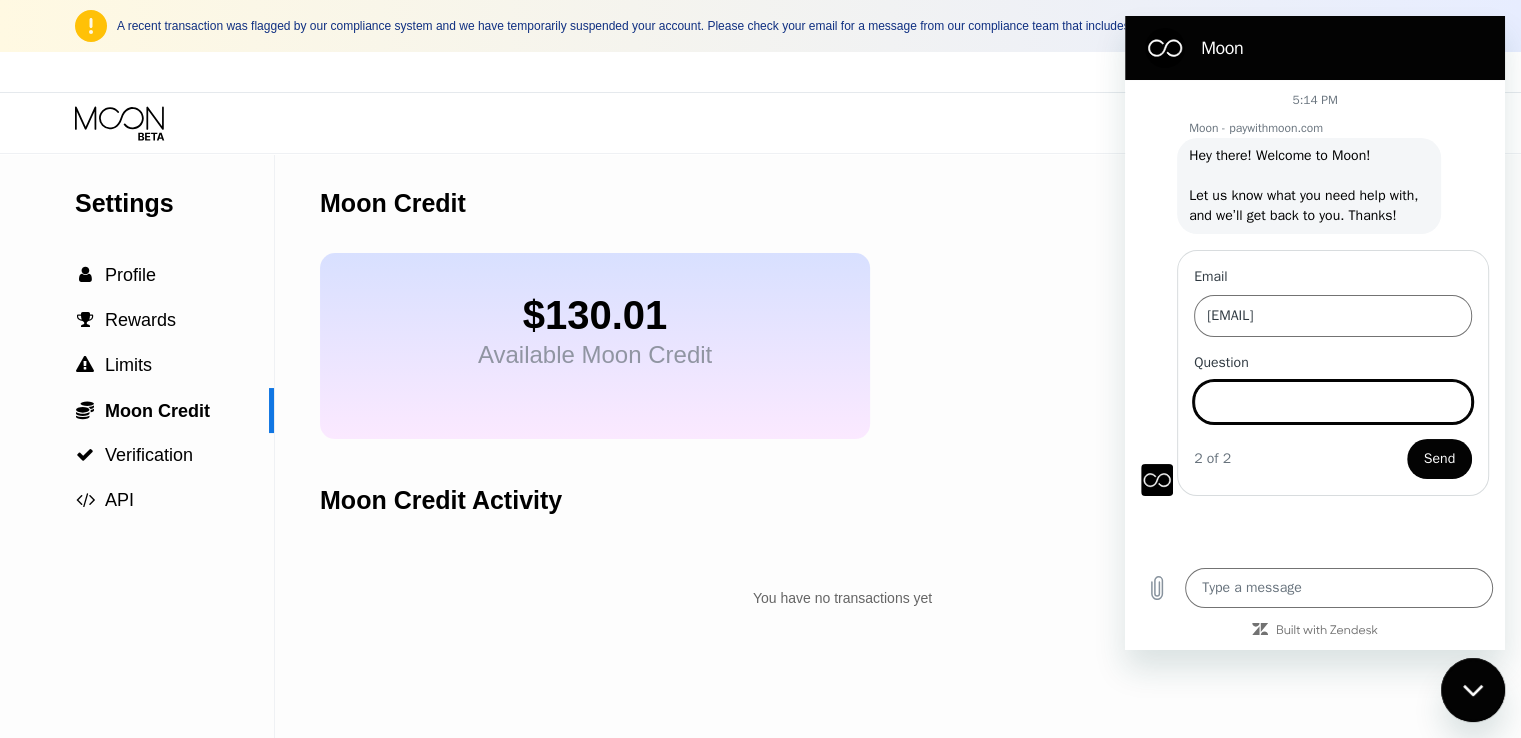 click on "Question" at bounding box center [1333, 402] 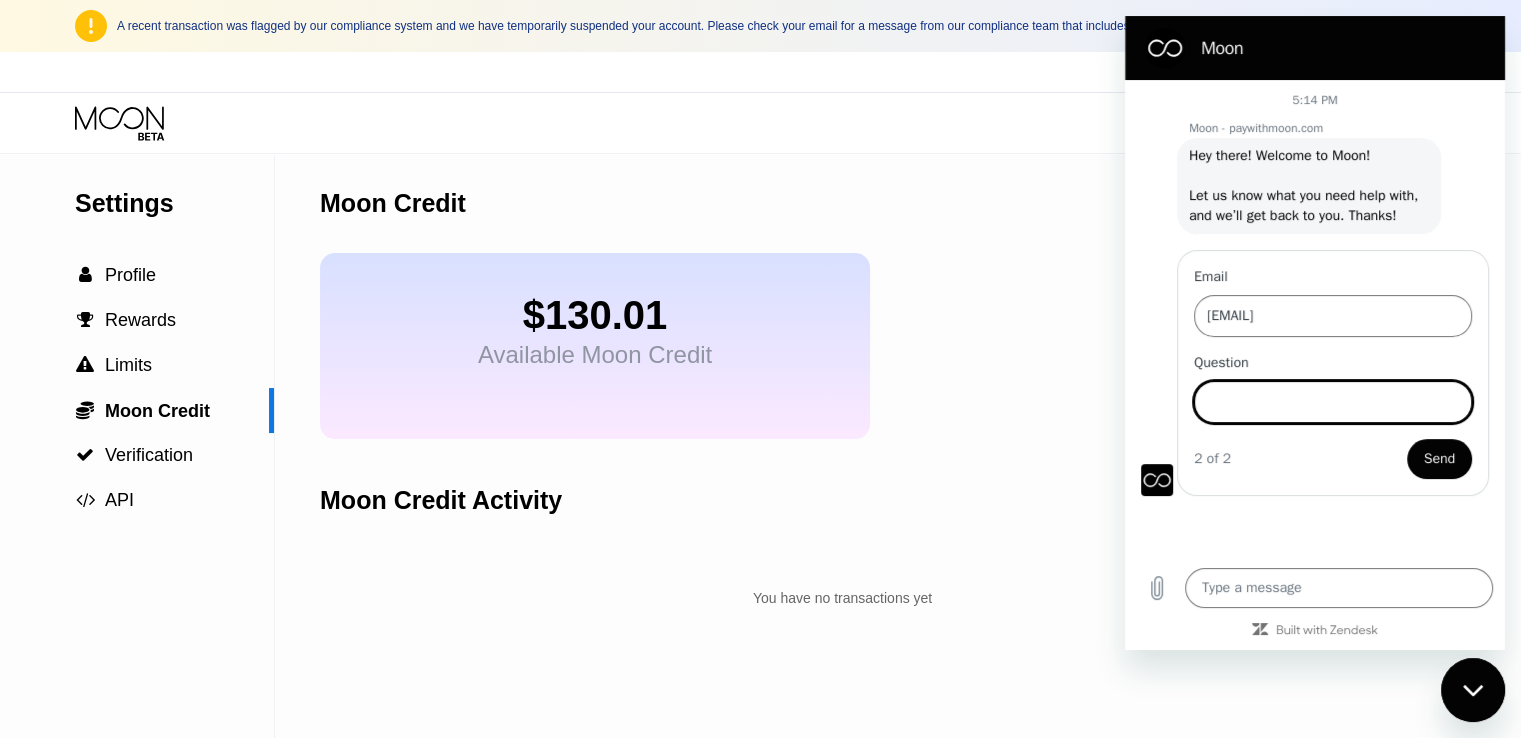 click on "Question" at bounding box center [1333, 402] 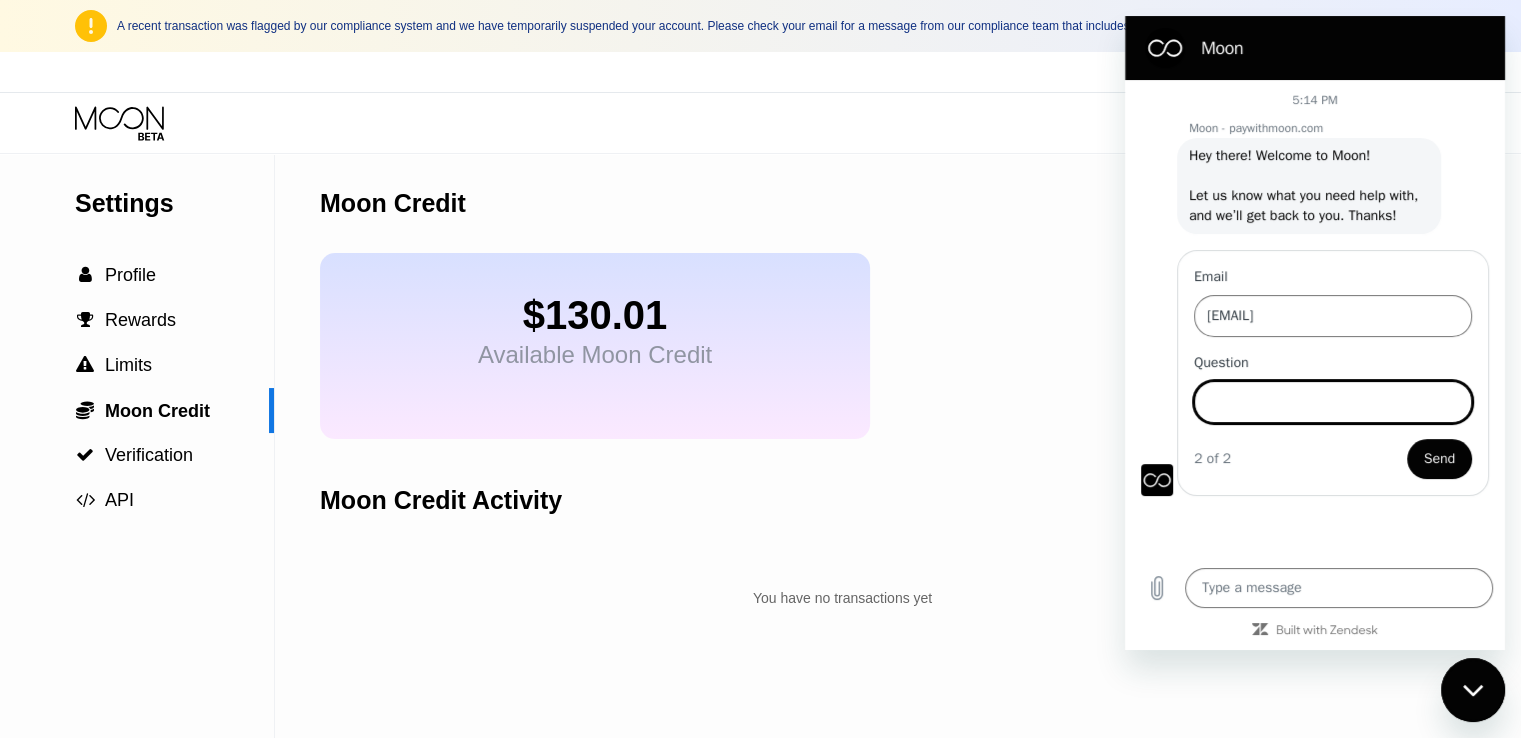 type on "x" 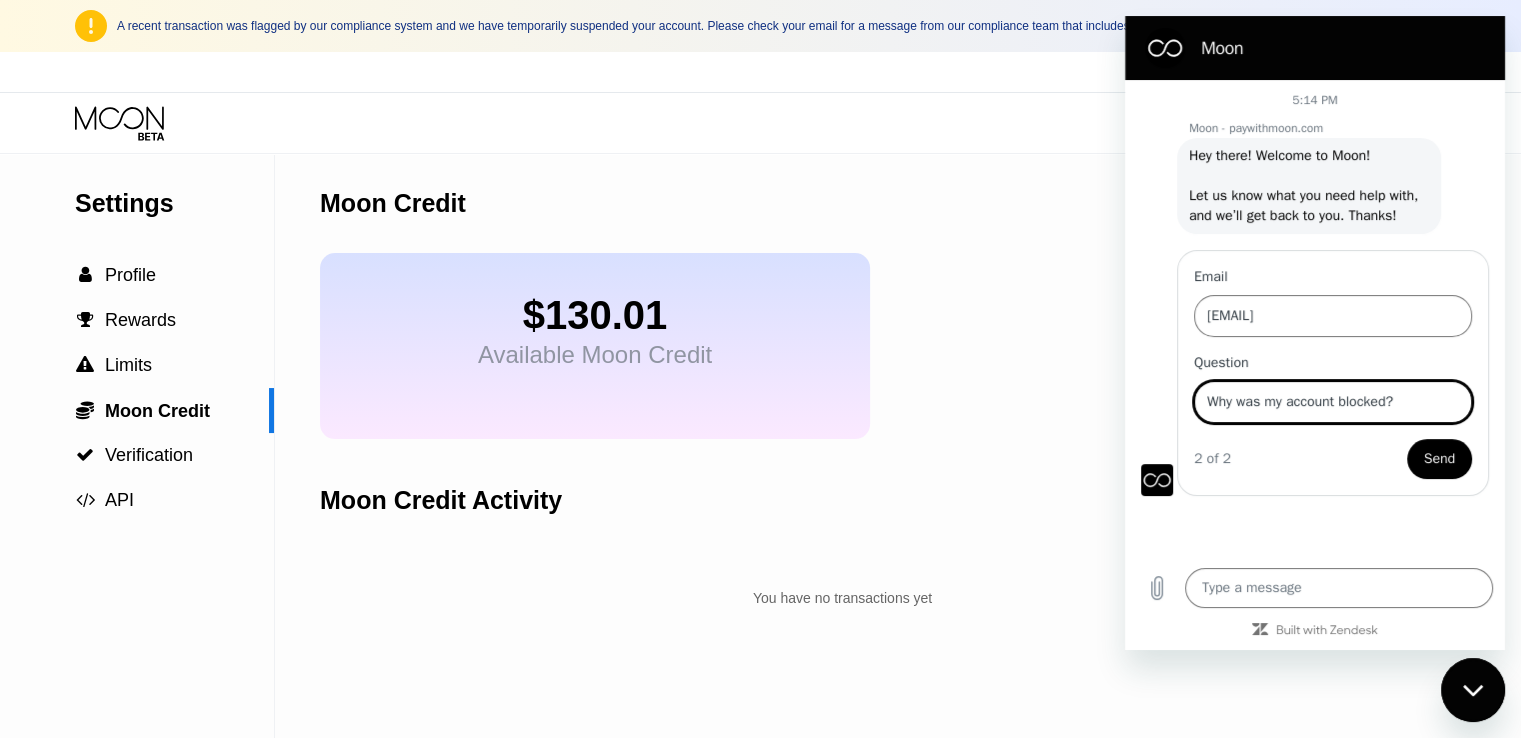 type on "Why was my account blocked?" 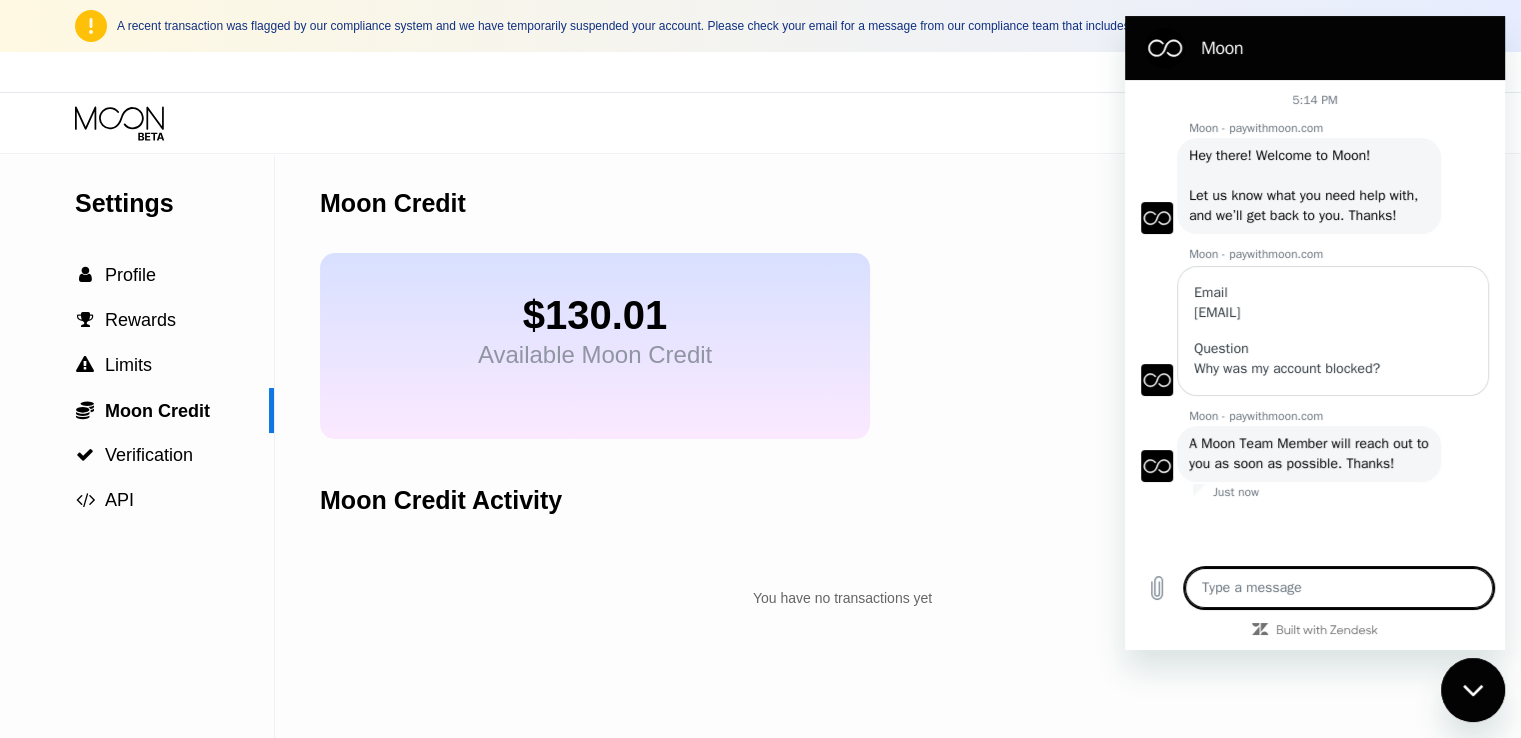 click at bounding box center (1339, 588) 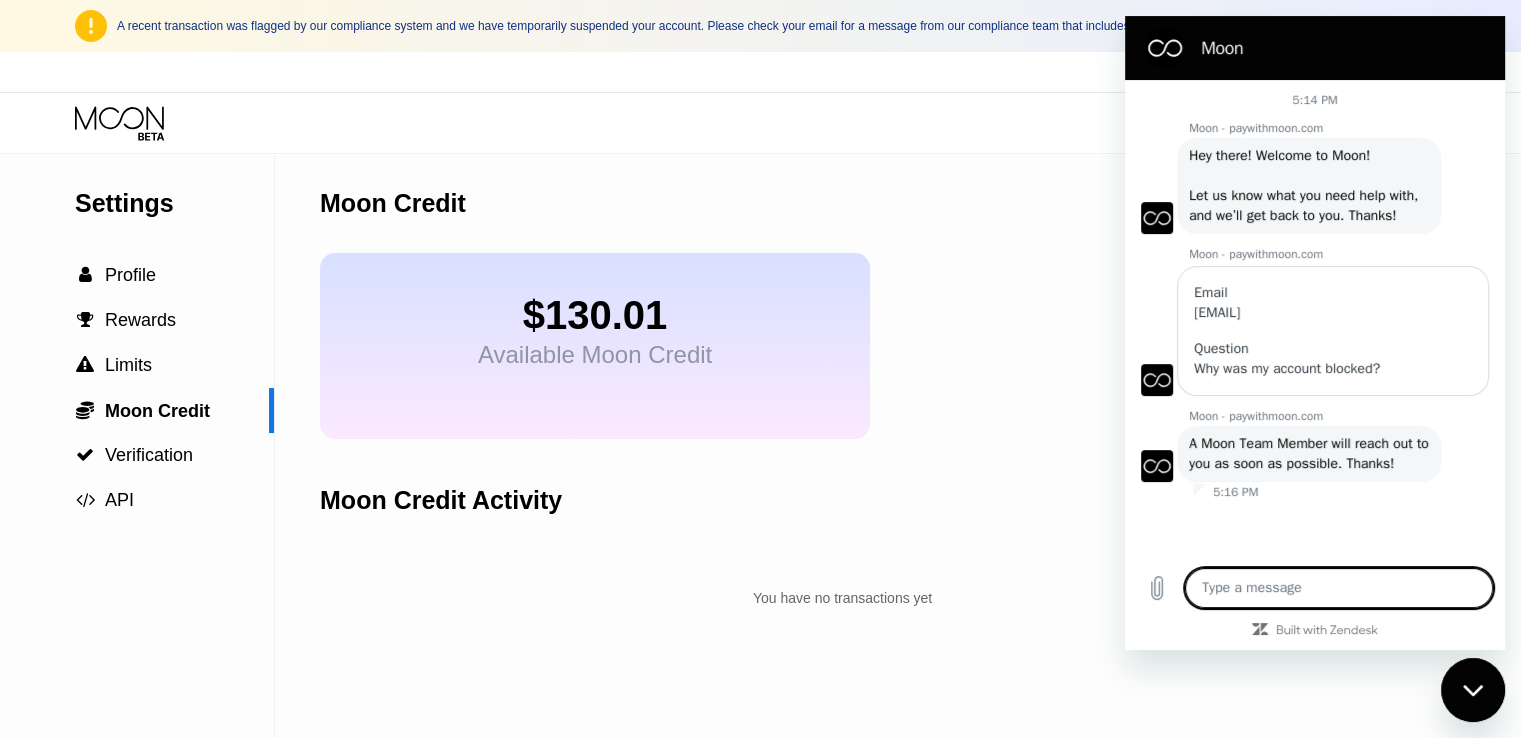 click on "$130.01 Available Moon Credit" at bounding box center [842, 346] 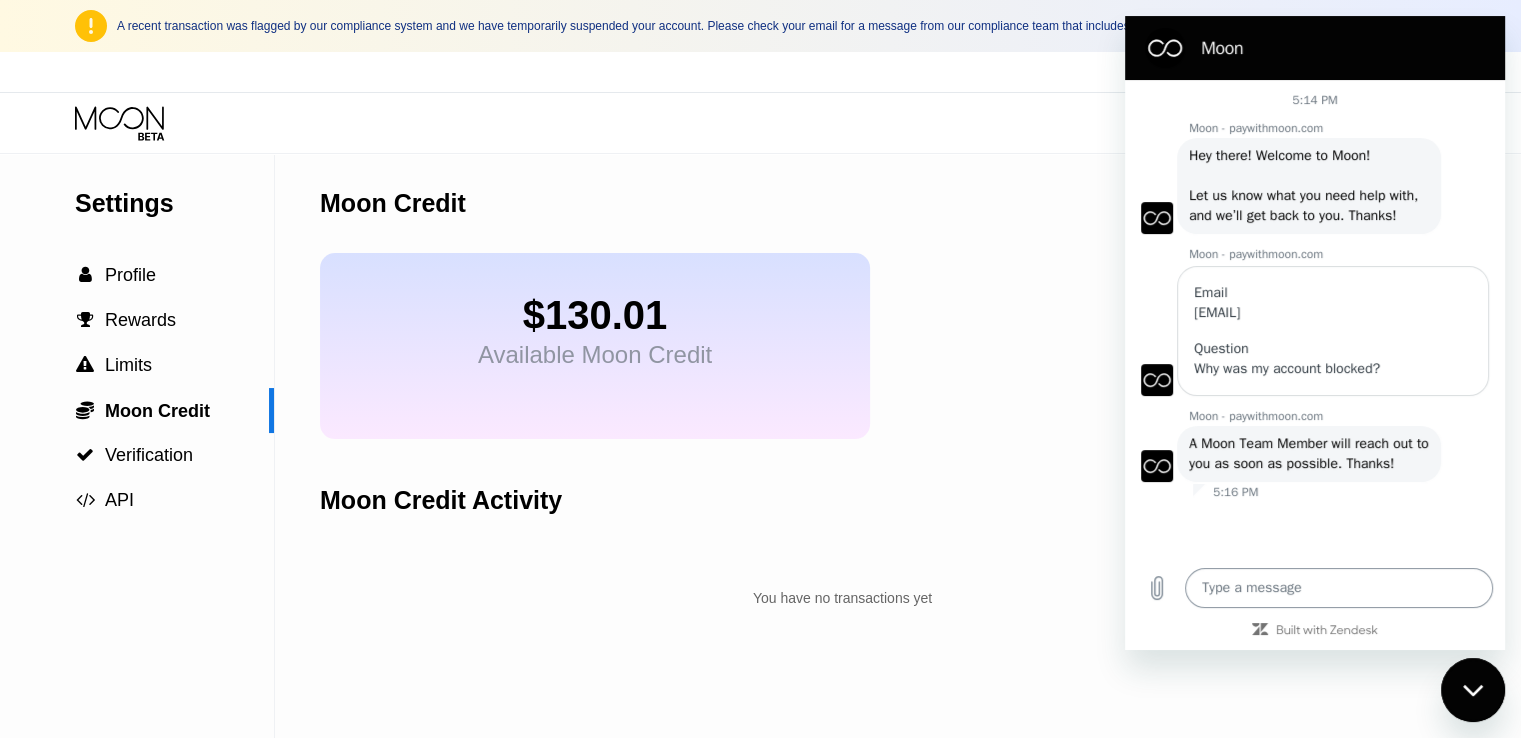 click at bounding box center (1339, 588) 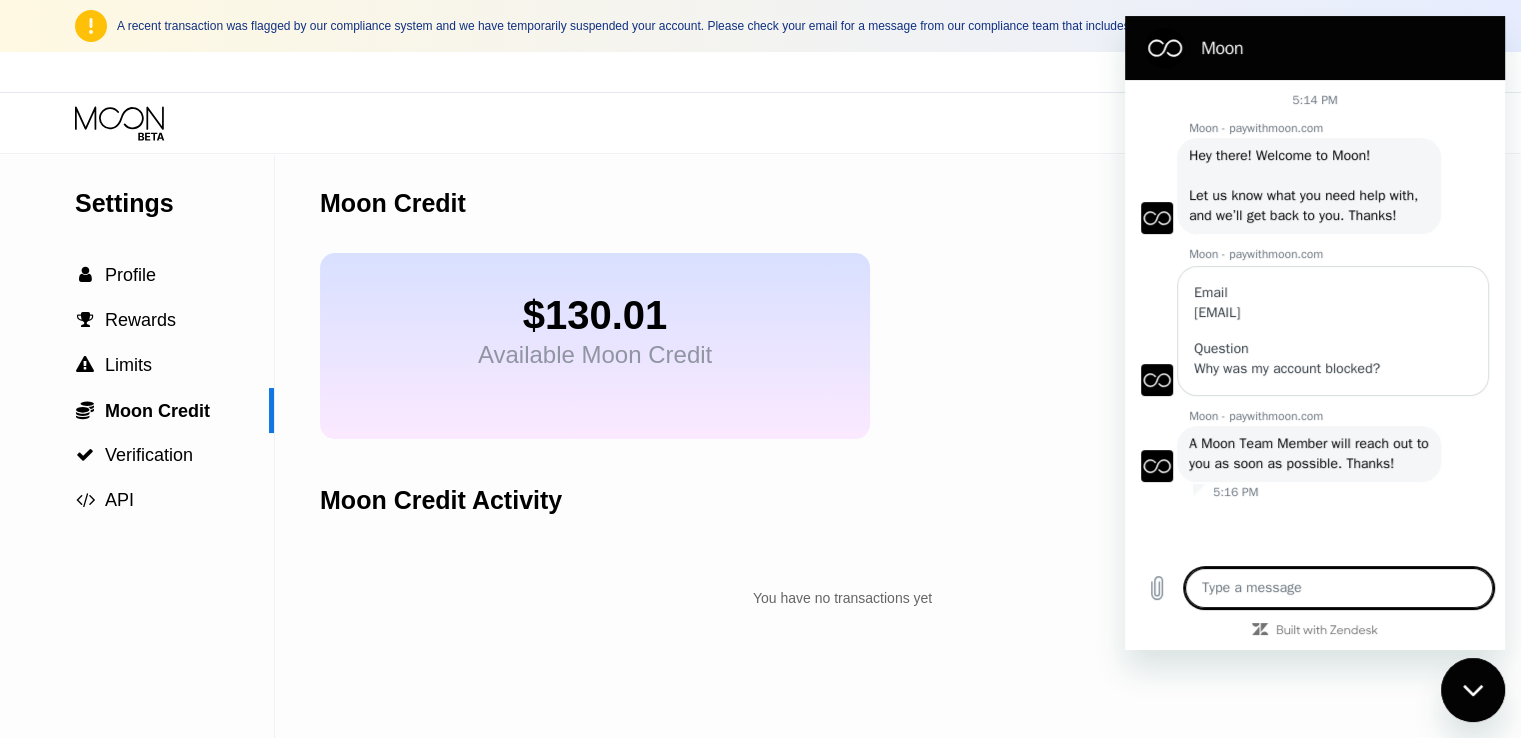 drag, startPoint x: 1269, startPoint y: 584, endPoint x: 1212, endPoint y: 588, distance: 57.14018 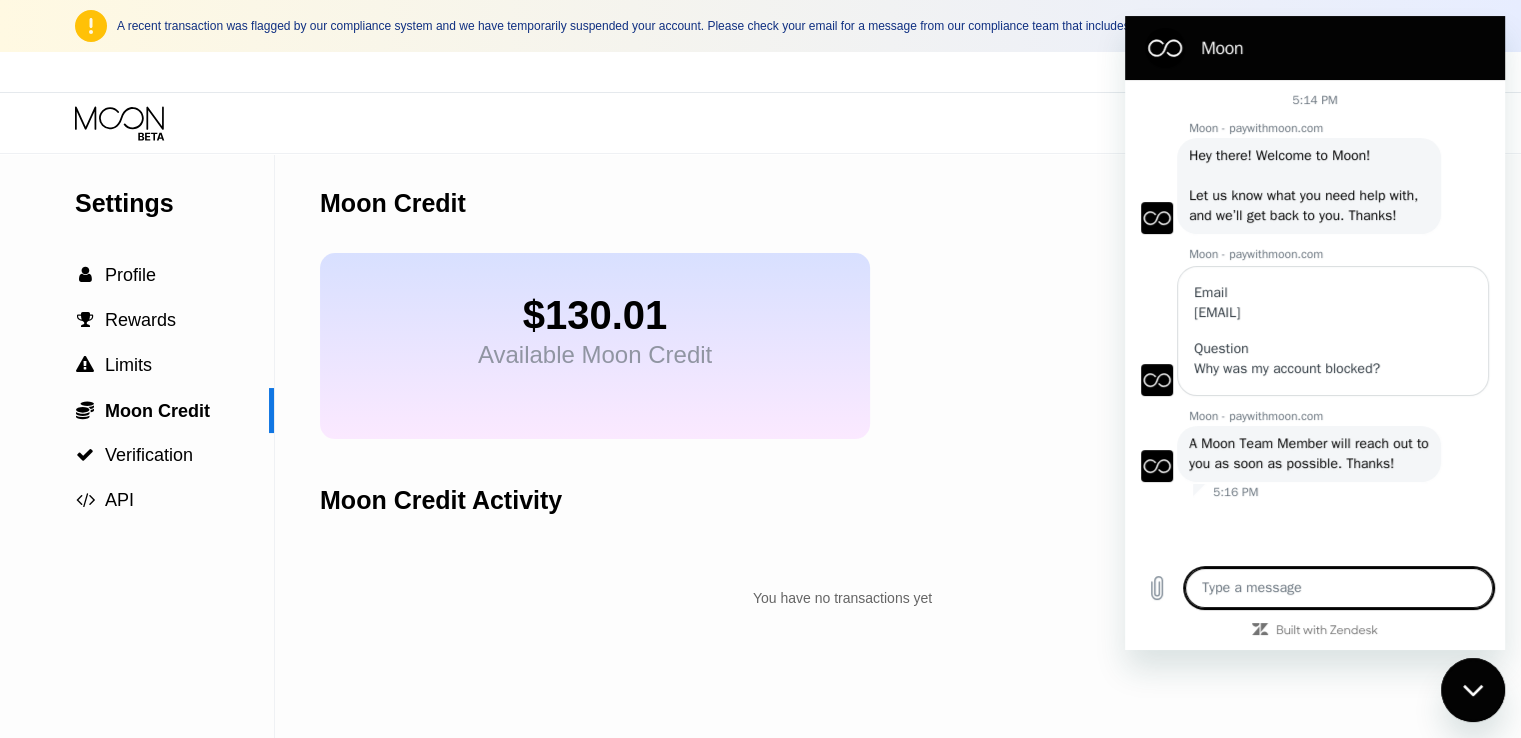 click on "You have no transactions yet" at bounding box center (842, 598) 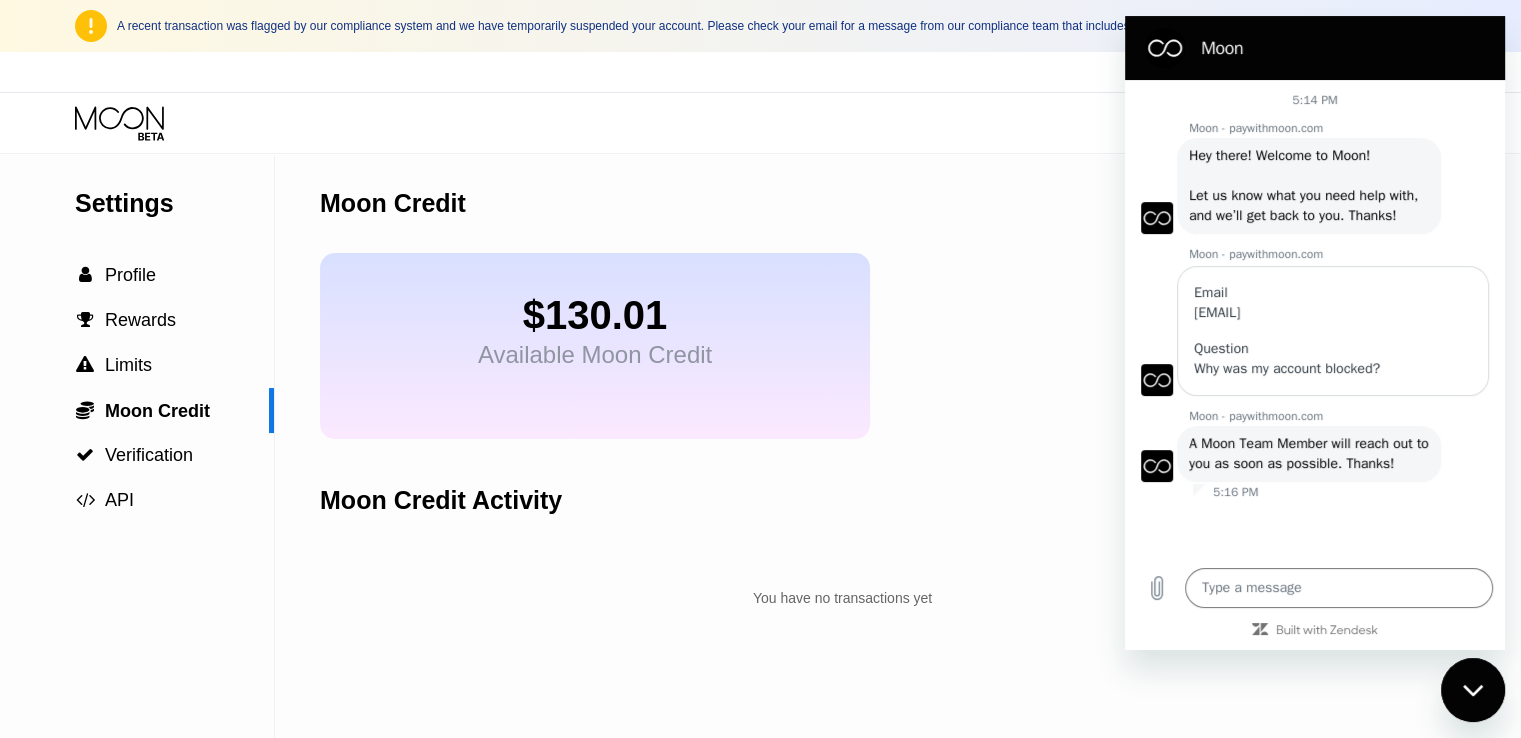 click on "$130.01" at bounding box center [595, 315] 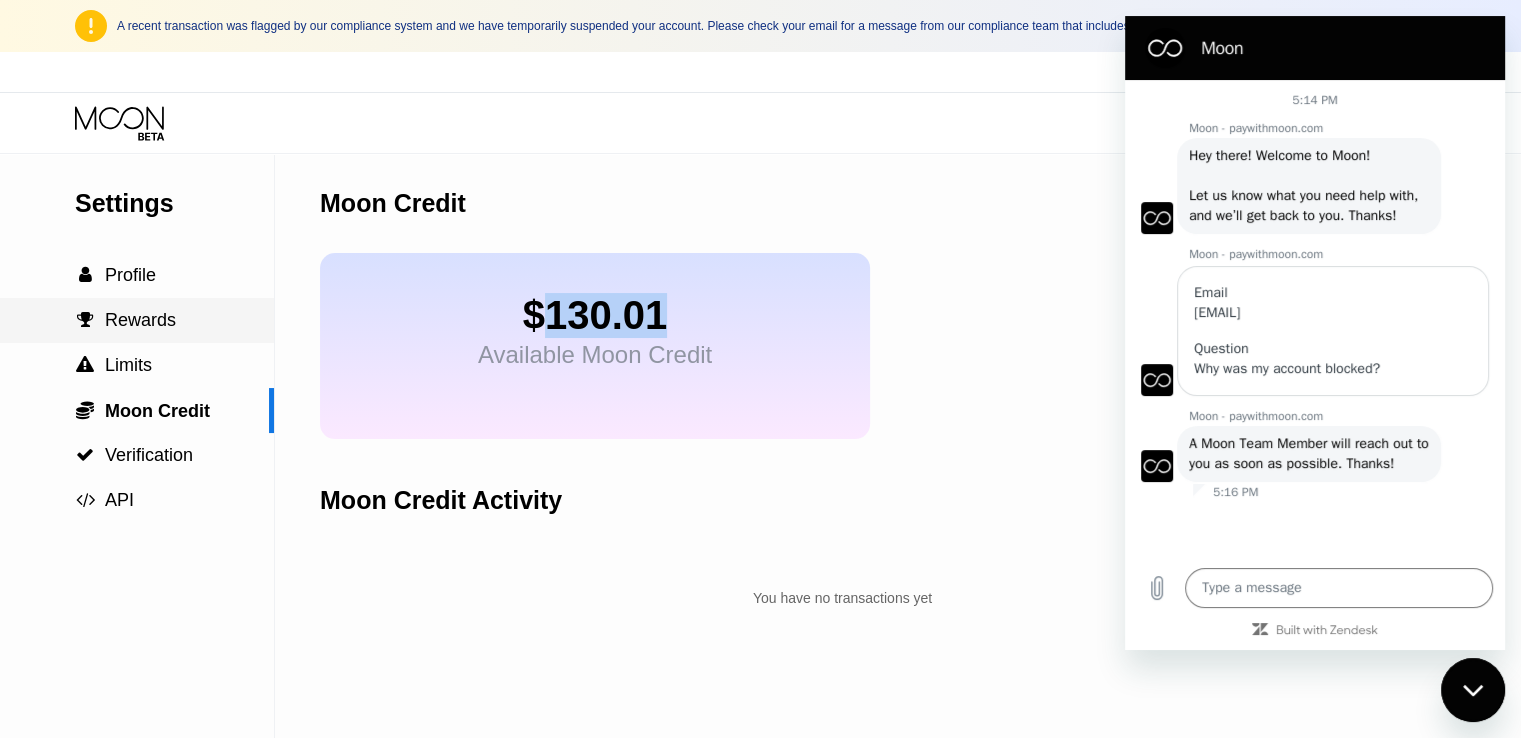 click on " Rewards" at bounding box center (137, 320) 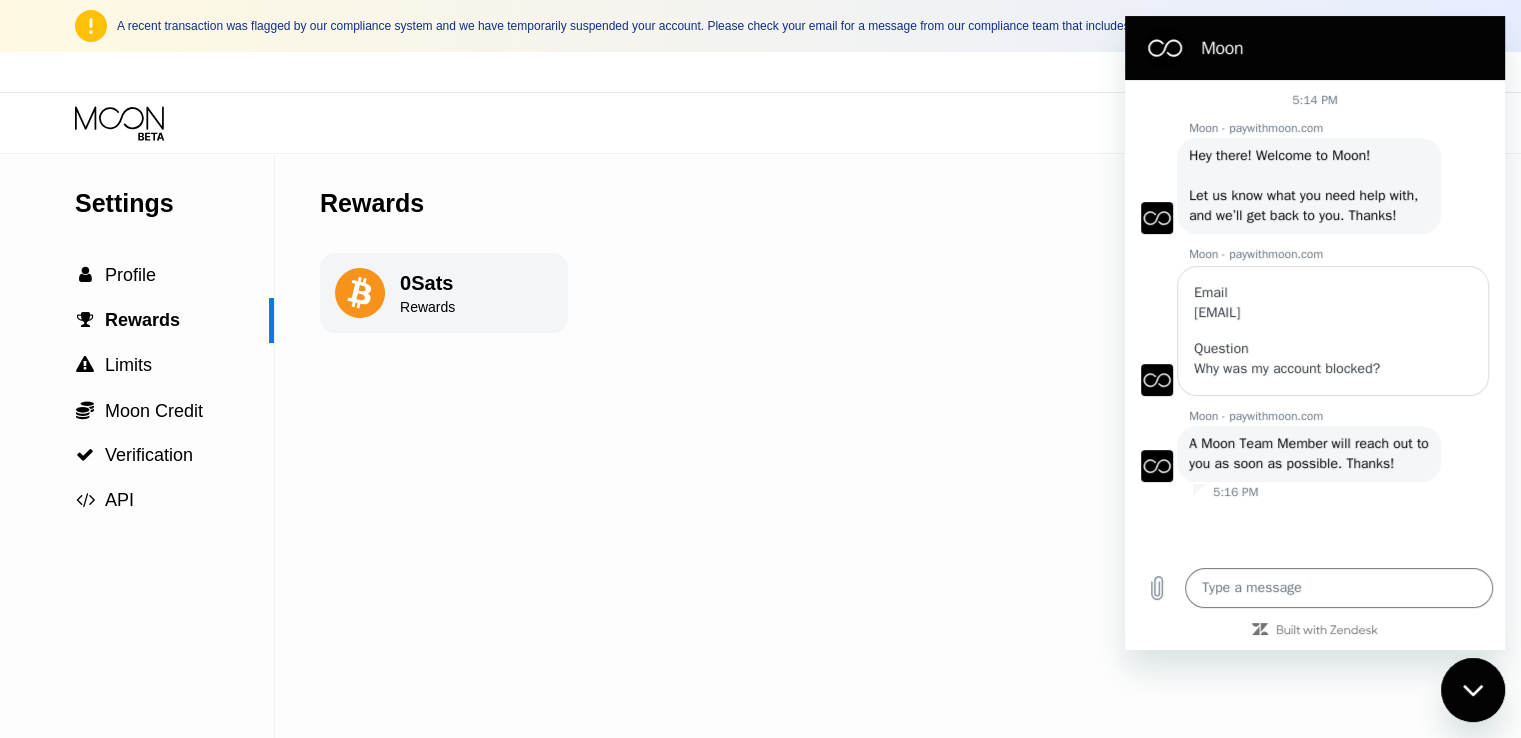 click at bounding box center [1473, 690] 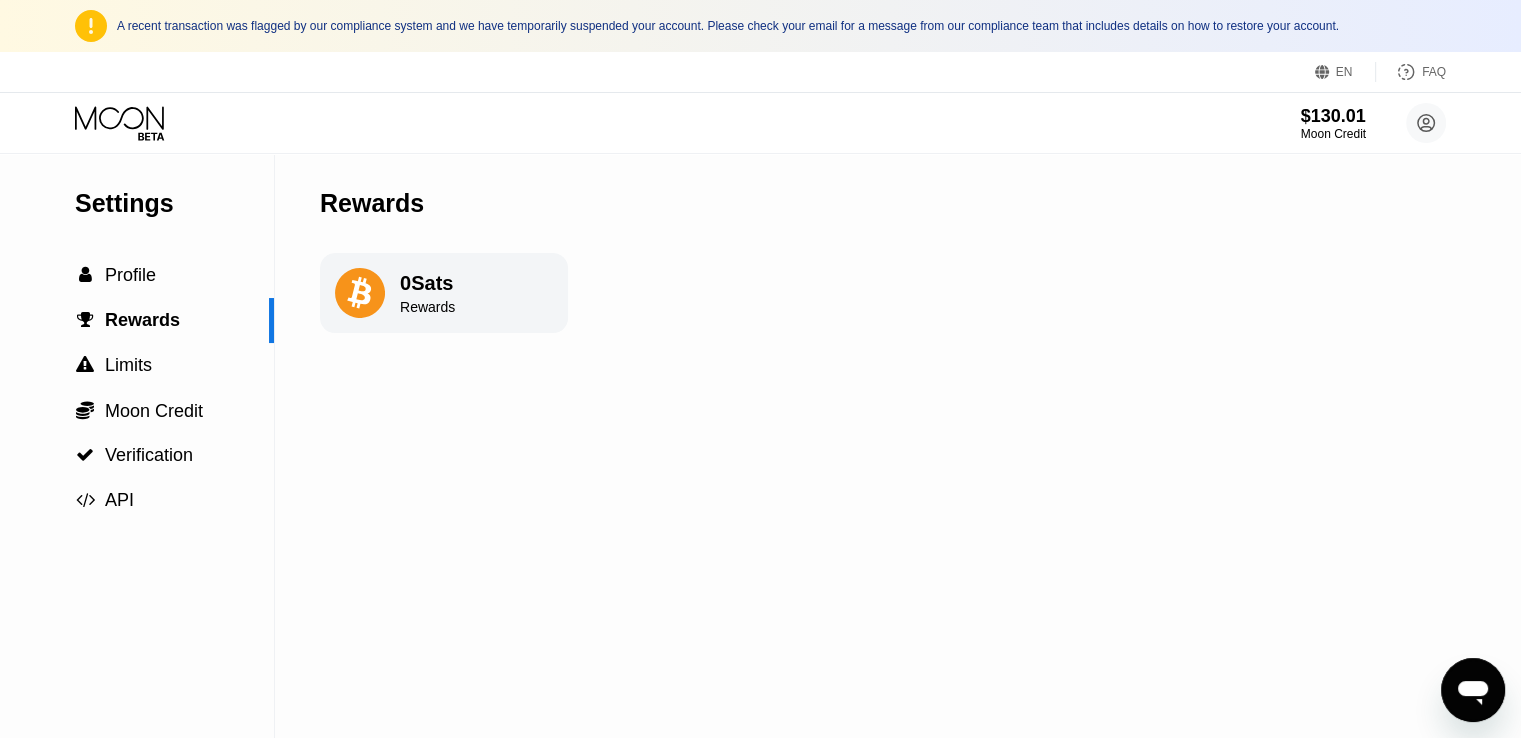 click on "A recent transaction was flagged by our compliance system and we have temporarily suspended your account. Please check your email for a message from our compliance team that includes details on how to restore your account." at bounding box center (781, 26) 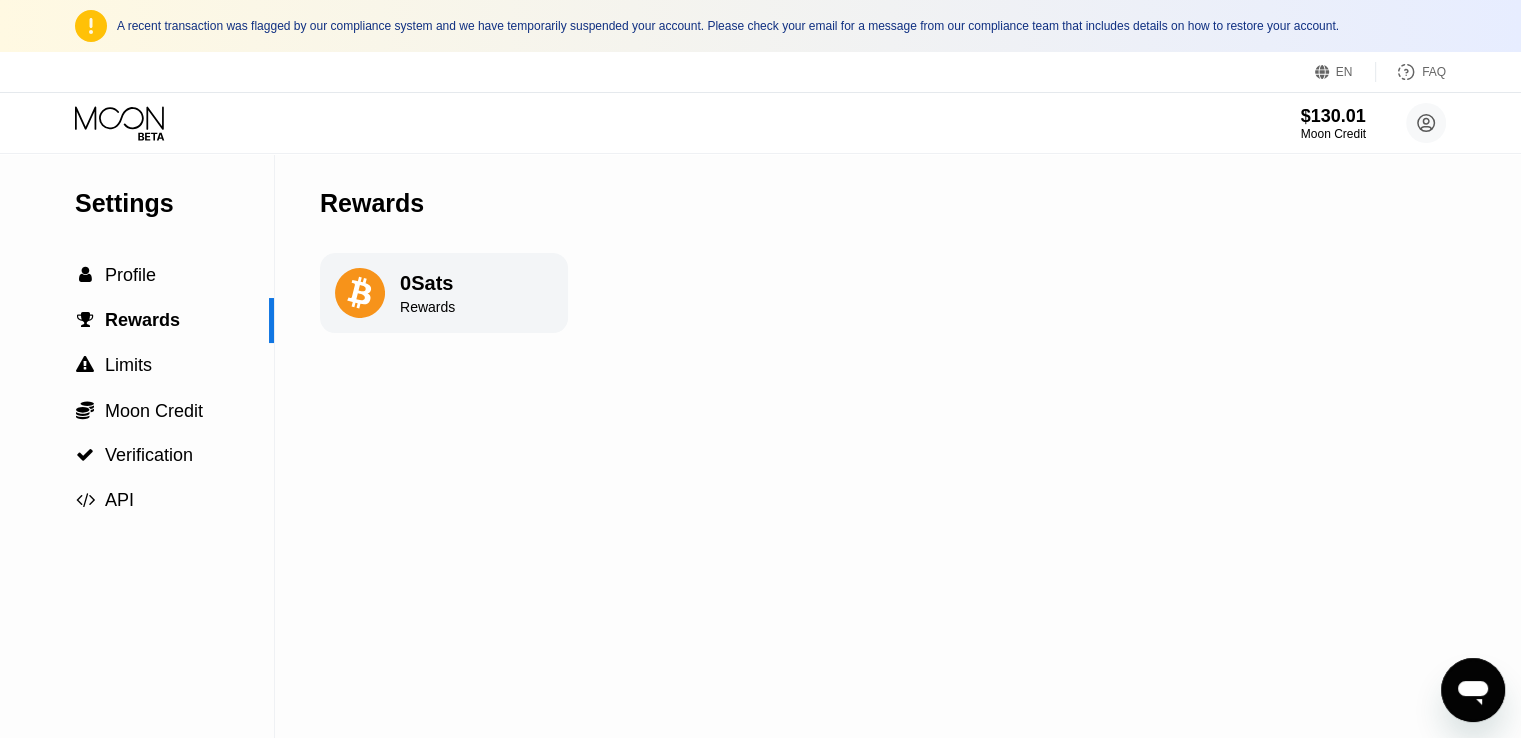 click 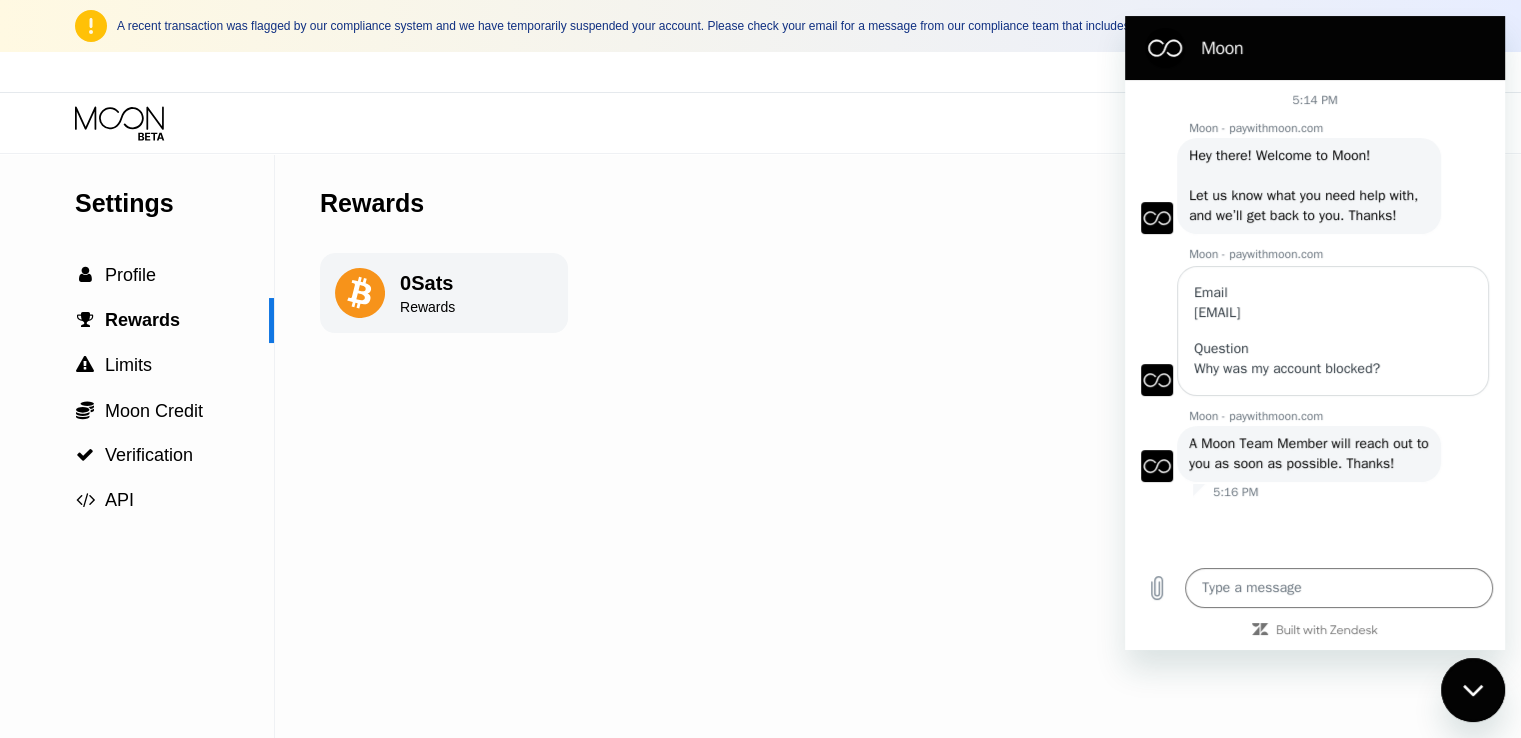 click 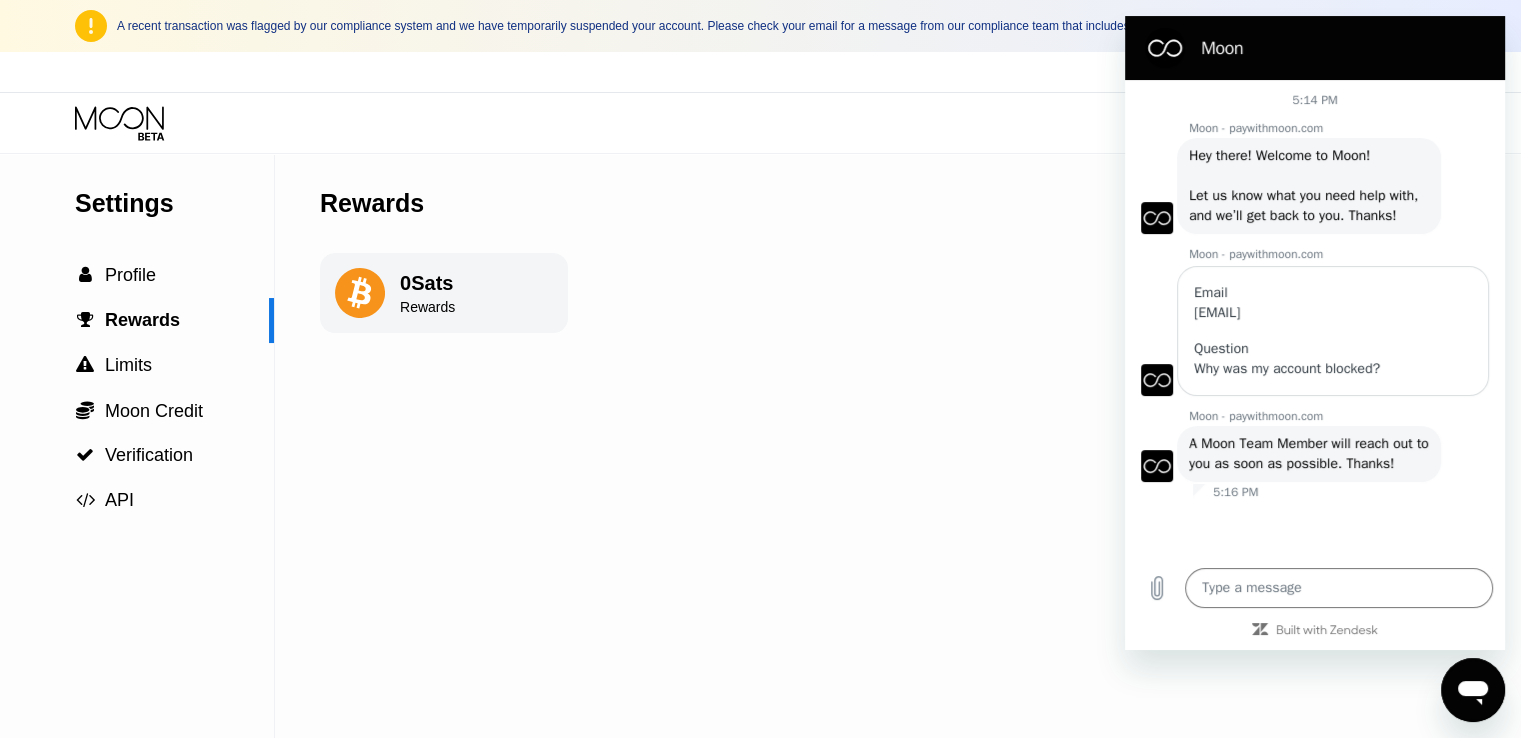 type on "x" 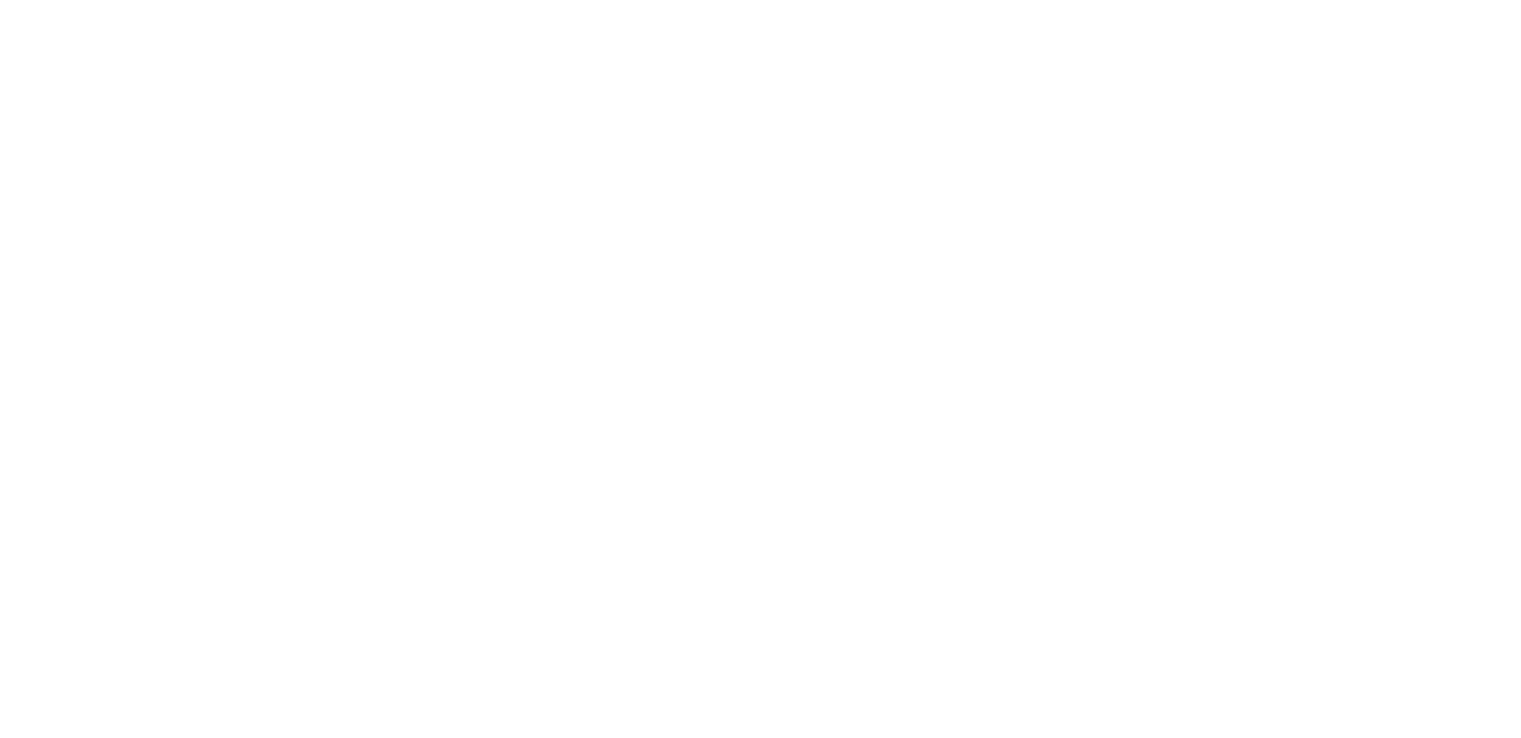 scroll, scrollTop: 0, scrollLeft: 0, axis: both 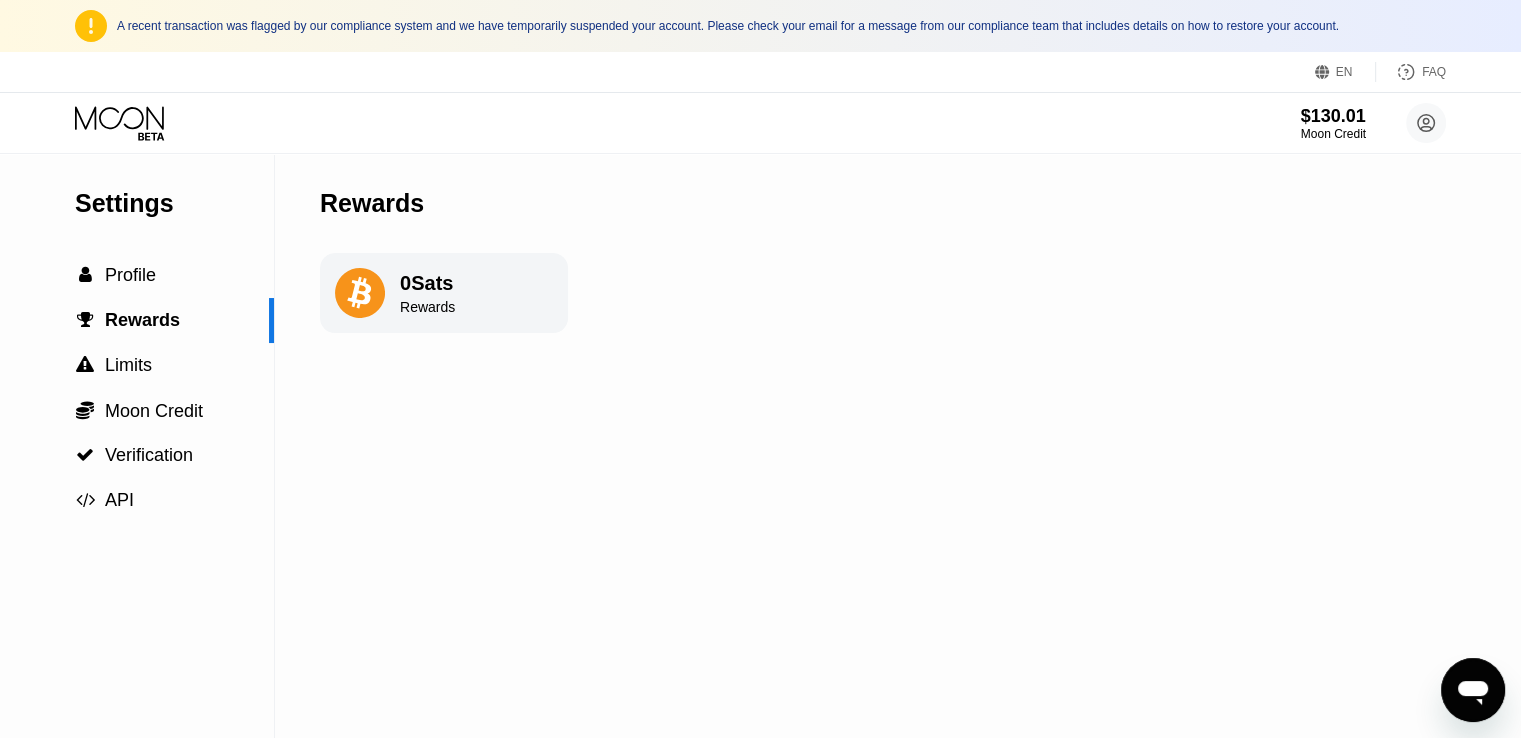 click 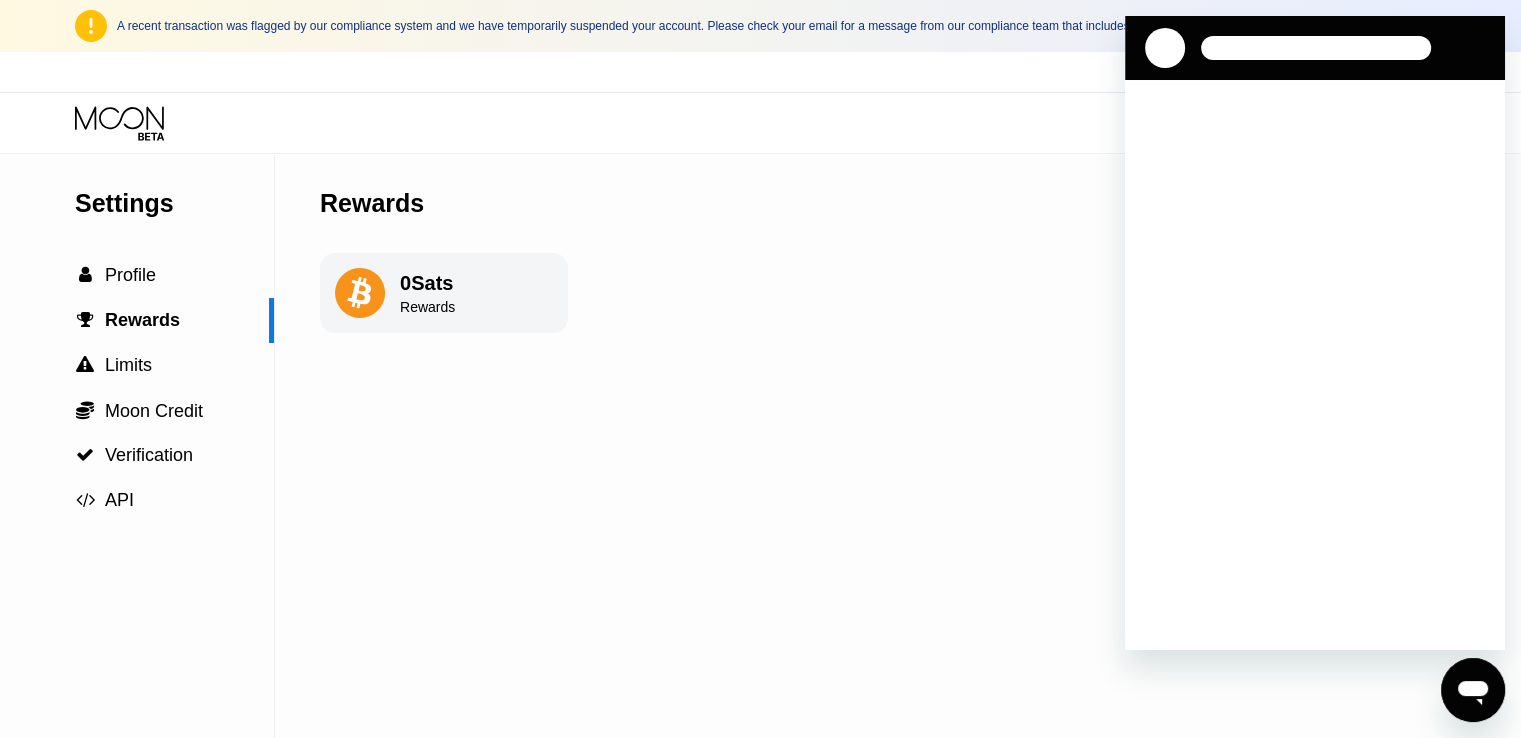 scroll, scrollTop: 0, scrollLeft: 0, axis: both 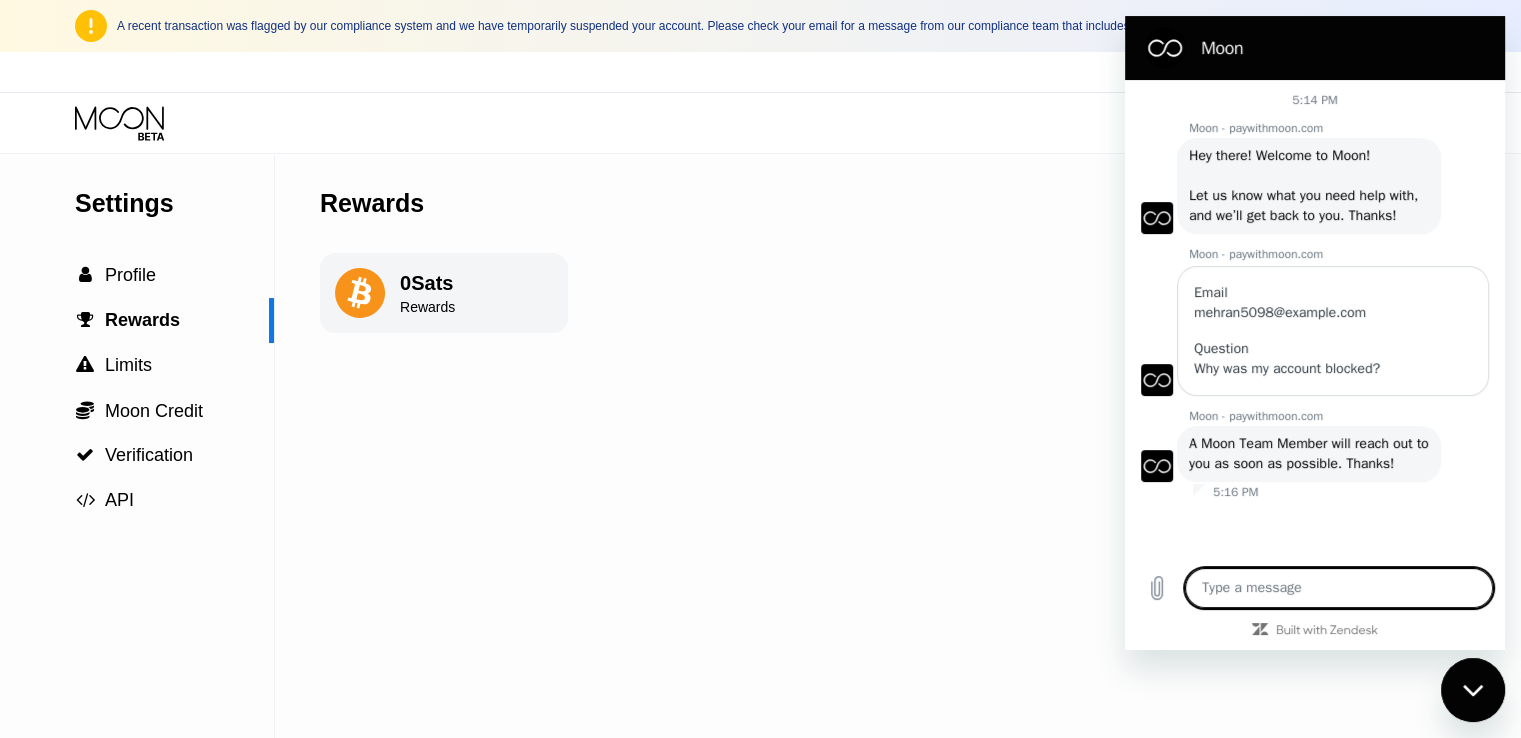 click on "Settings  Profile  Rewards  Limits  Moon Credit  Verification  API Rewards 0  Sats Rewards" at bounding box center [760, 446] 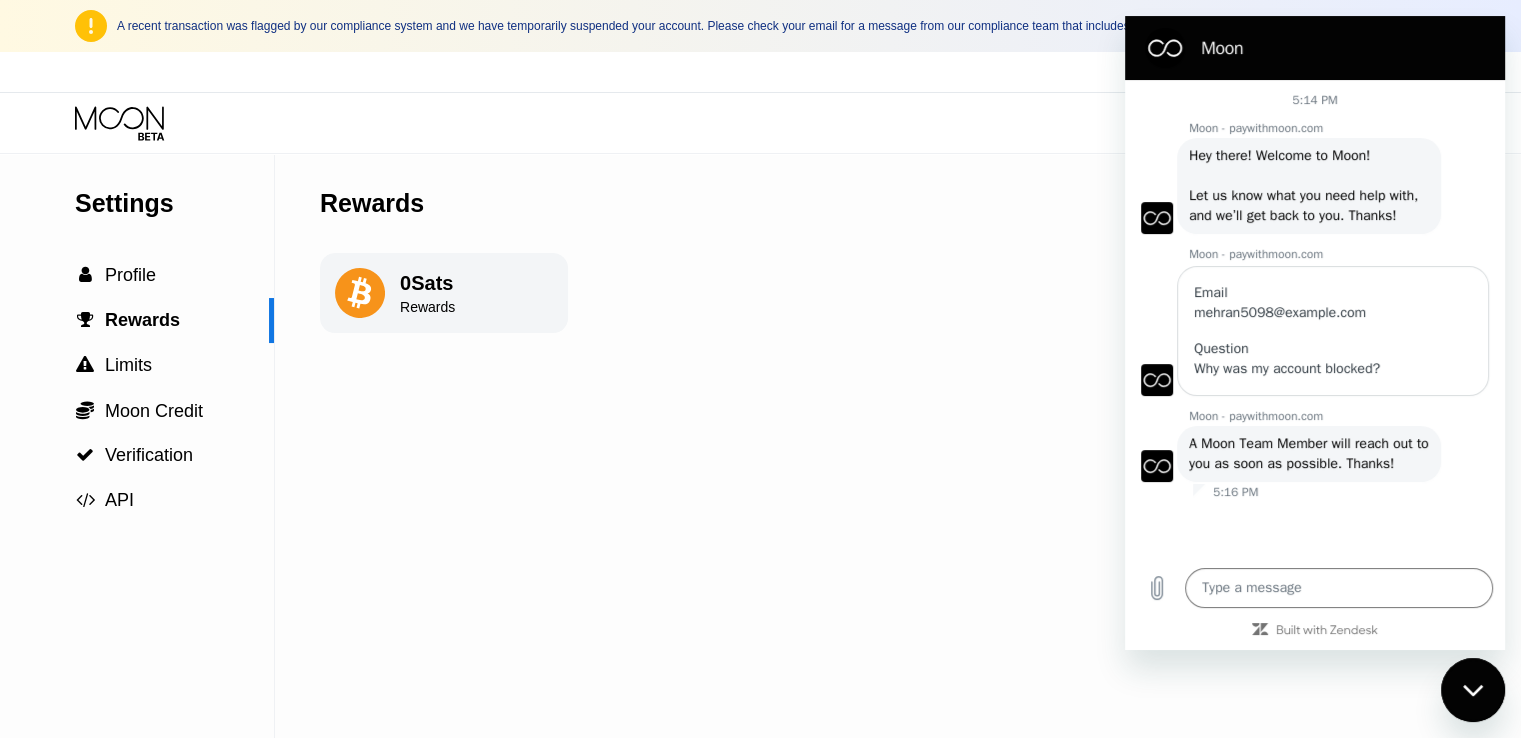 click on "Settings  Profile  Rewards  Limits  Moon Credit  Verification  API Rewards 0  Sats Rewards" at bounding box center [760, 446] 